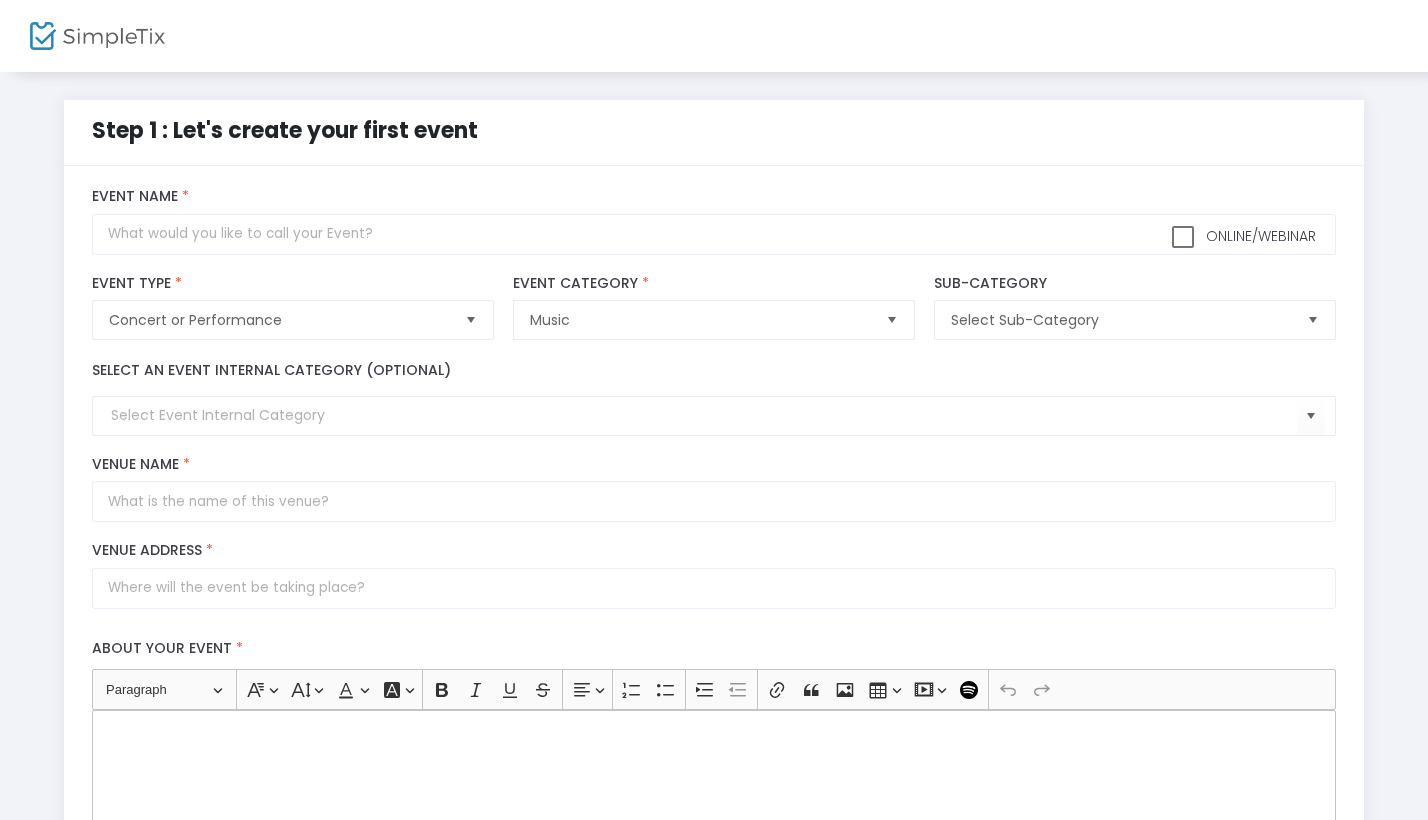 scroll, scrollTop: 0, scrollLeft: 0, axis: both 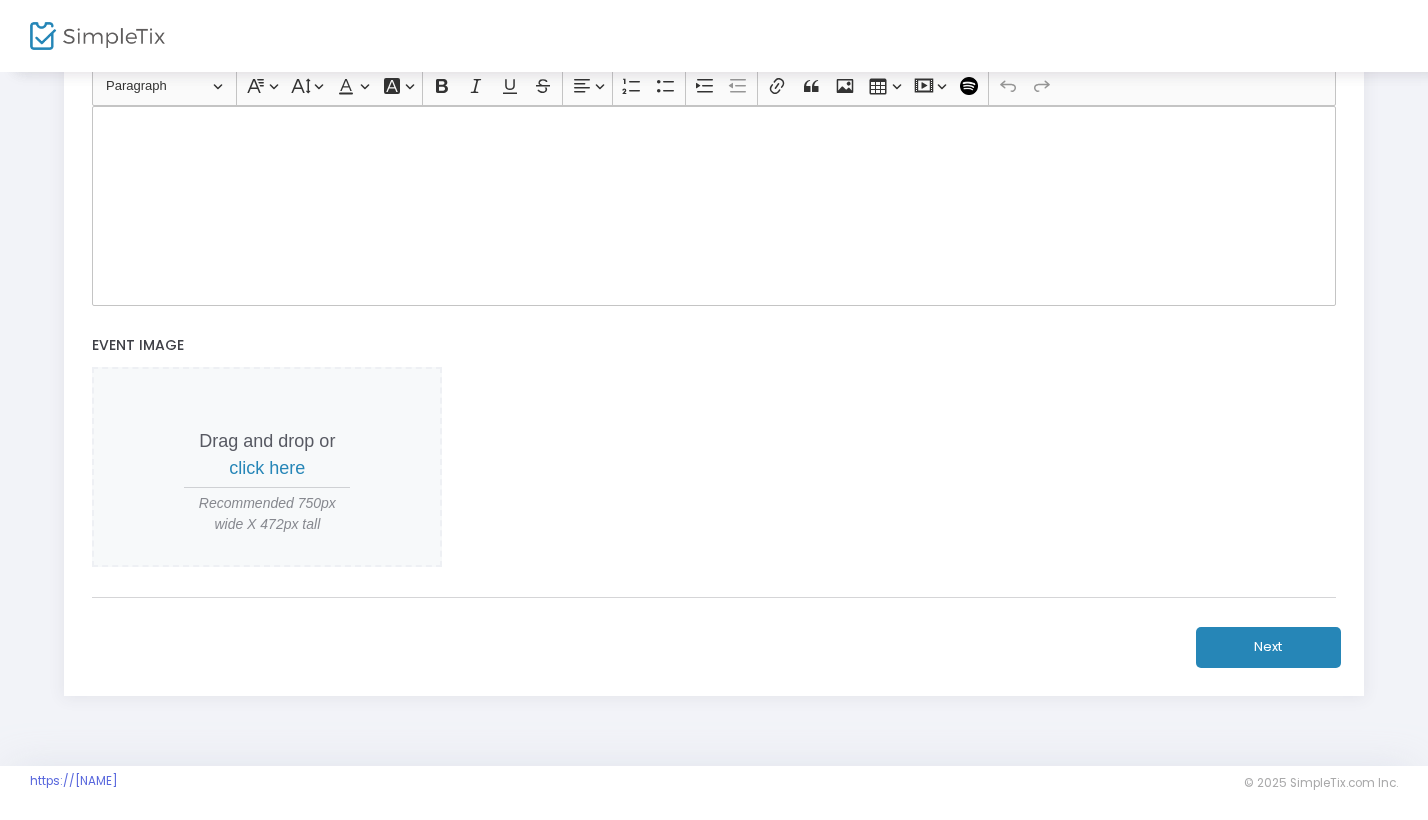 click on "click here" at bounding box center [267, 468] 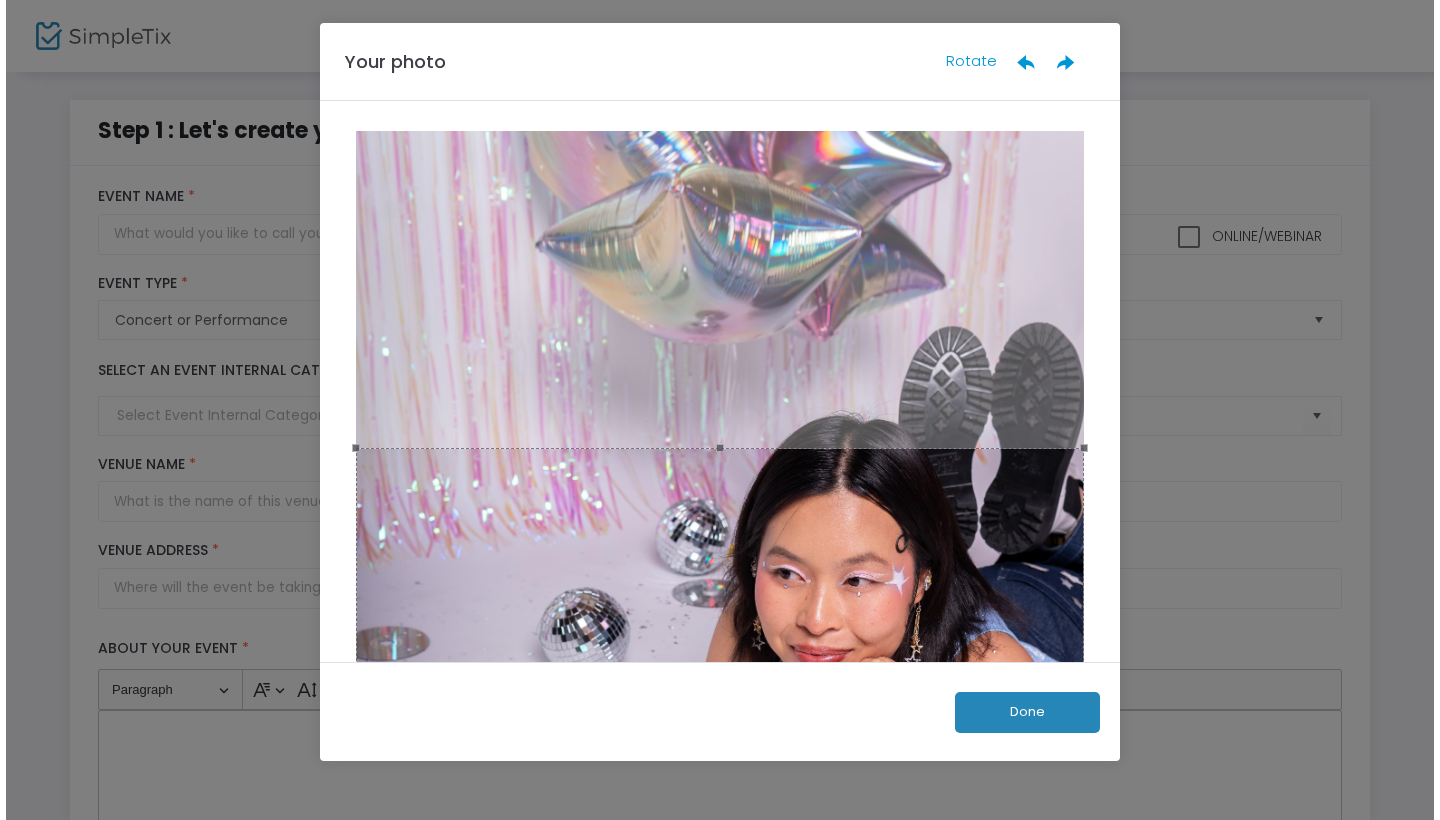 scroll, scrollTop: 0, scrollLeft: 0, axis: both 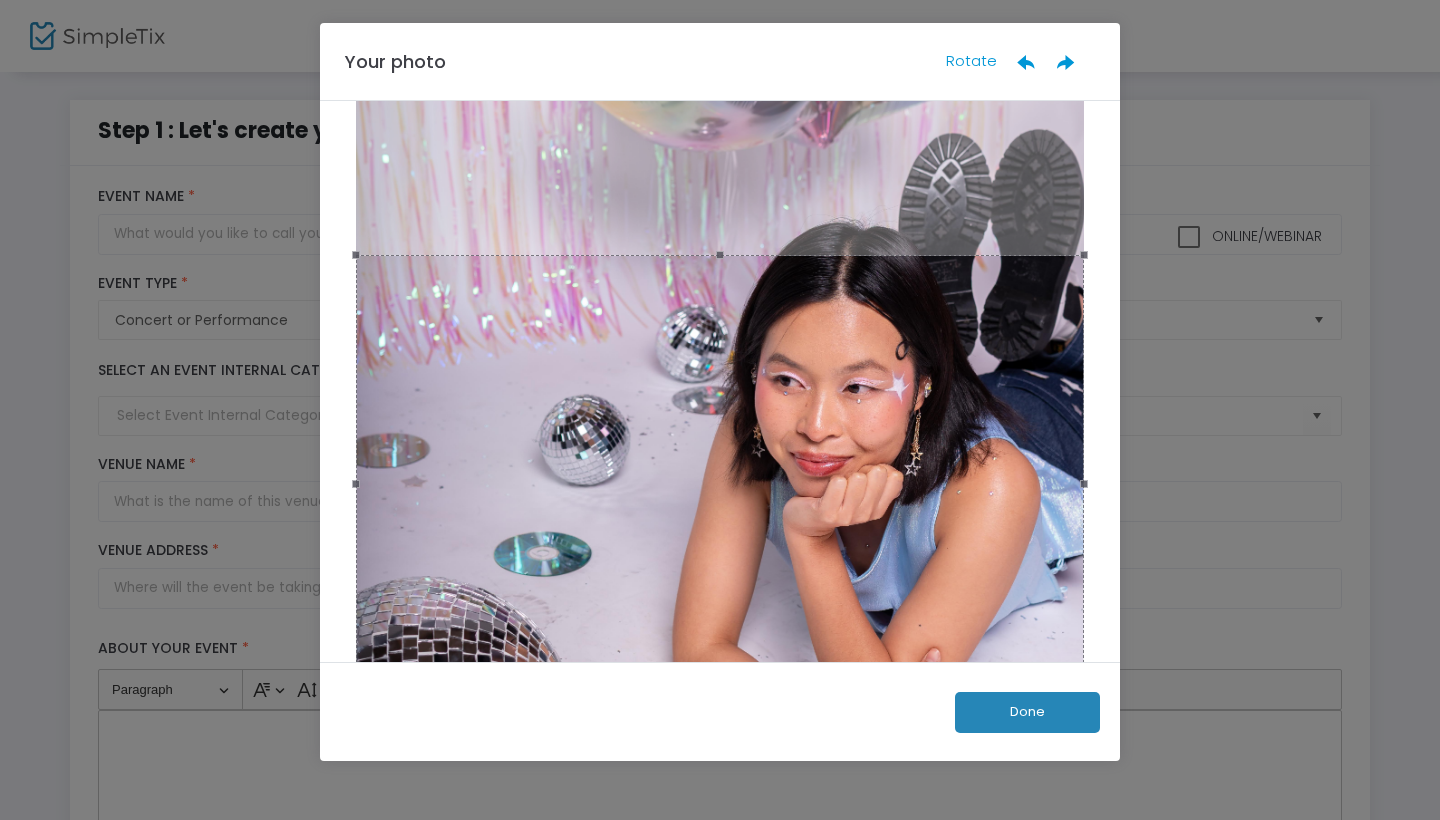 click 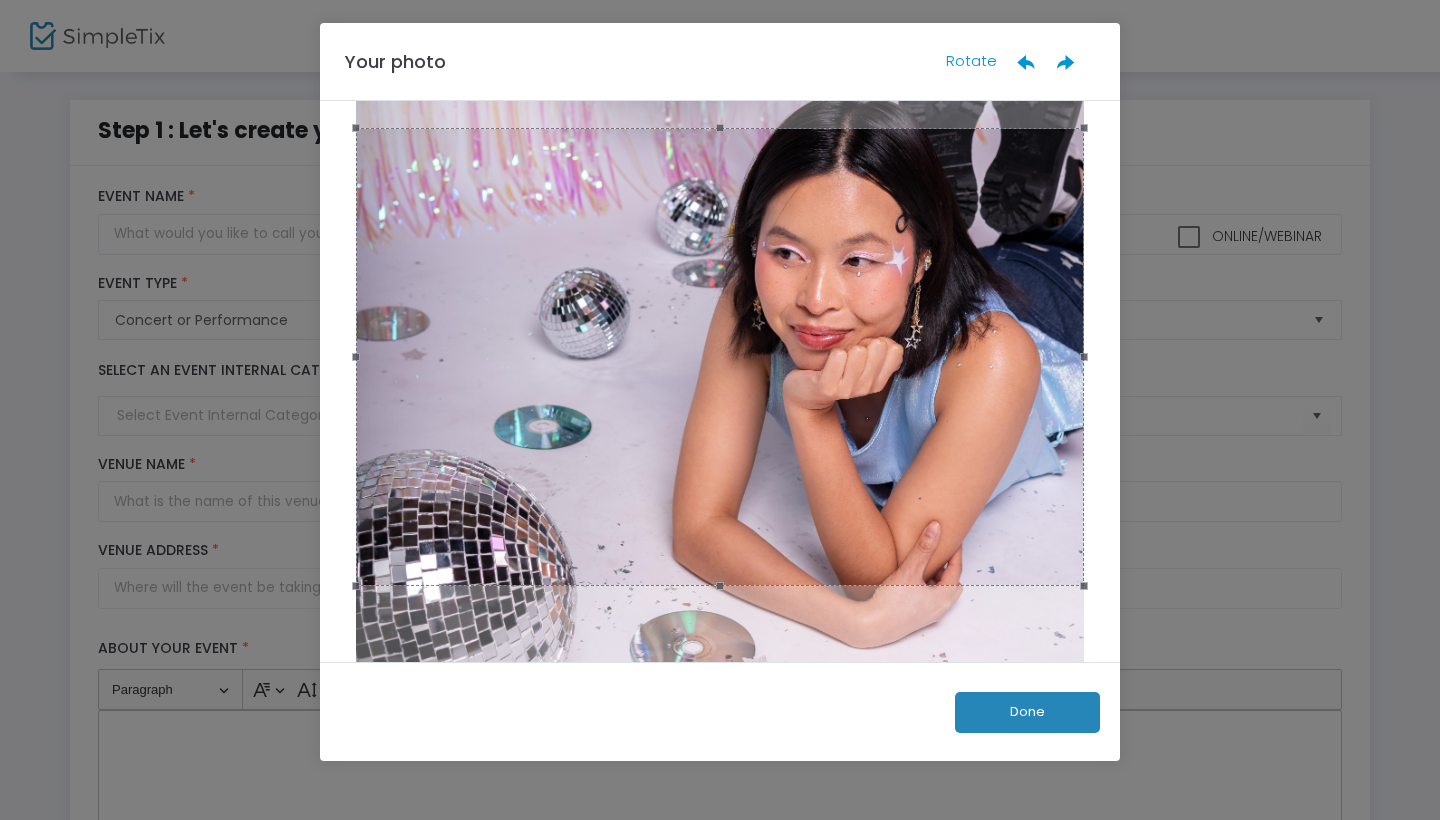 scroll, scrollTop: 321, scrollLeft: 0, axis: vertical 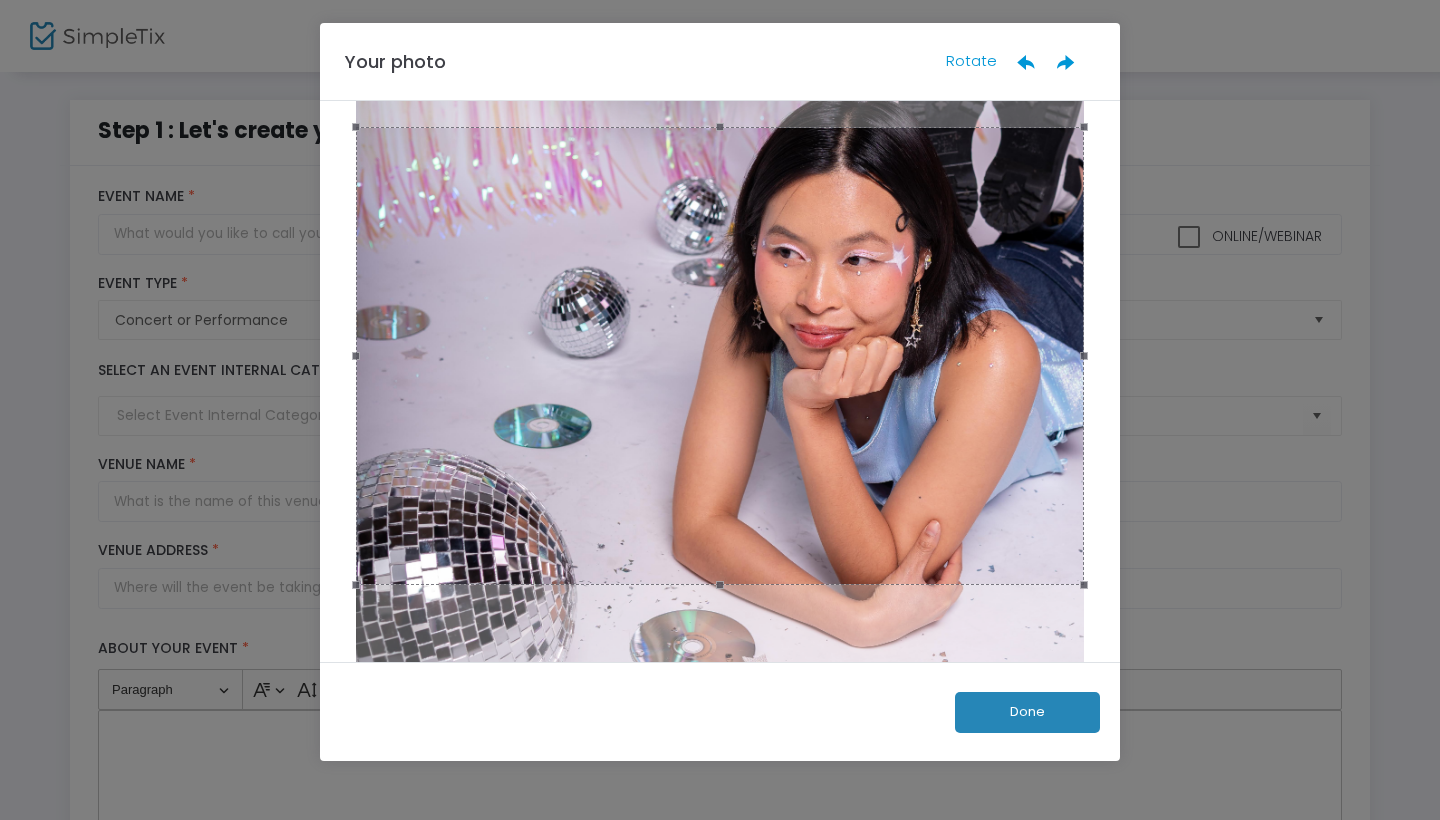drag, startPoint x: 711, startPoint y: 594, endPoint x: 836, endPoint y: 611, distance: 126.1507 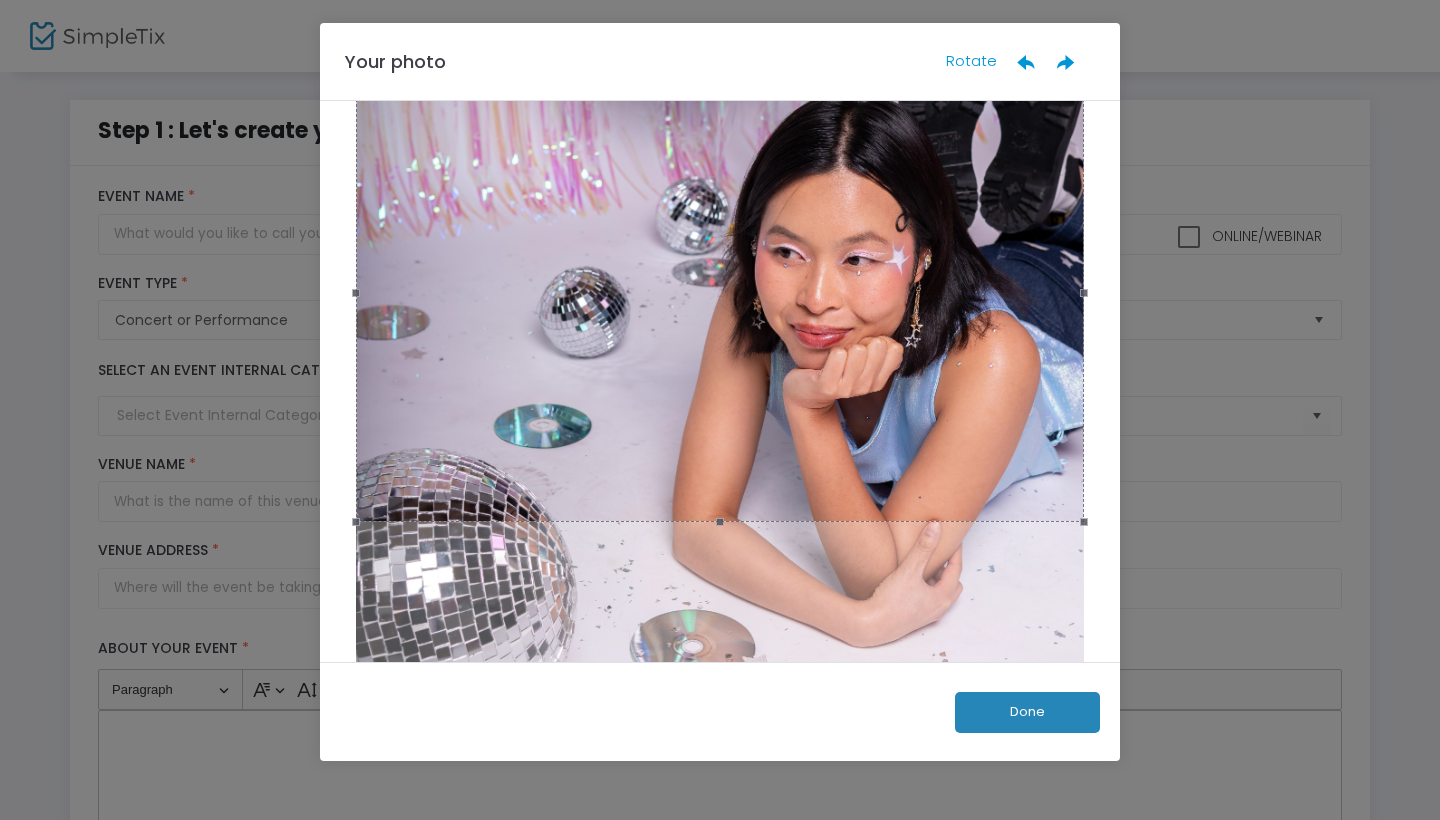 drag, startPoint x: 838, startPoint y: 425, endPoint x: 861, endPoint y: 362, distance: 67.06713 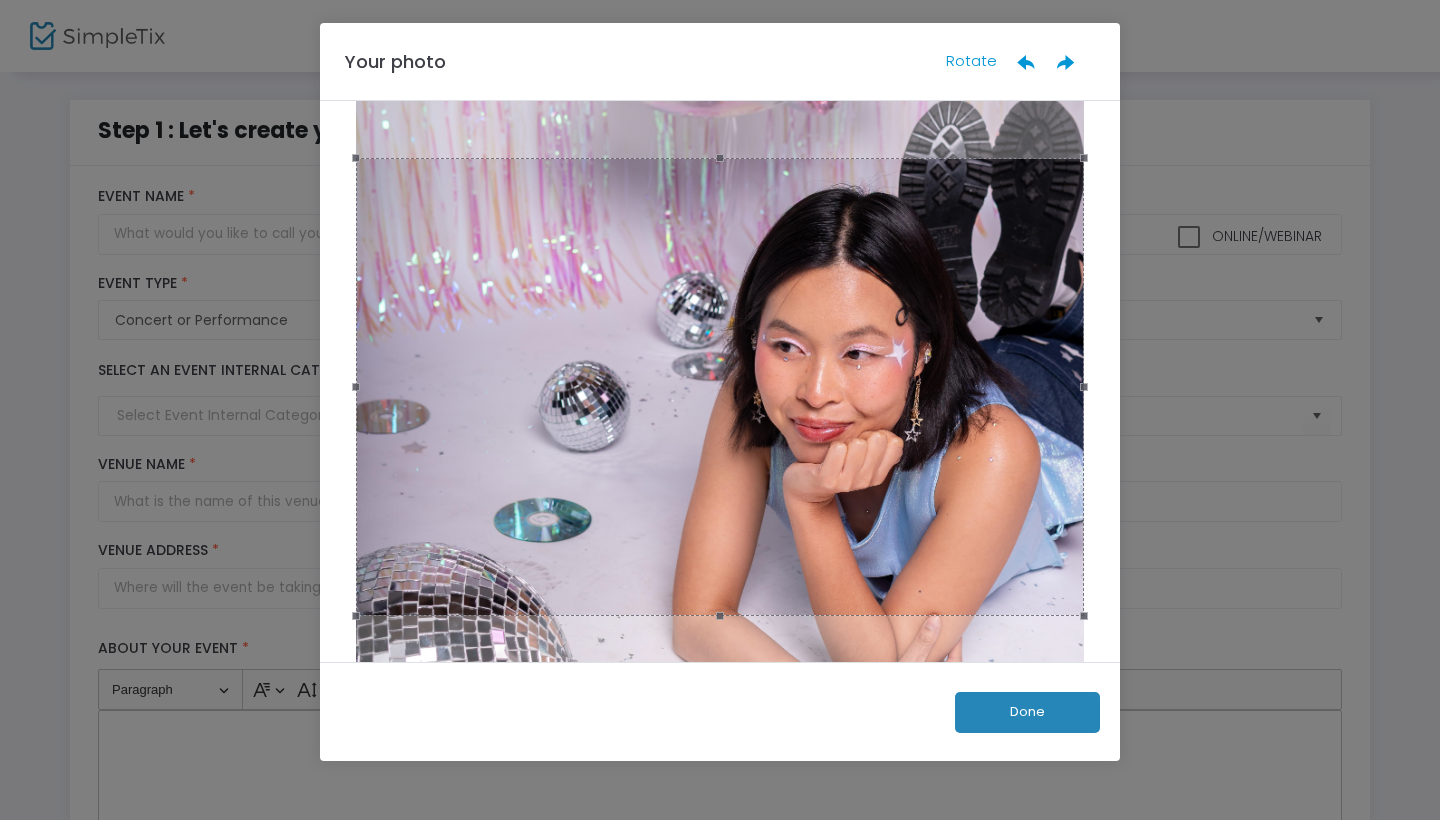 scroll, scrollTop: 223, scrollLeft: 0, axis: vertical 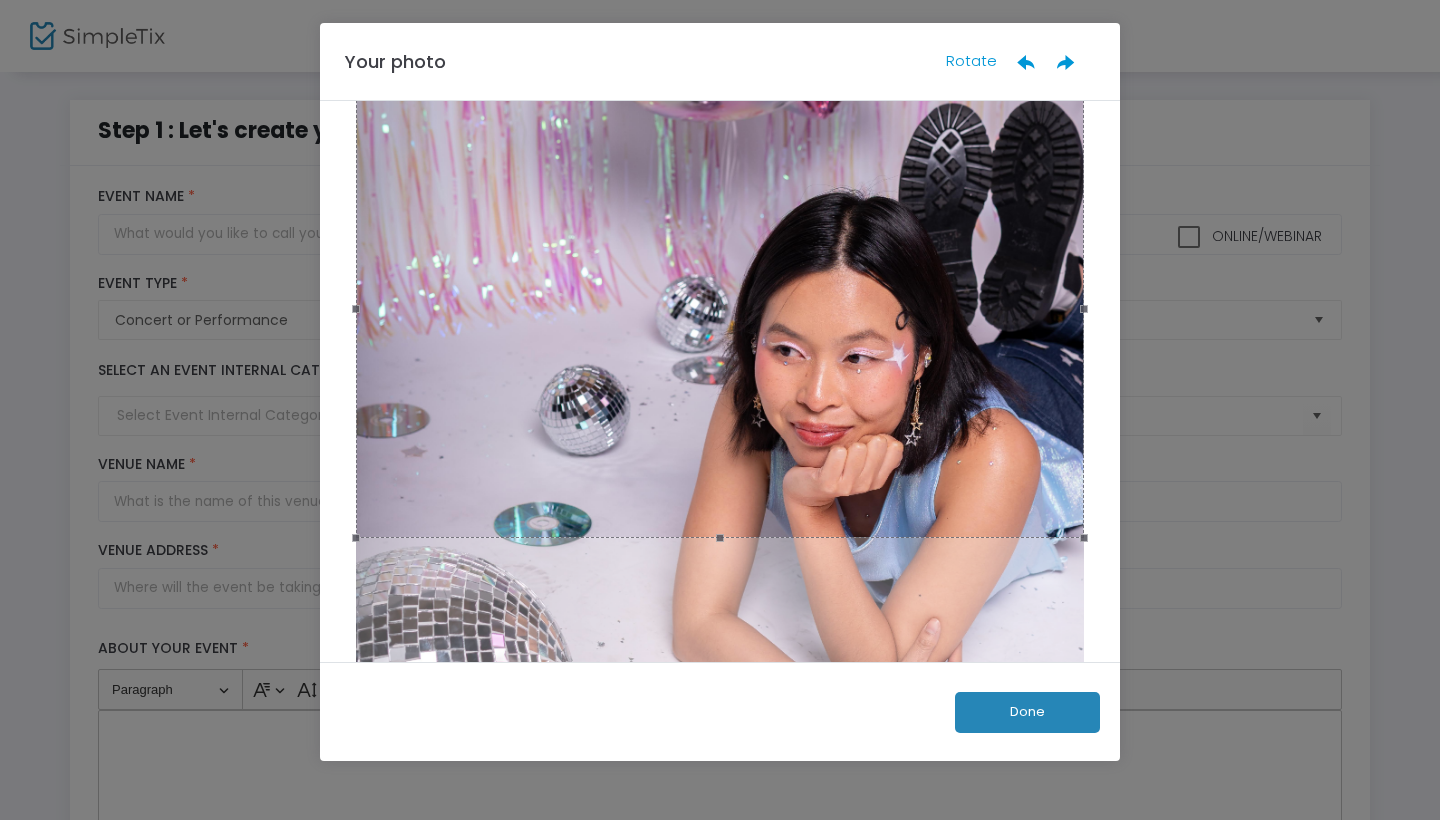drag, startPoint x: 861, startPoint y: 362, endPoint x: 883, endPoint y: 280, distance: 84.89994 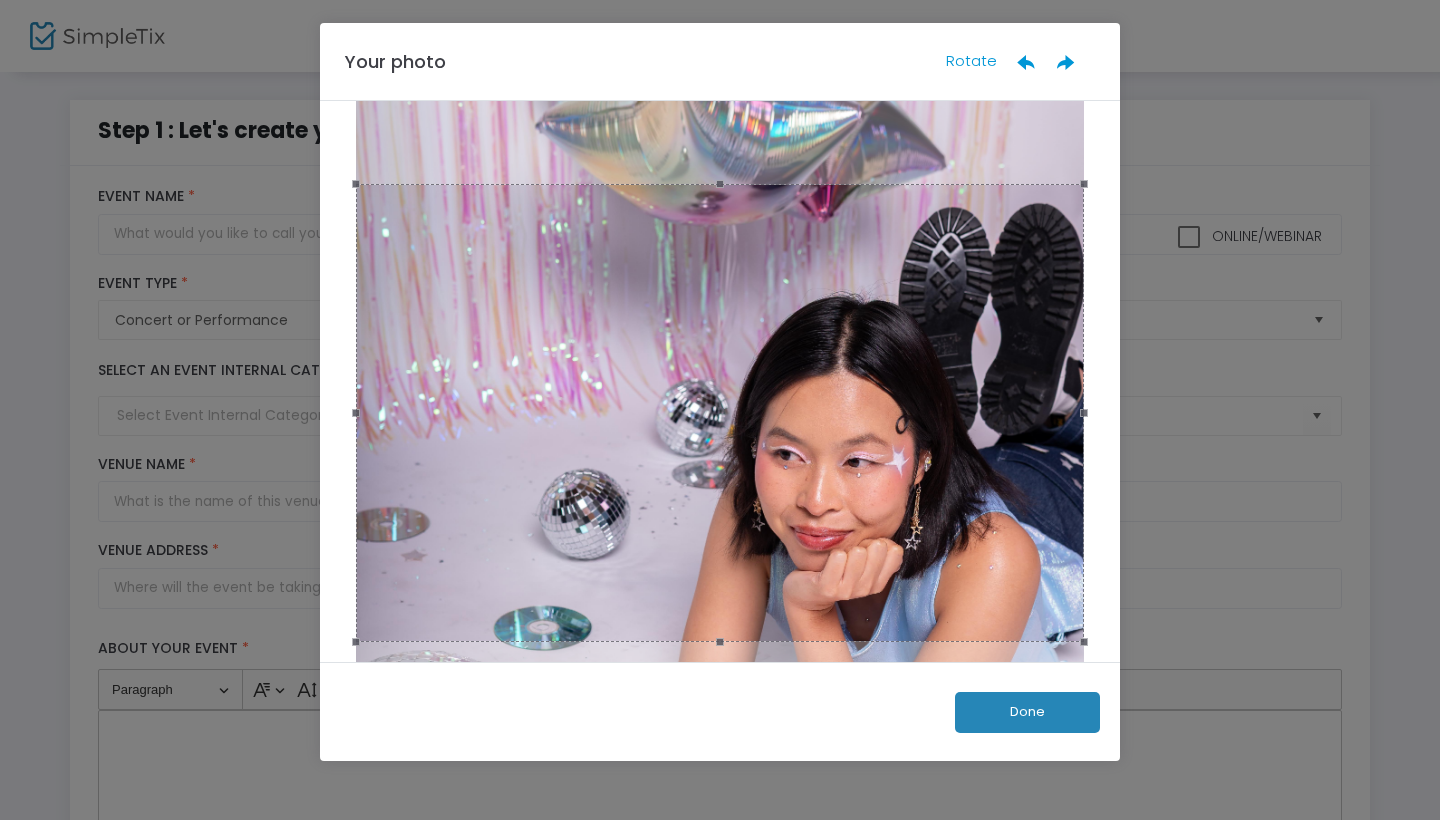scroll, scrollTop: 105, scrollLeft: 0, axis: vertical 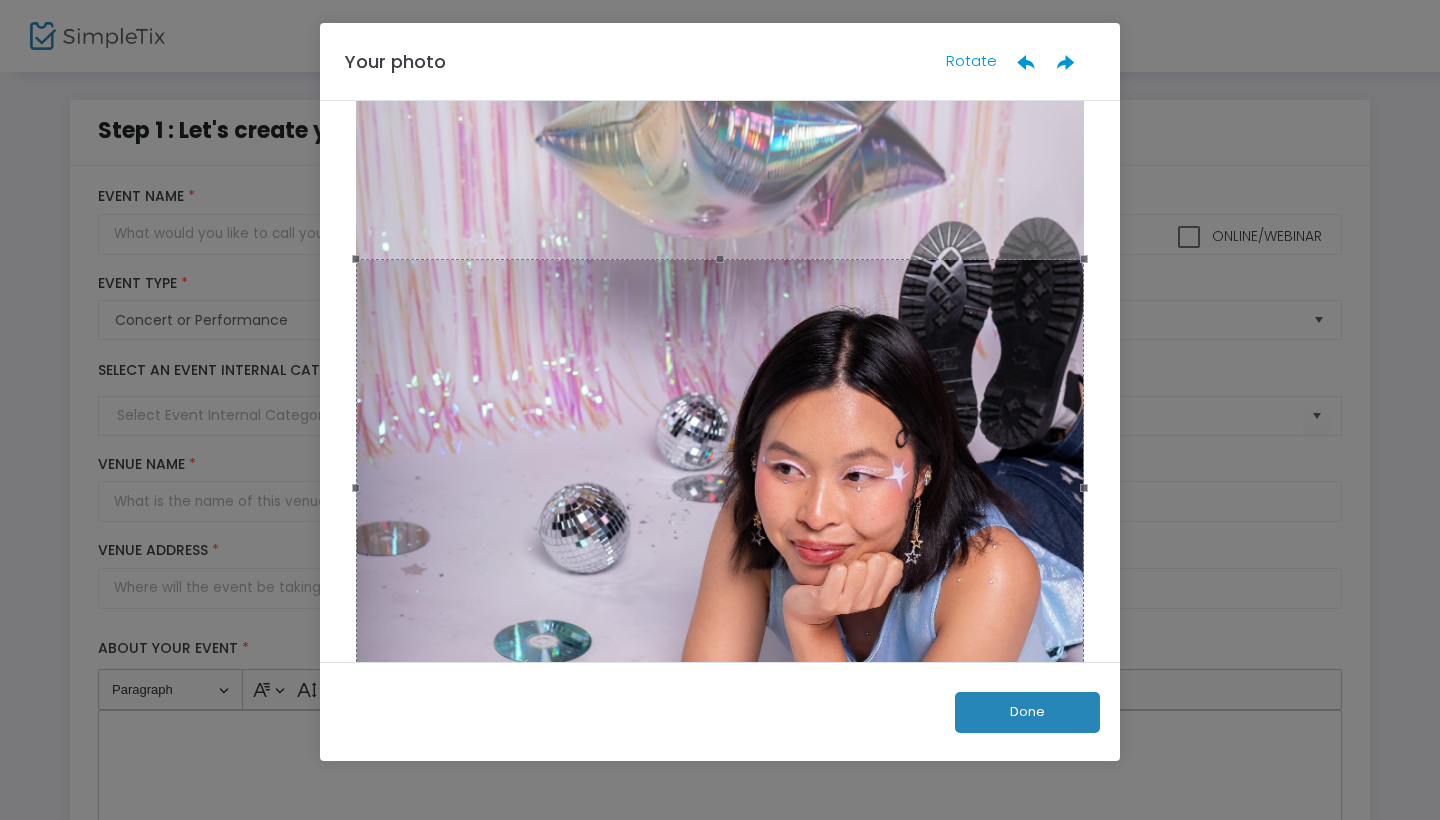 drag, startPoint x: 884, startPoint y: 276, endPoint x: 890, endPoint y: 337, distance: 61.294373 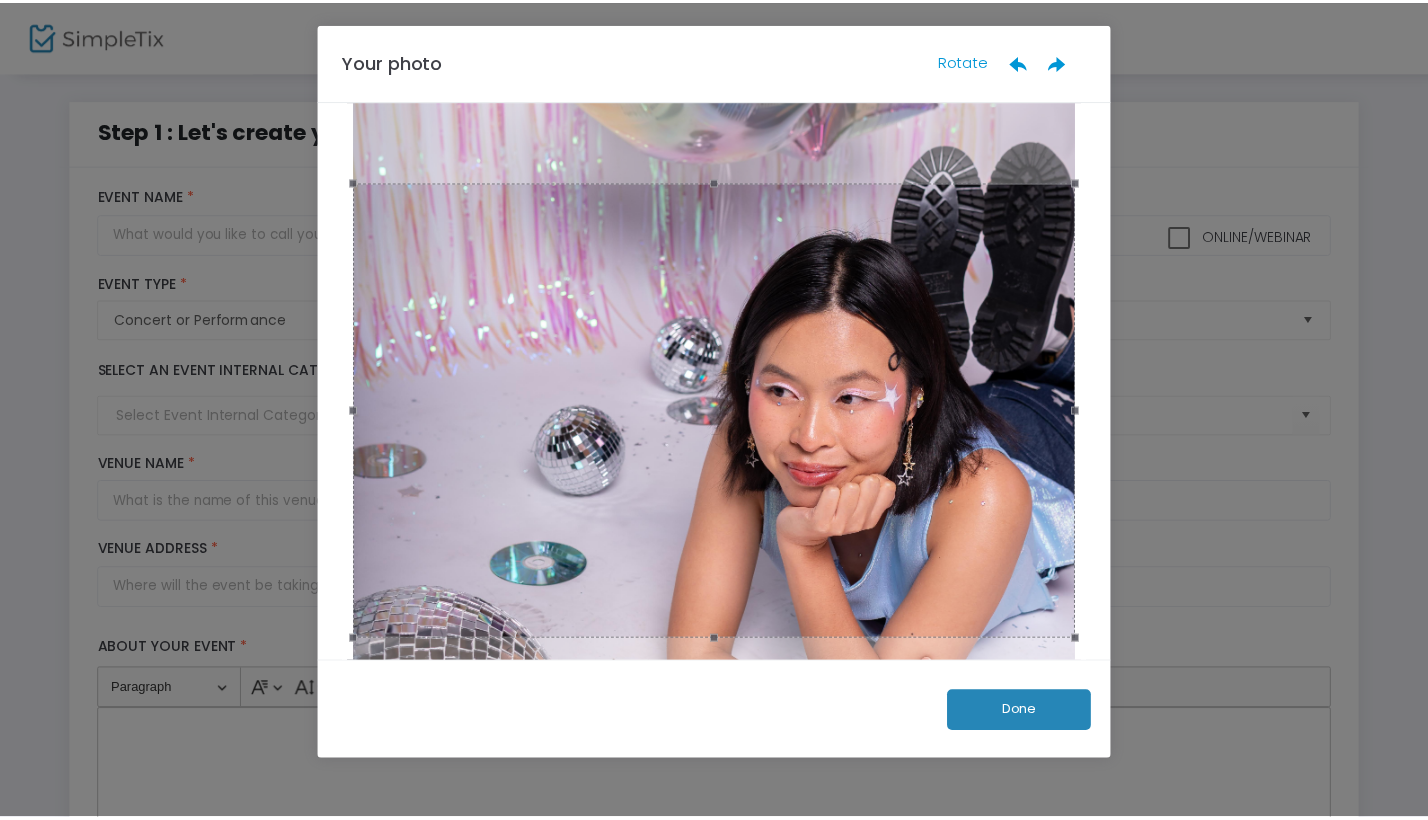 scroll, scrollTop: 173, scrollLeft: 0, axis: vertical 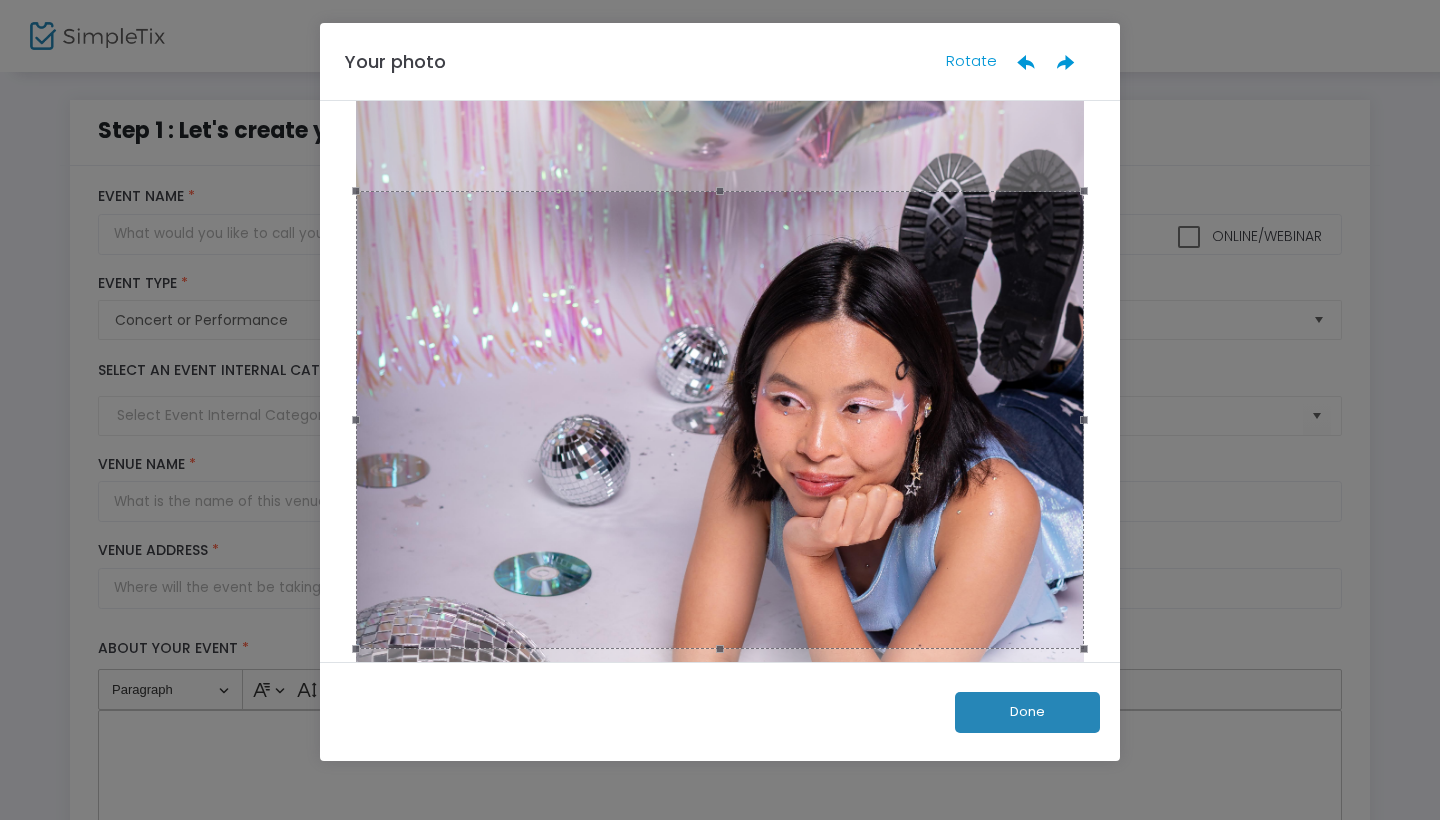 click 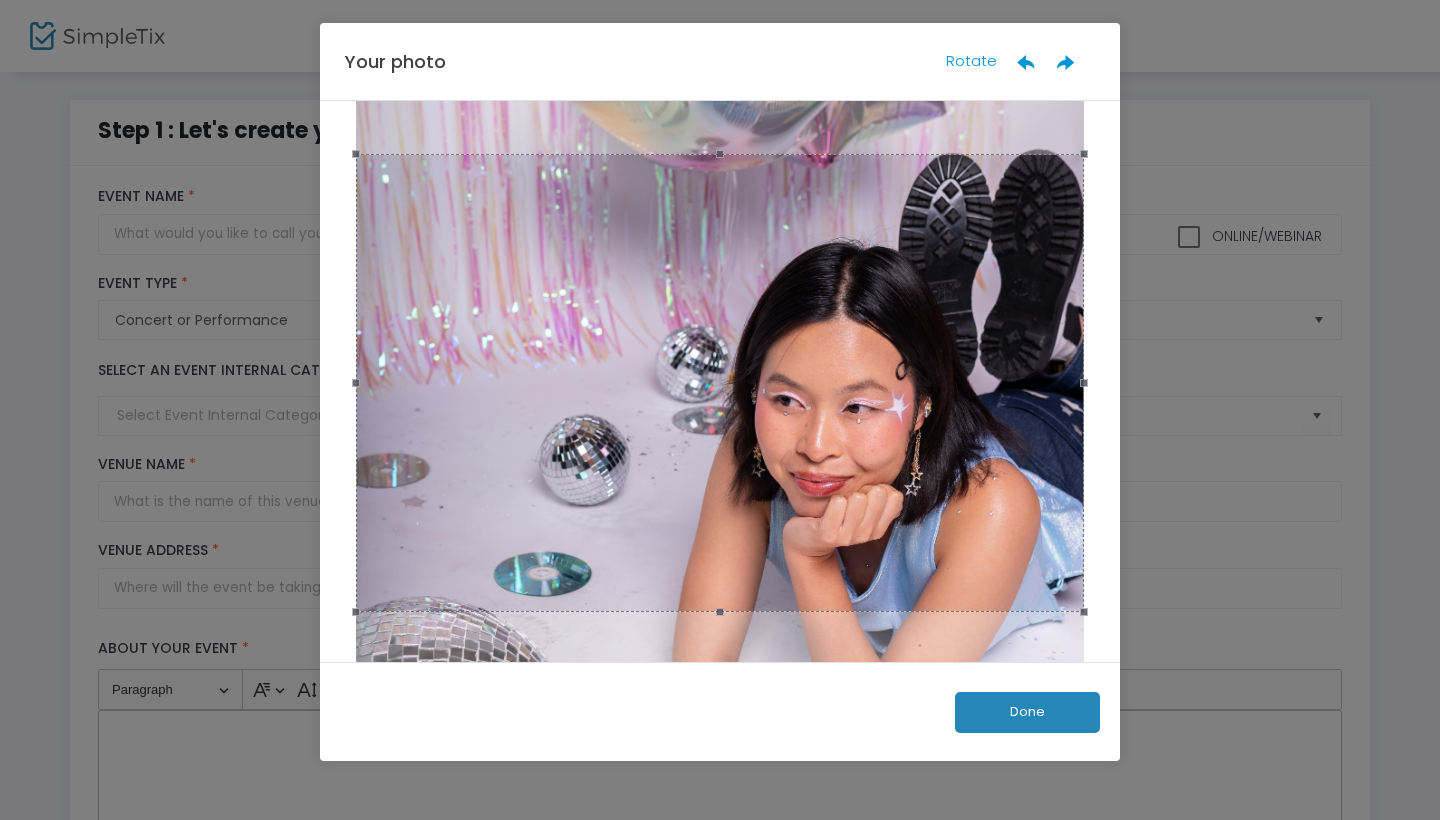 drag, startPoint x: 890, startPoint y: 337, endPoint x: 896, endPoint y: 300, distance: 37.48333 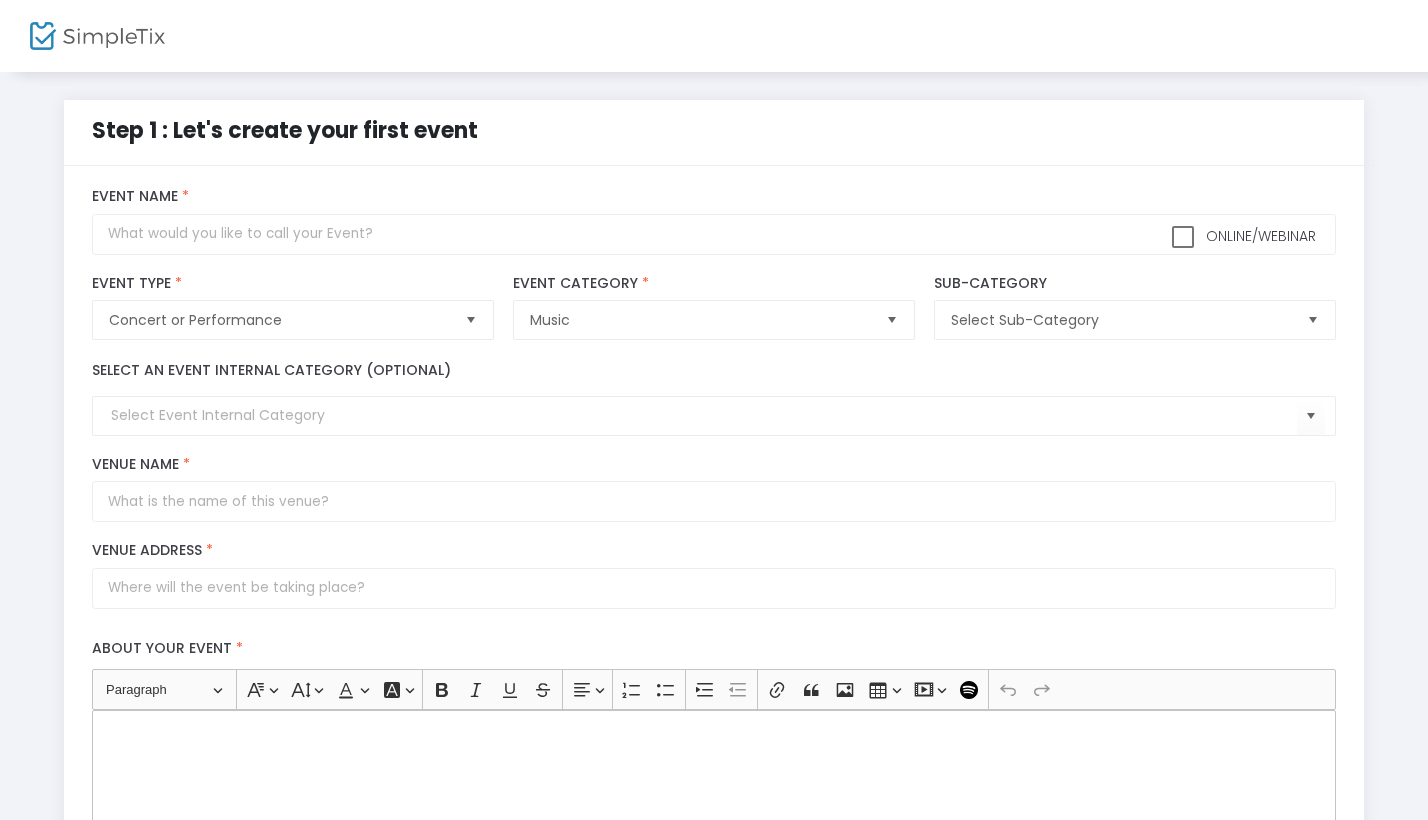 scroll, scrollTop: 0, scrollLeft: 0, axis: both 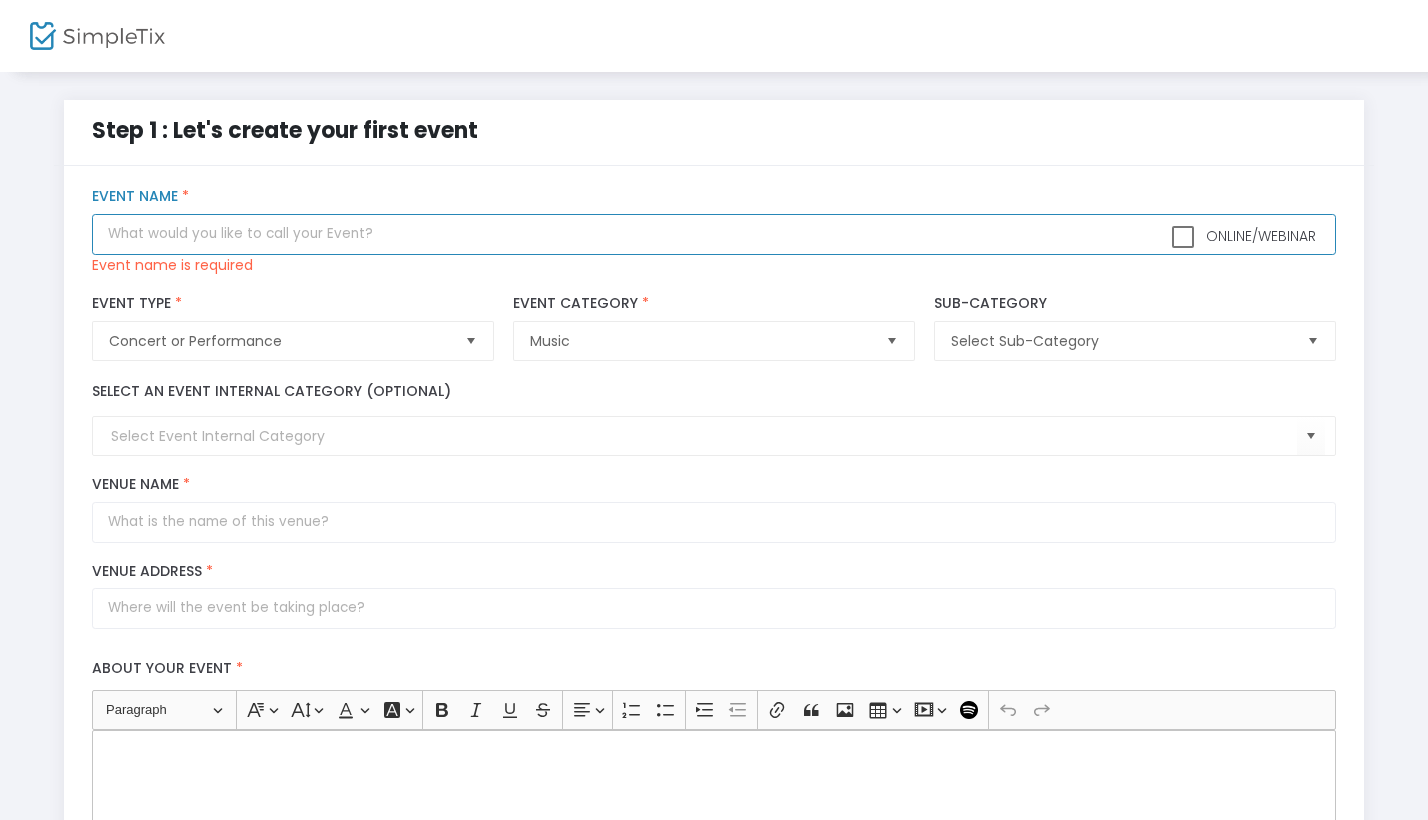 paste on "₊✩‧˚✩‧₊Pastoral Pop Wonders₊✩‧˚✩‧₊" 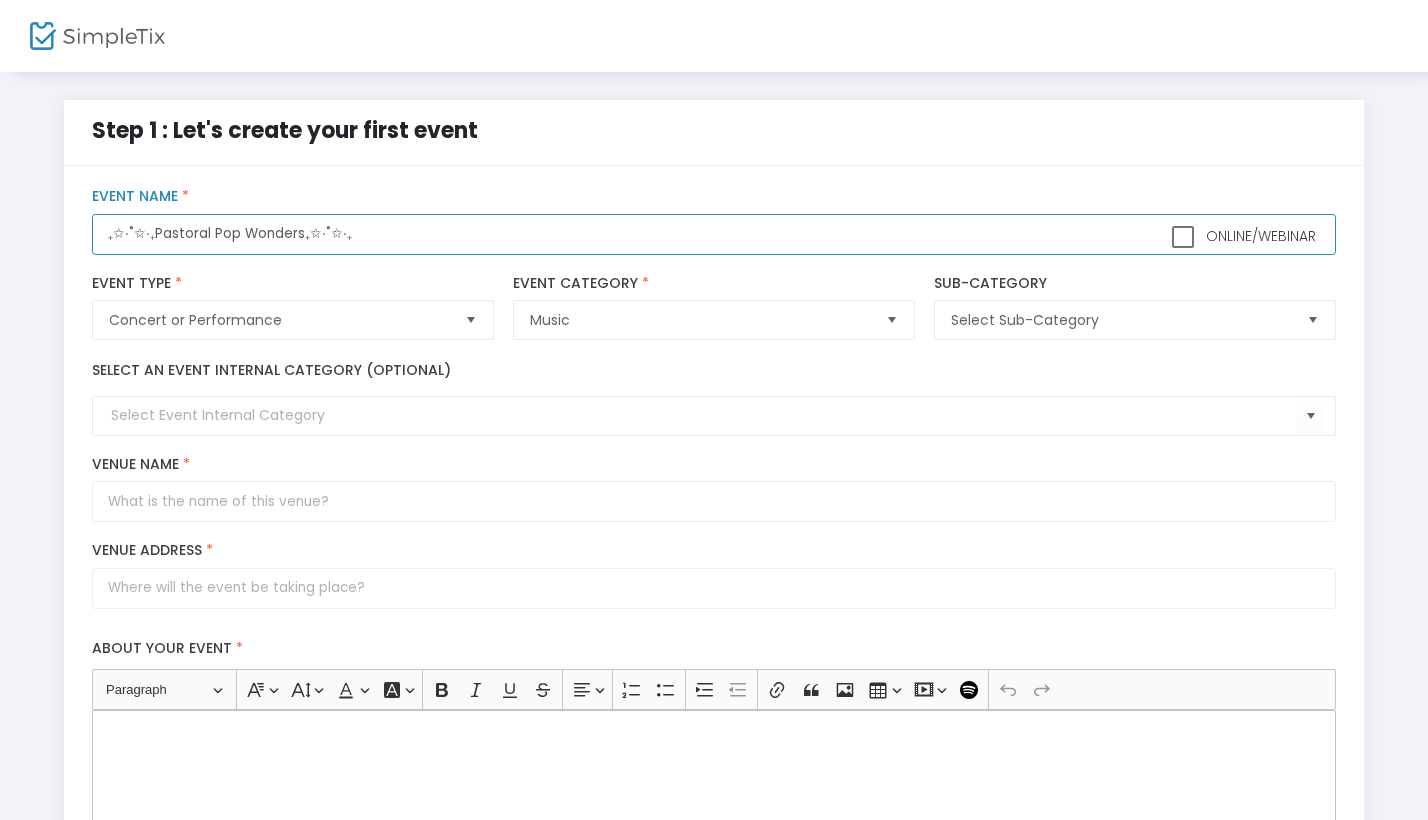 type on "₊✩‧˚✩‧₊Pastoral Pop Wonders₊✩‧˚✩‧₊" 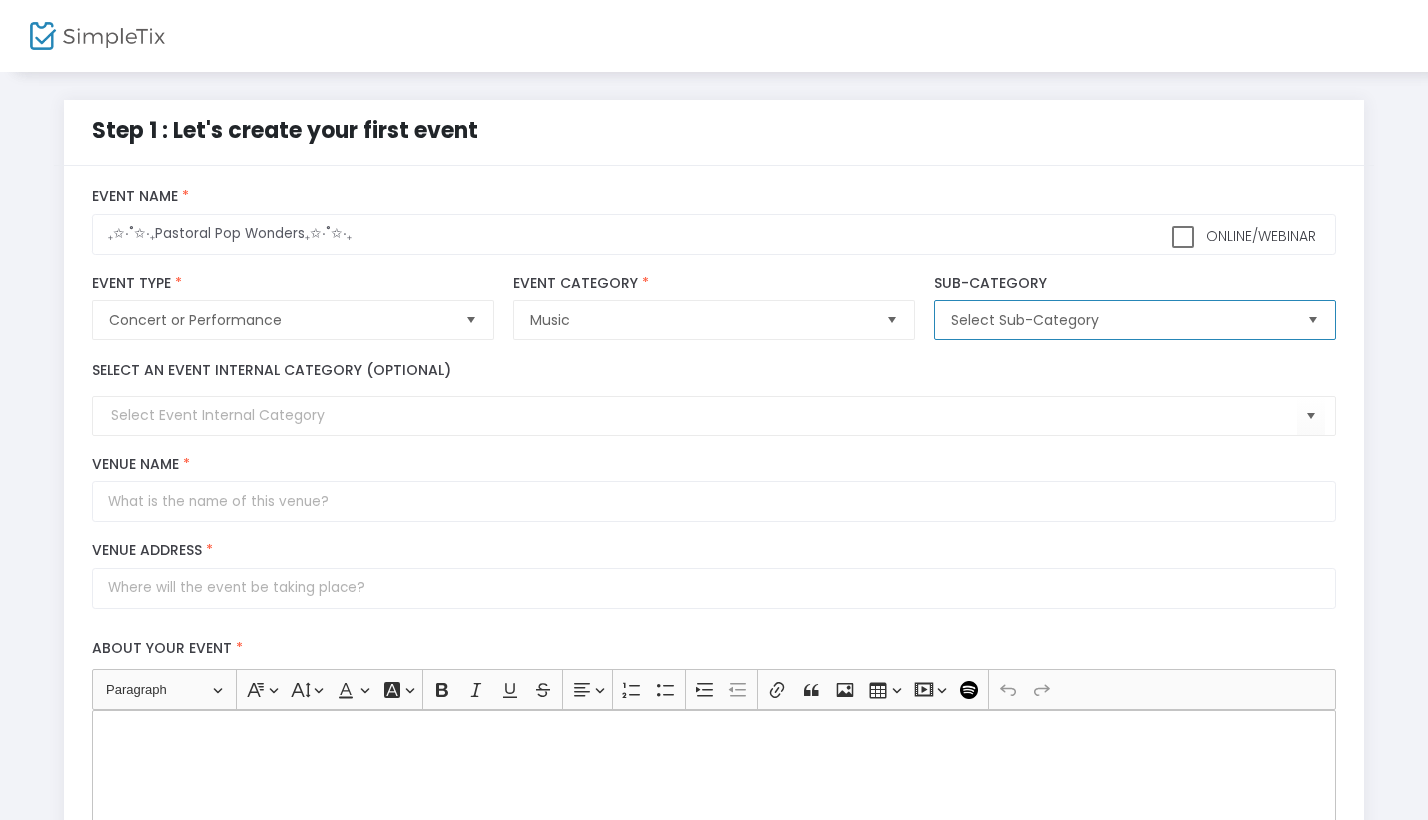 click on "Select Sub-Category" at bounding box center [1134, 320] 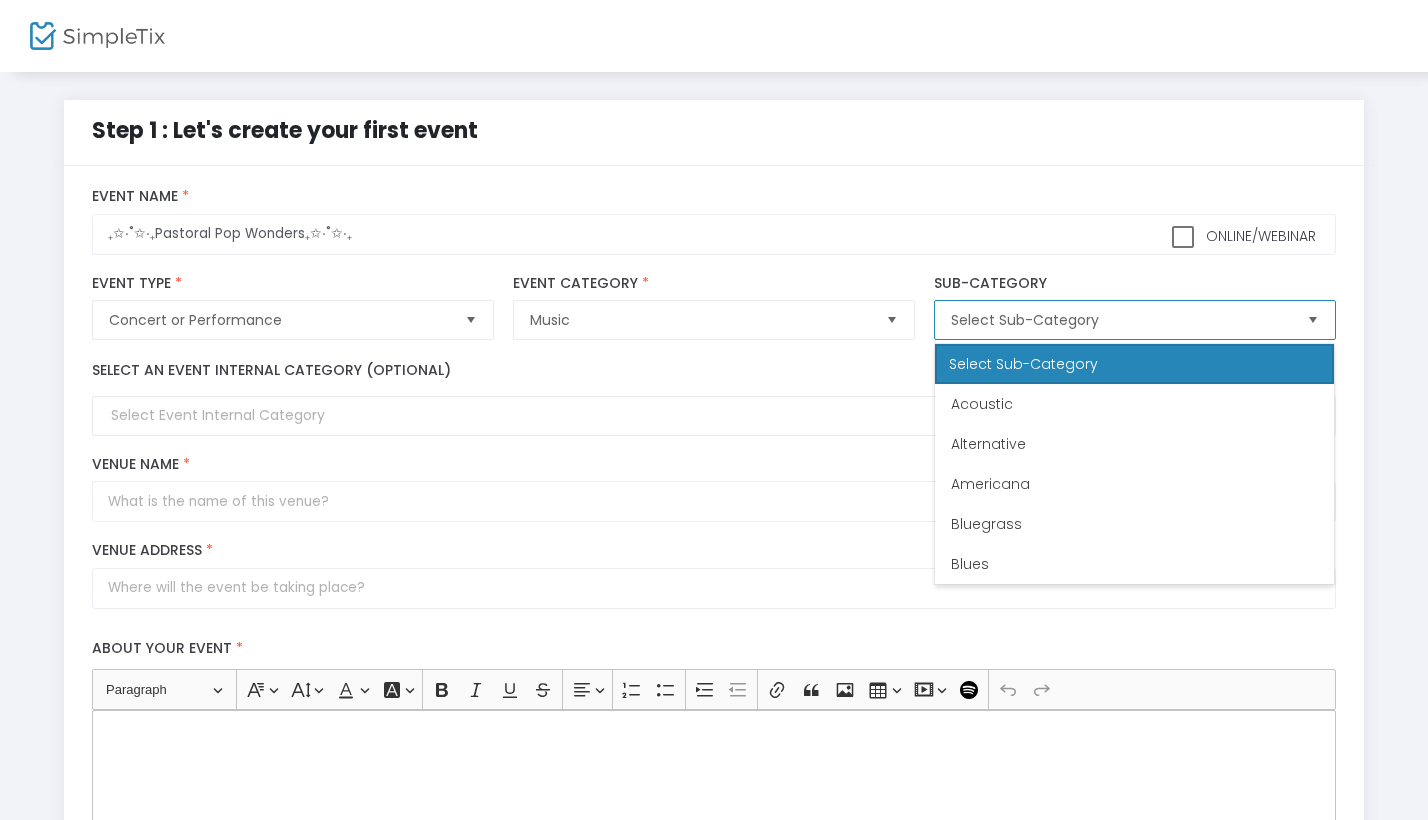 click on "Select Sub-Category" at bounding box center [1120, 320] 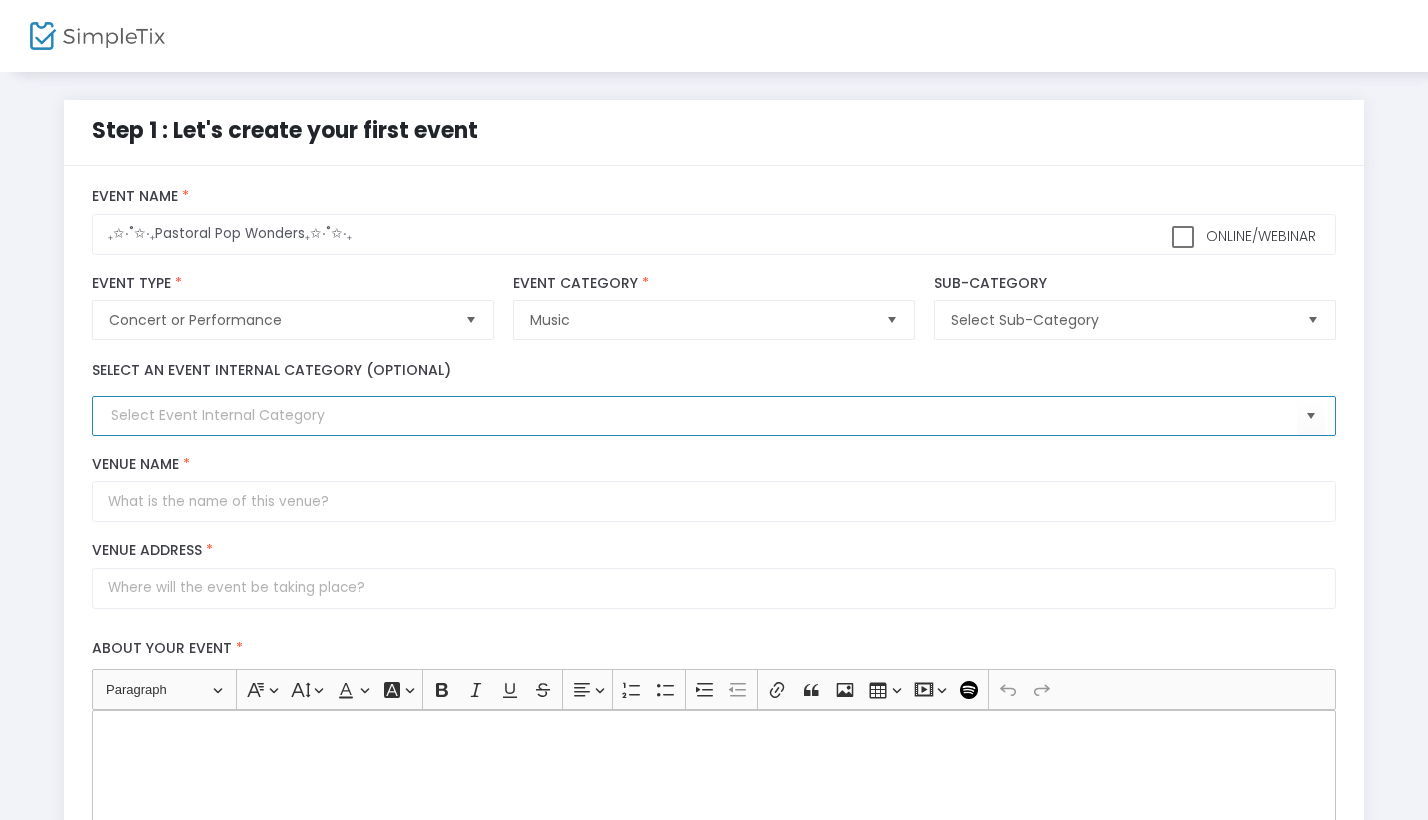 click at bounding box center (703, 415) 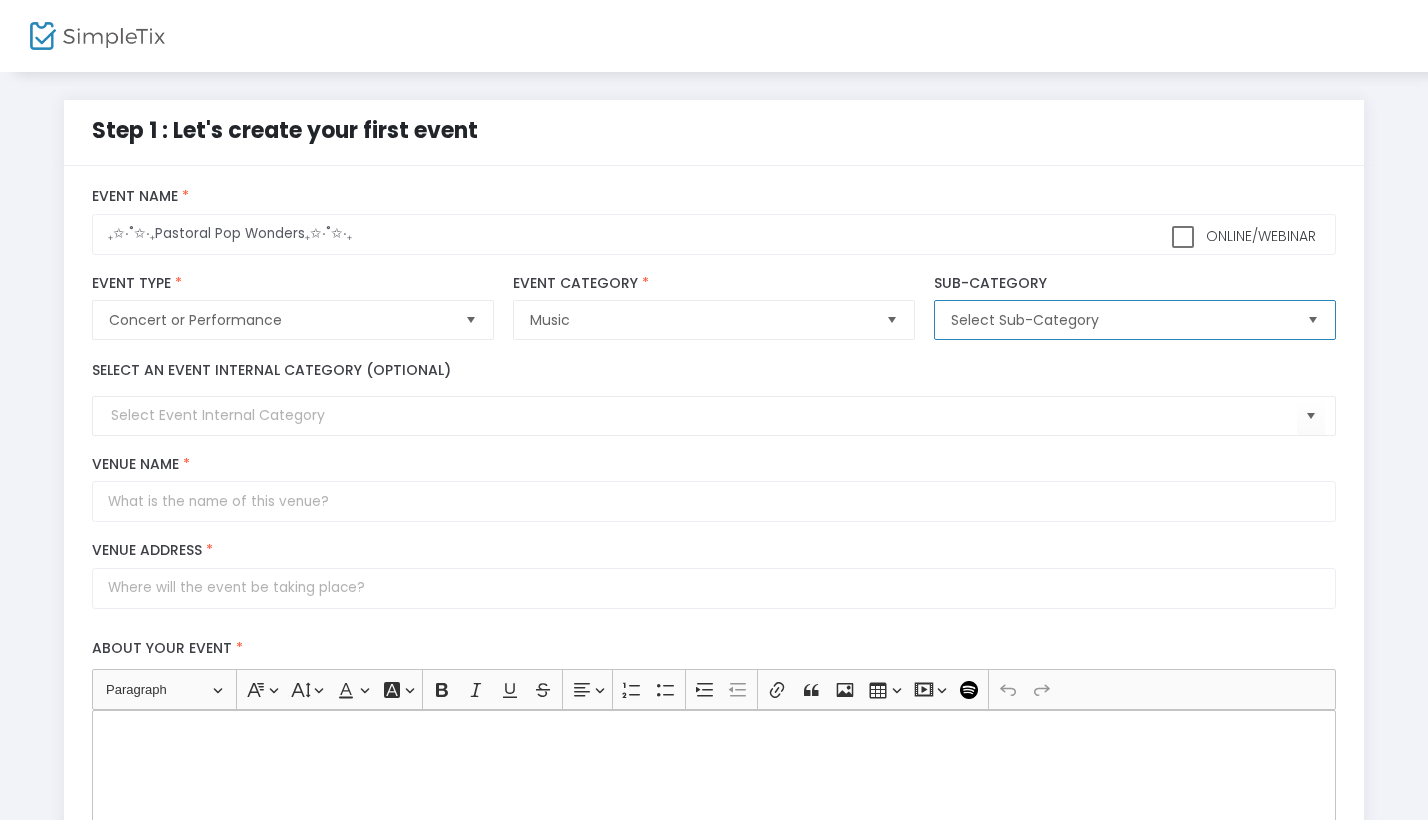 click on "Select Sub-Category" at bounding box center (1120, 320) 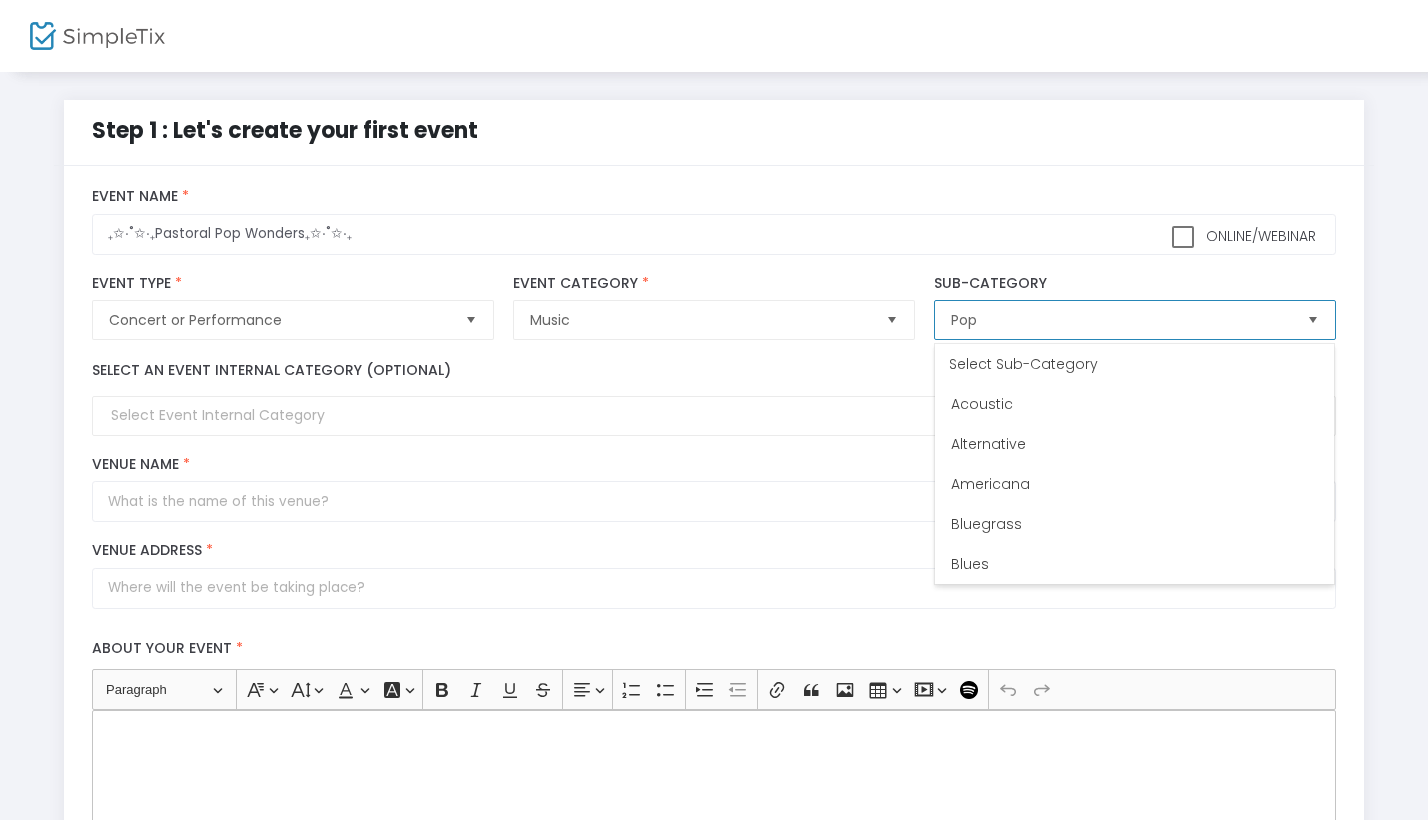 scroll, scrollTop: 720, scrollLeft: 0, axis: vertical 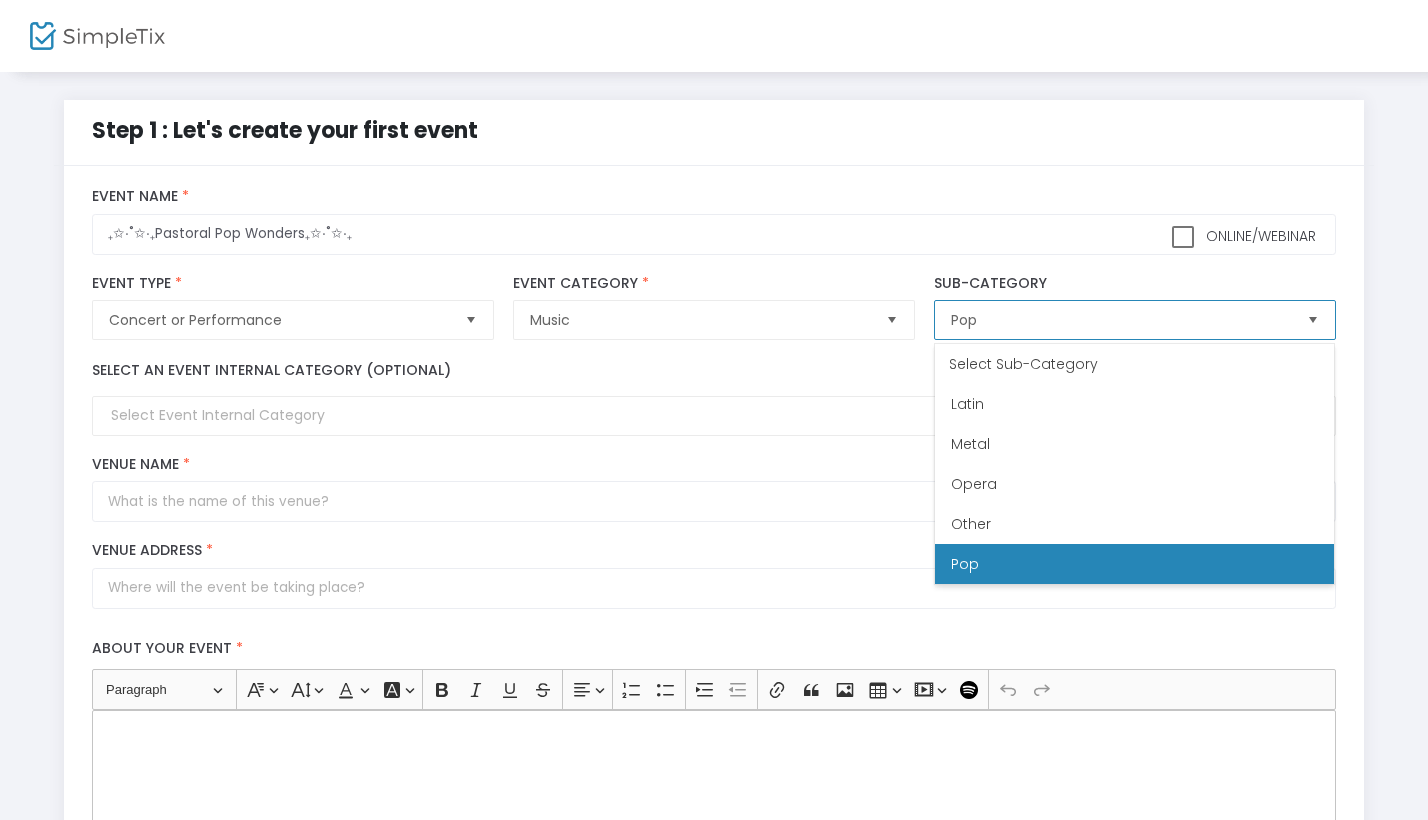 click on "Pop" at bounding box center (1134, 564) 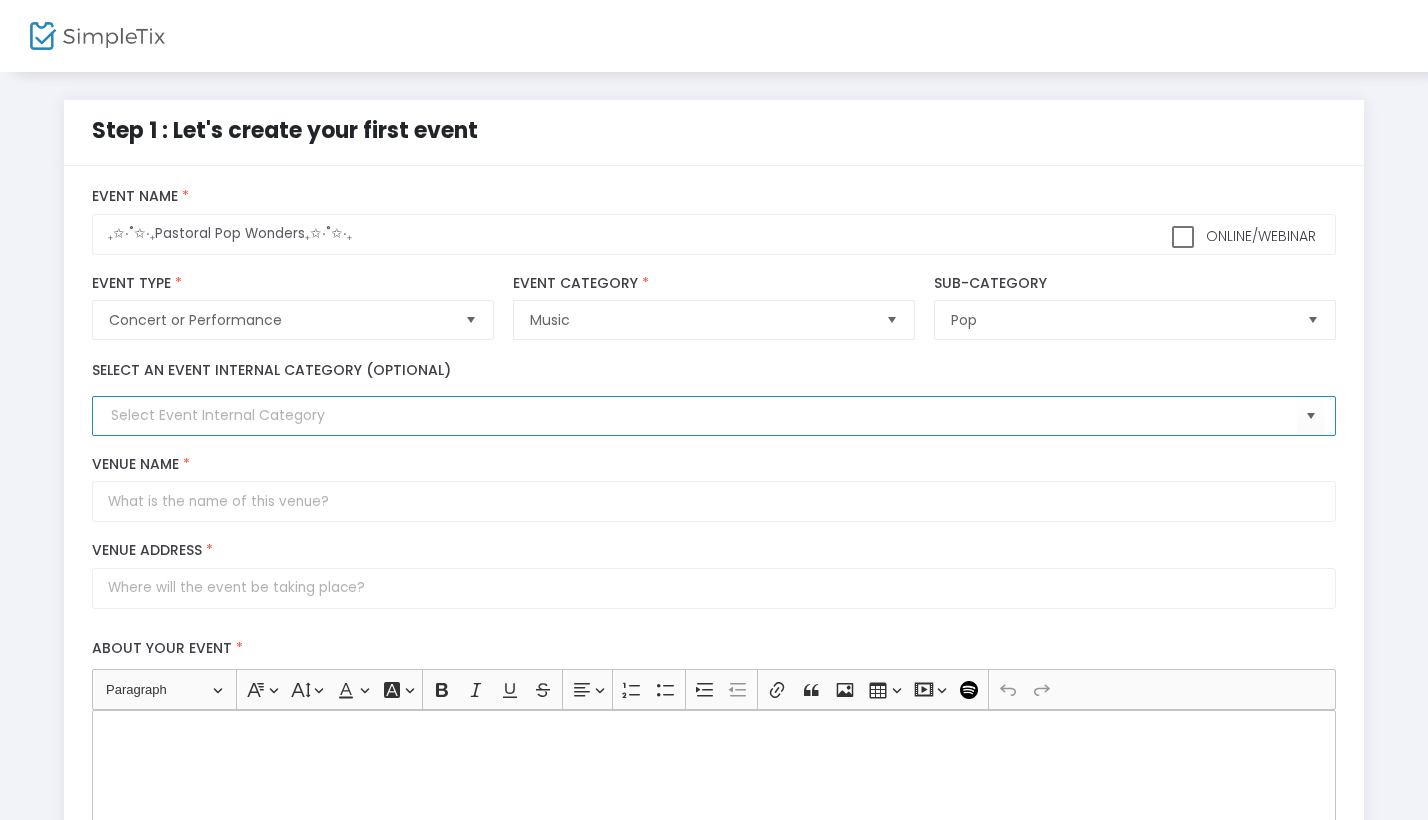click at bounding box center [703, 415] 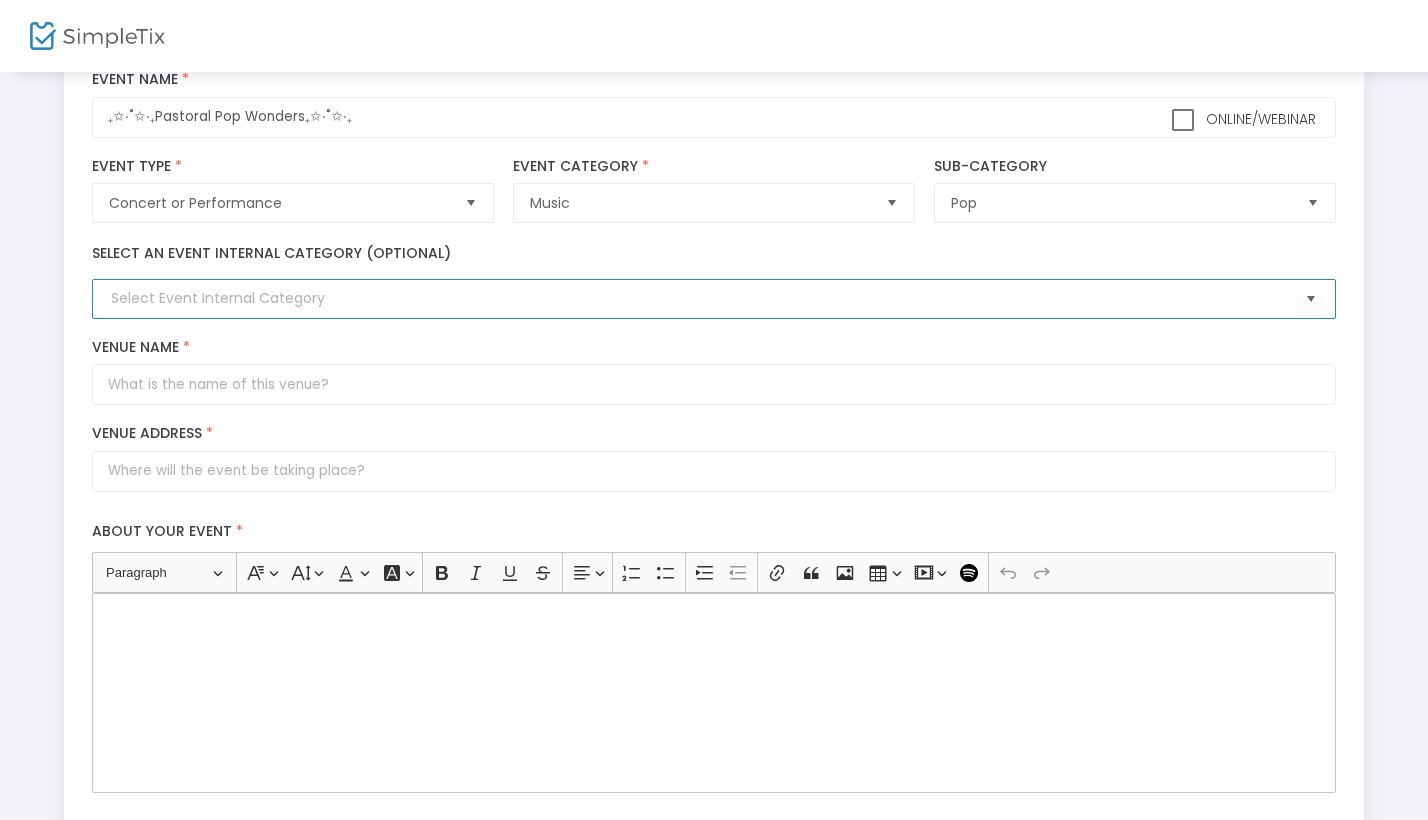 scroll, scrollTop: 118, scrollLeft: 0, axis: vertical 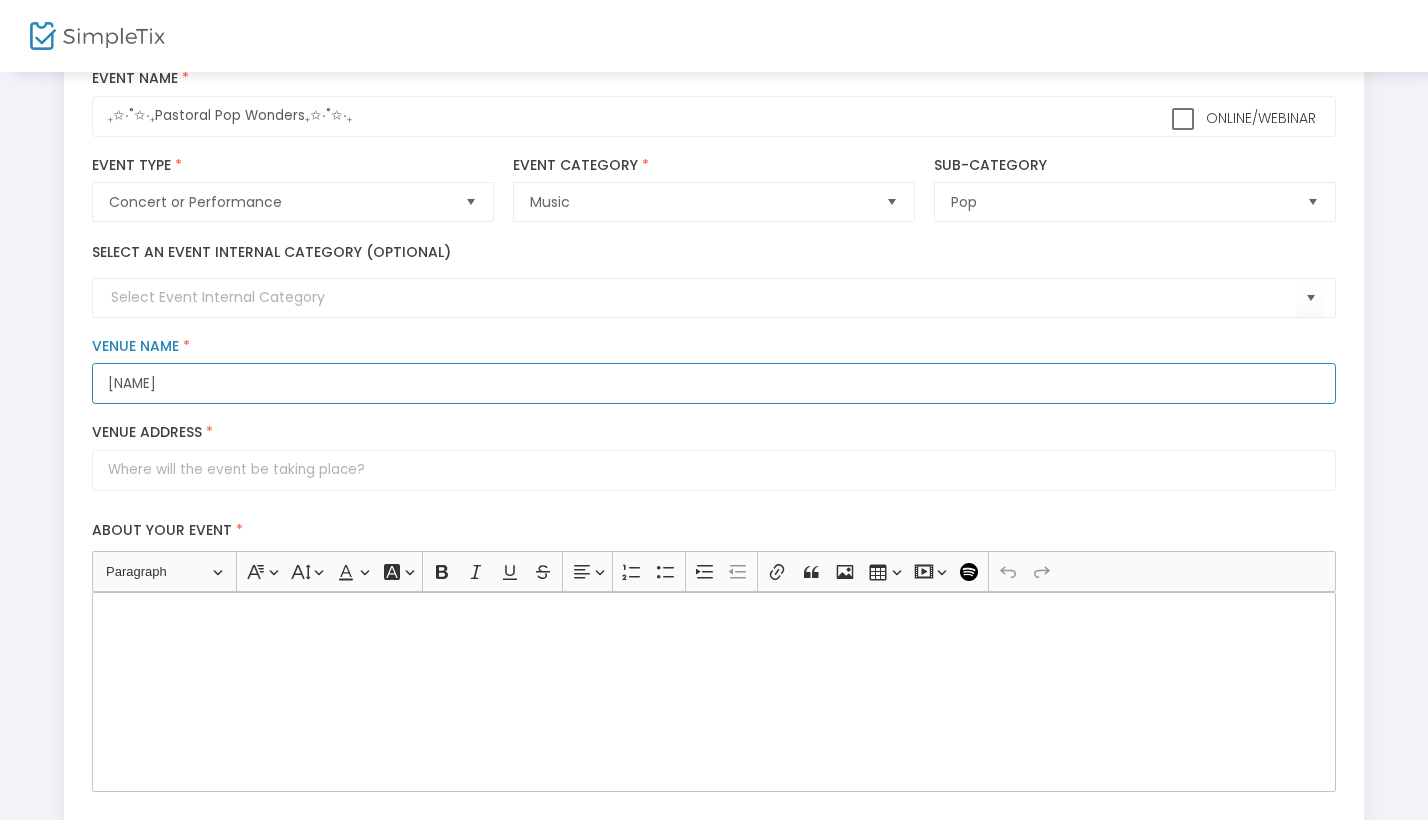 type on "[NAME]" 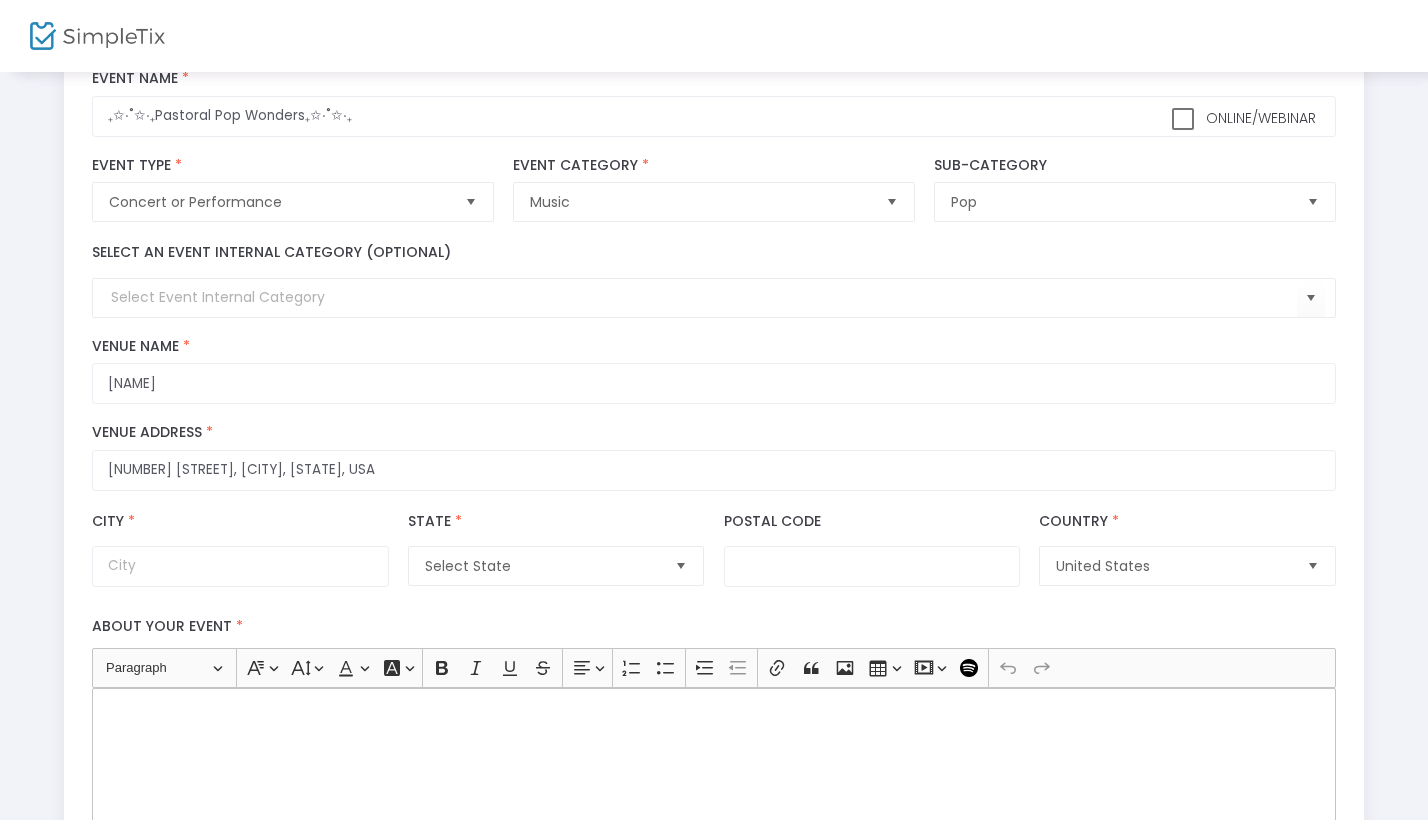 type on "[NUMBER] [STREET]" 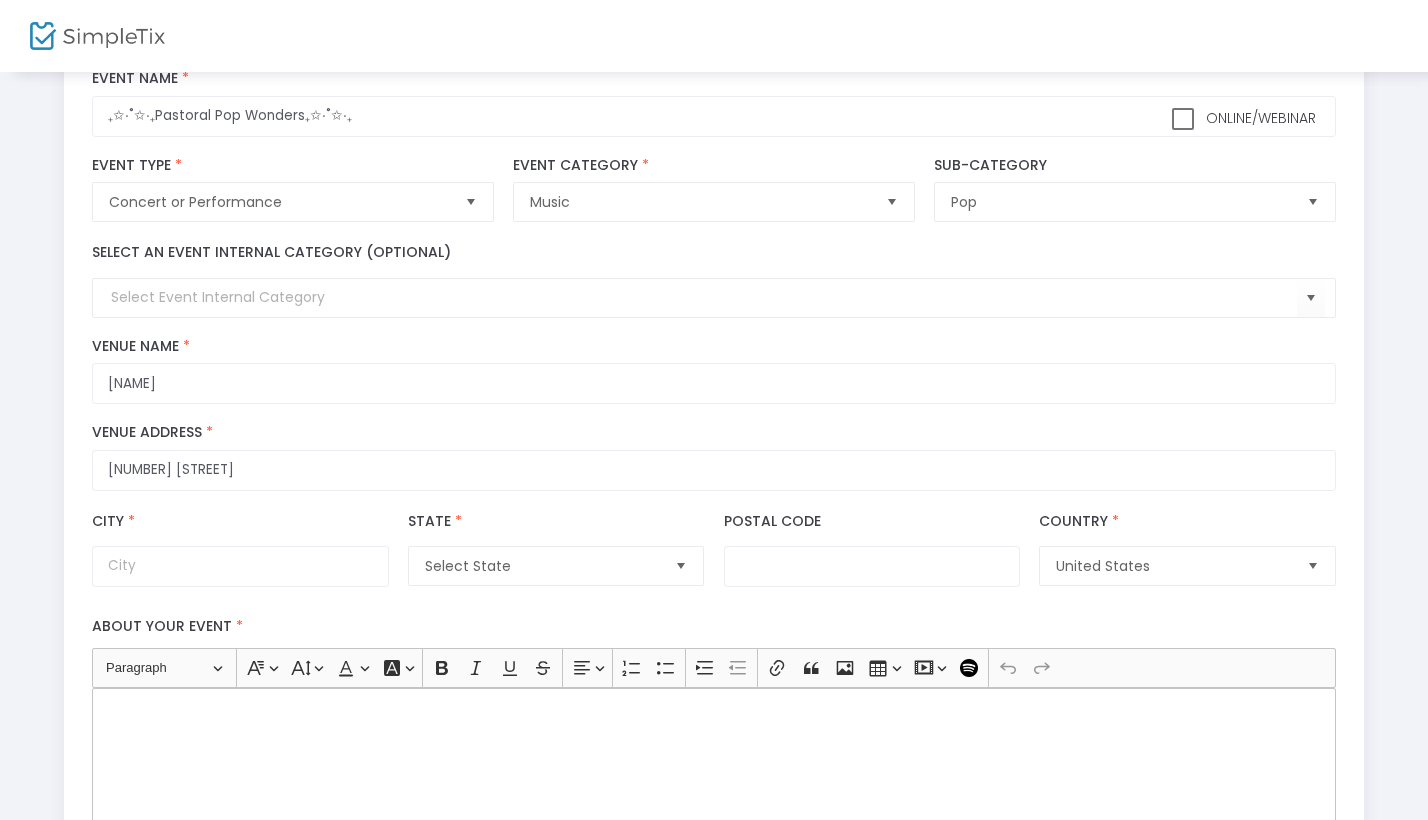 type on "[CITY]" 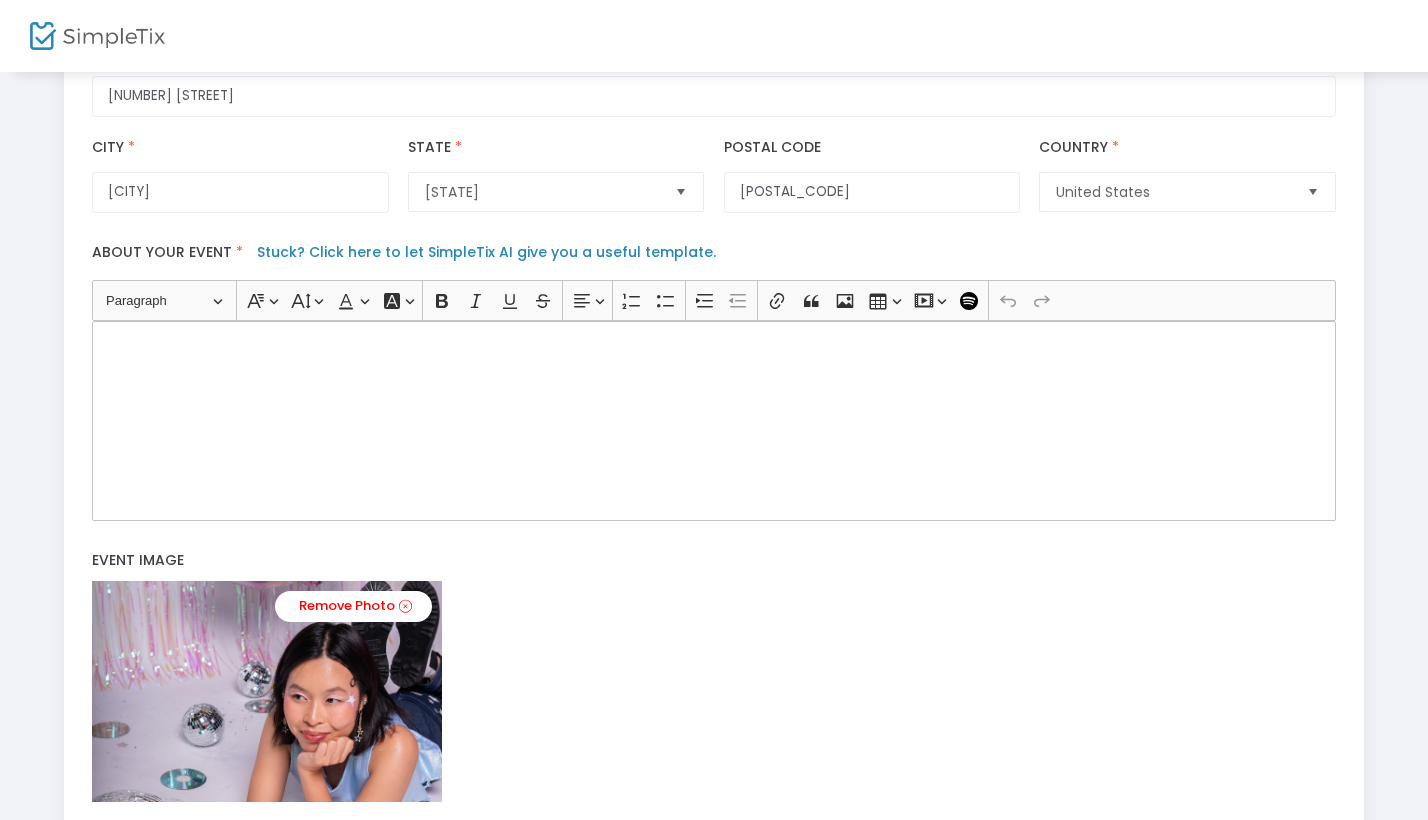 scroll, scrollTop: 580, scrollLeft: 0, axis: vertical 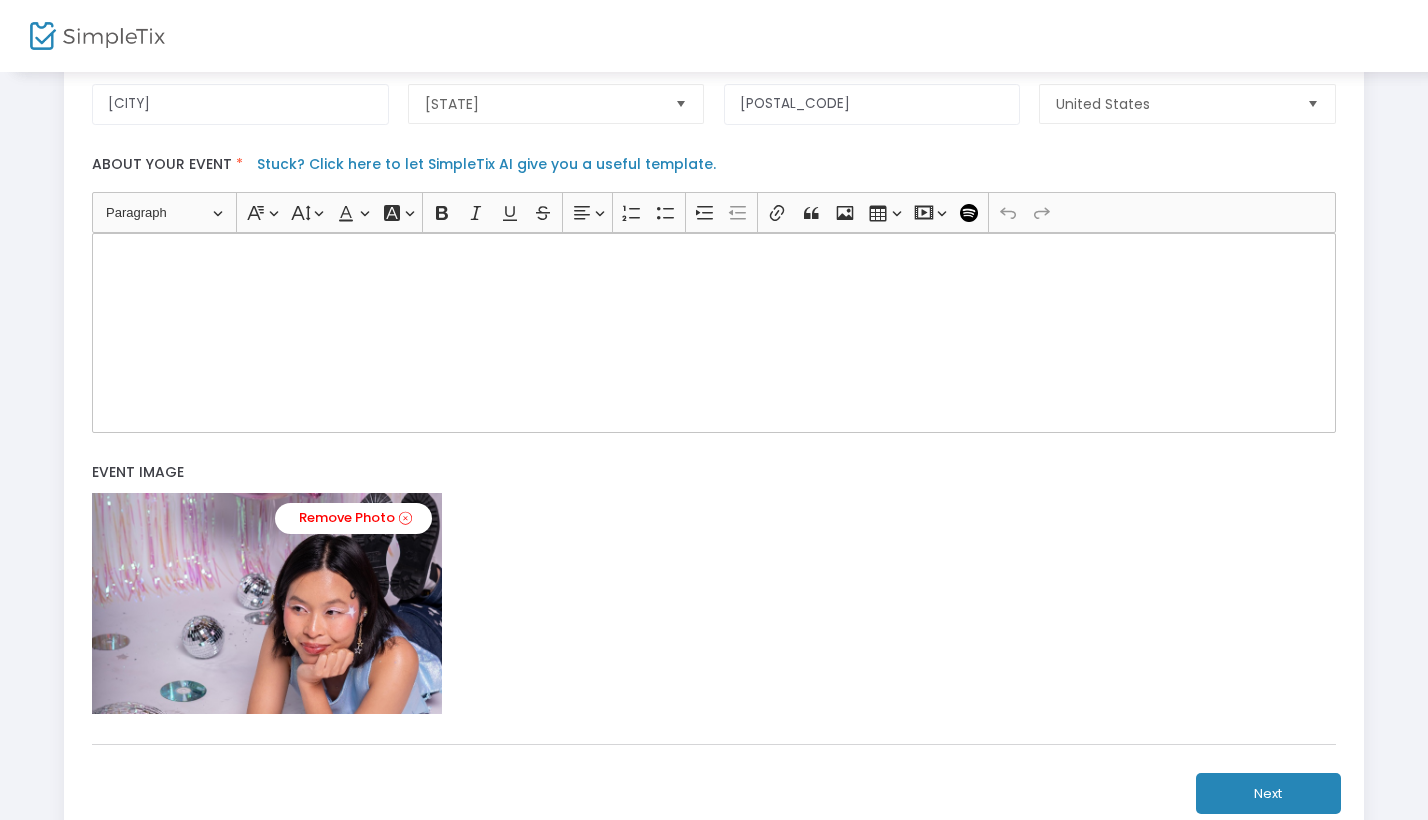 click 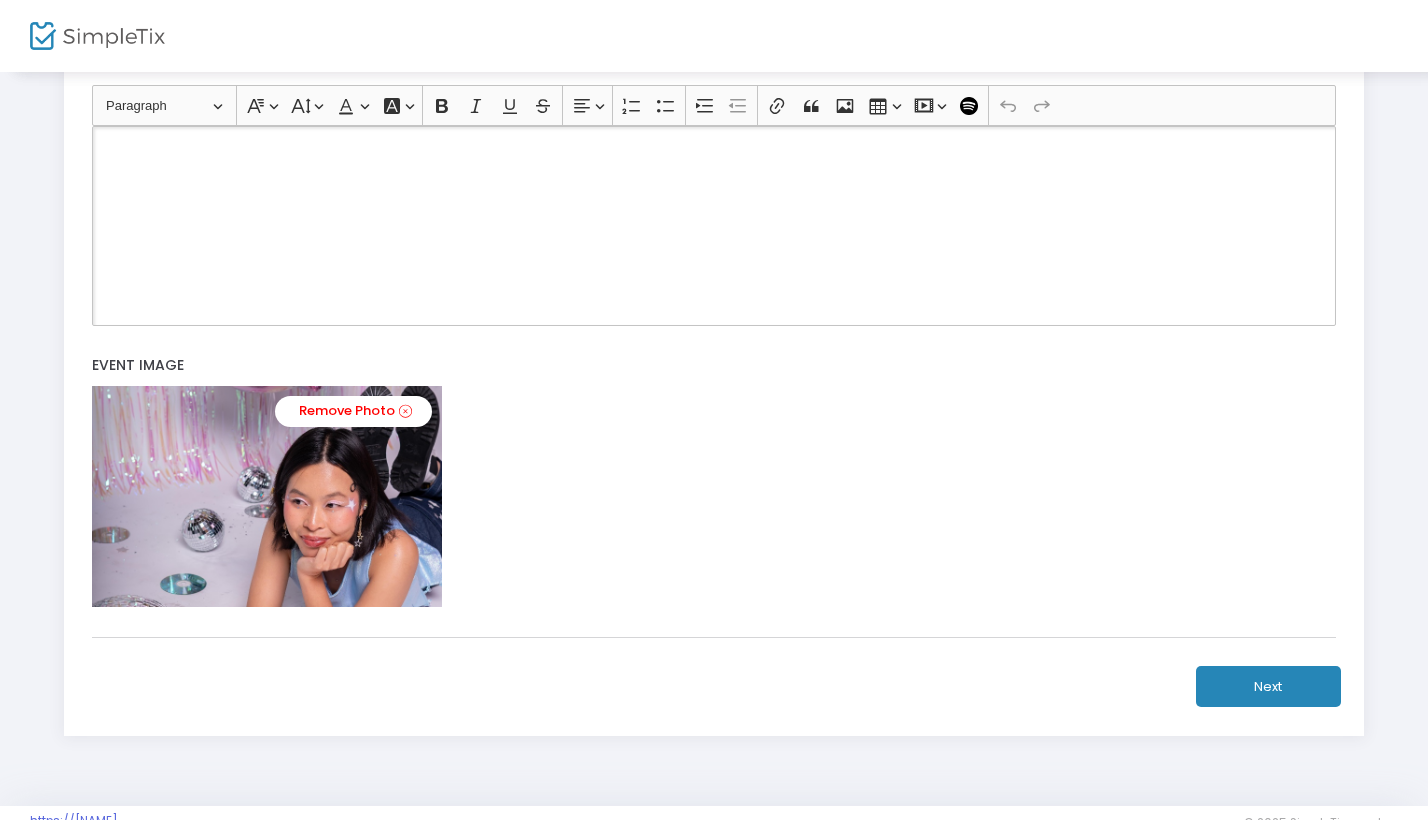 scroll, scrollTop: 694, scrollLeft: 0, axis: vertical 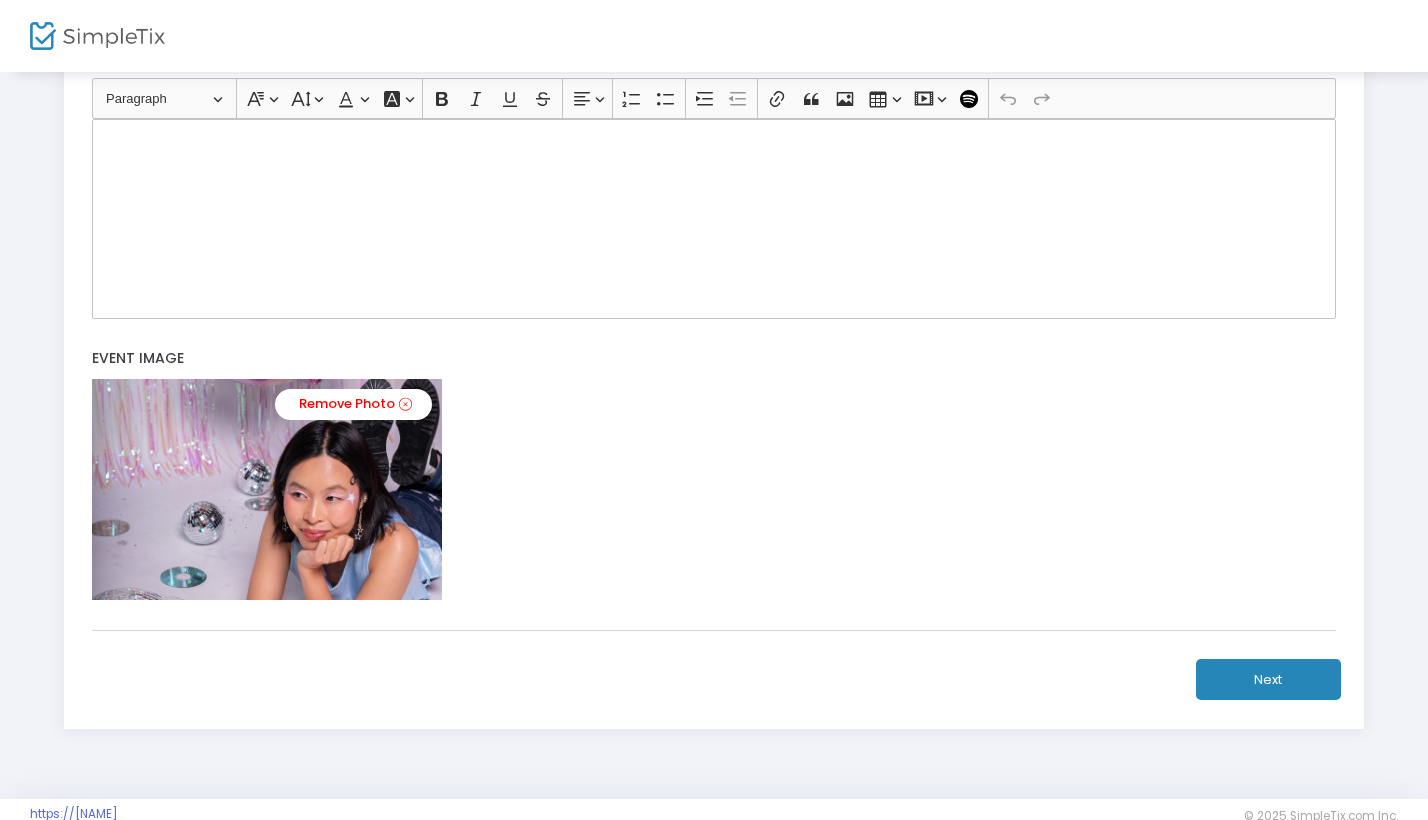 click on "Next" 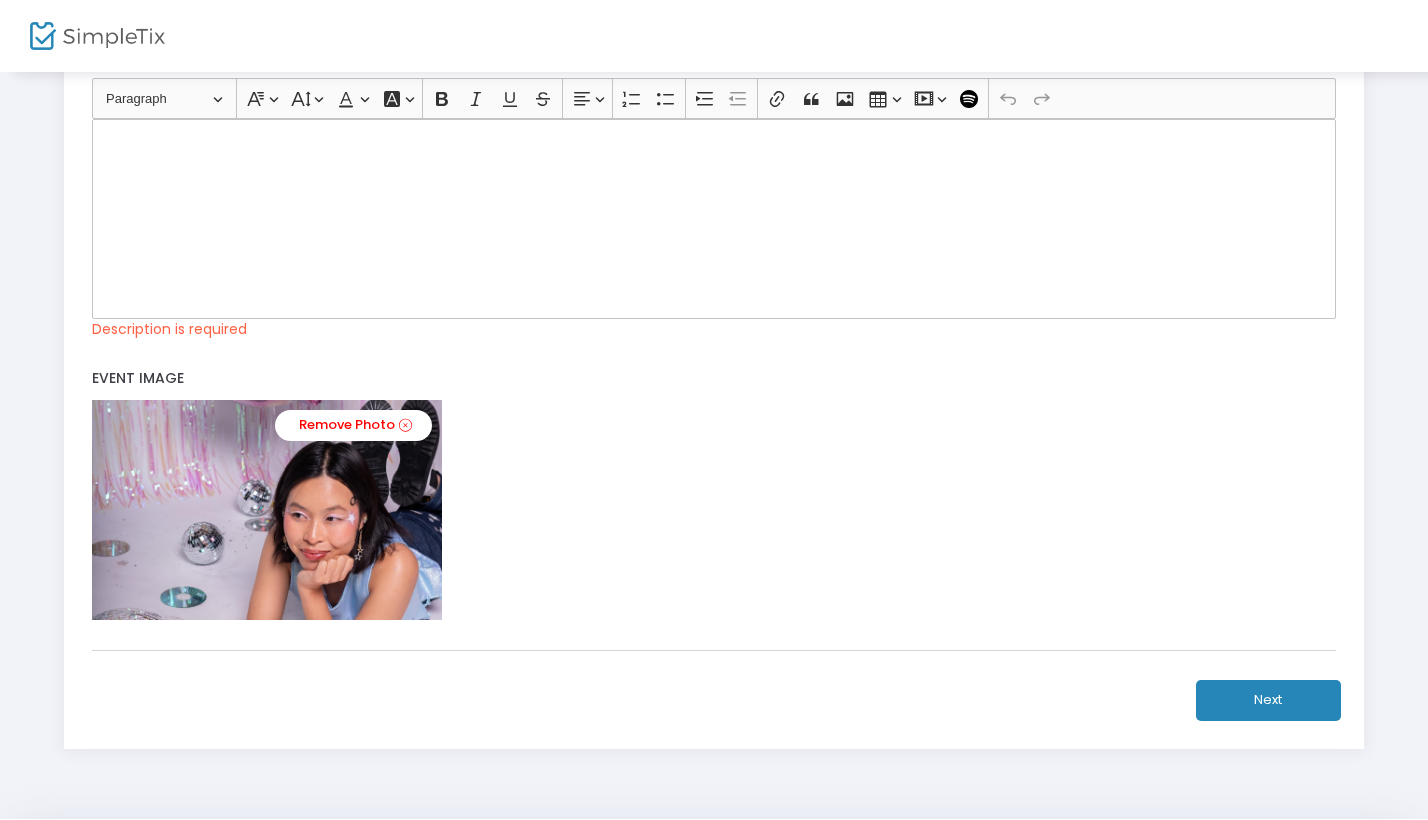 type 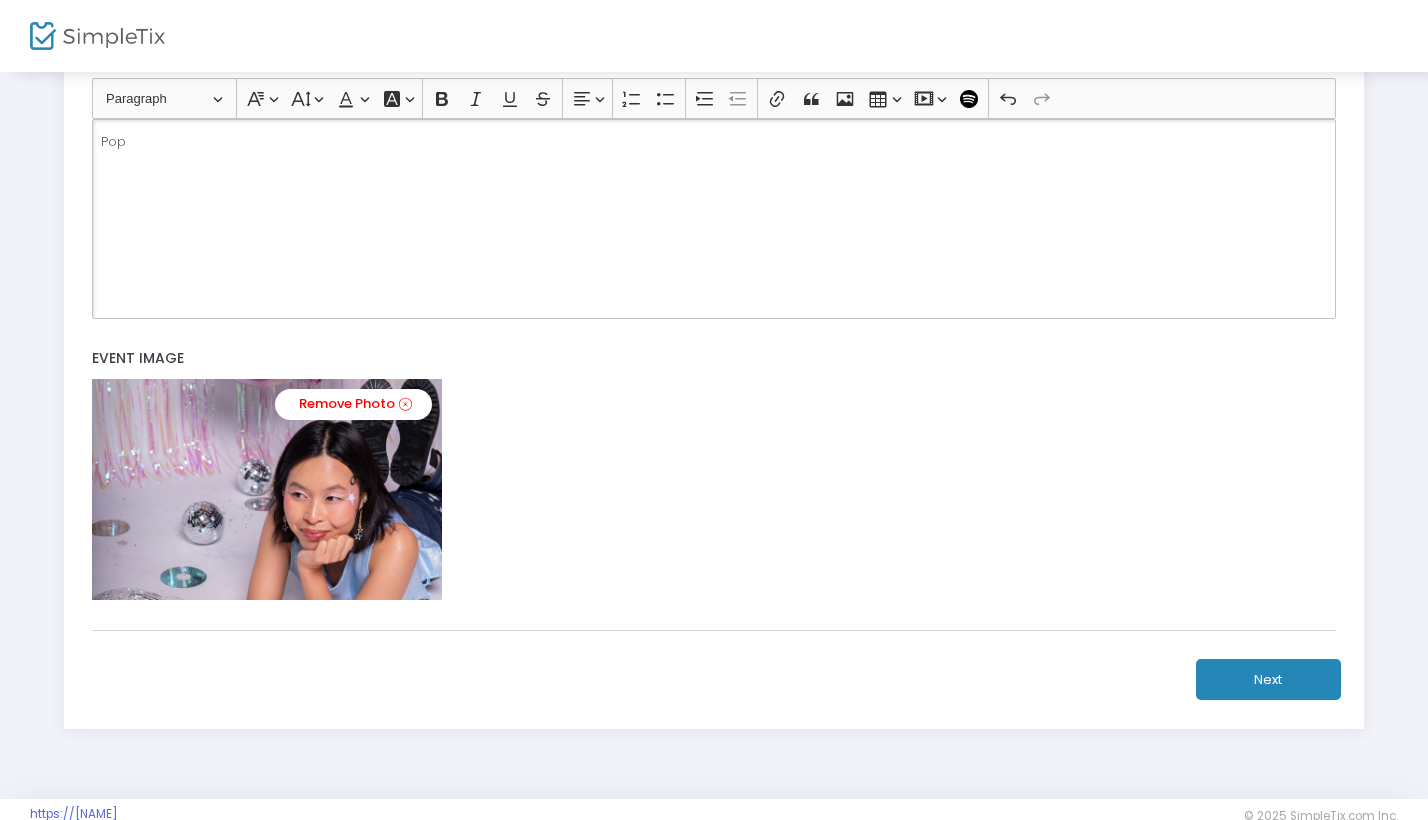 click on "Next" 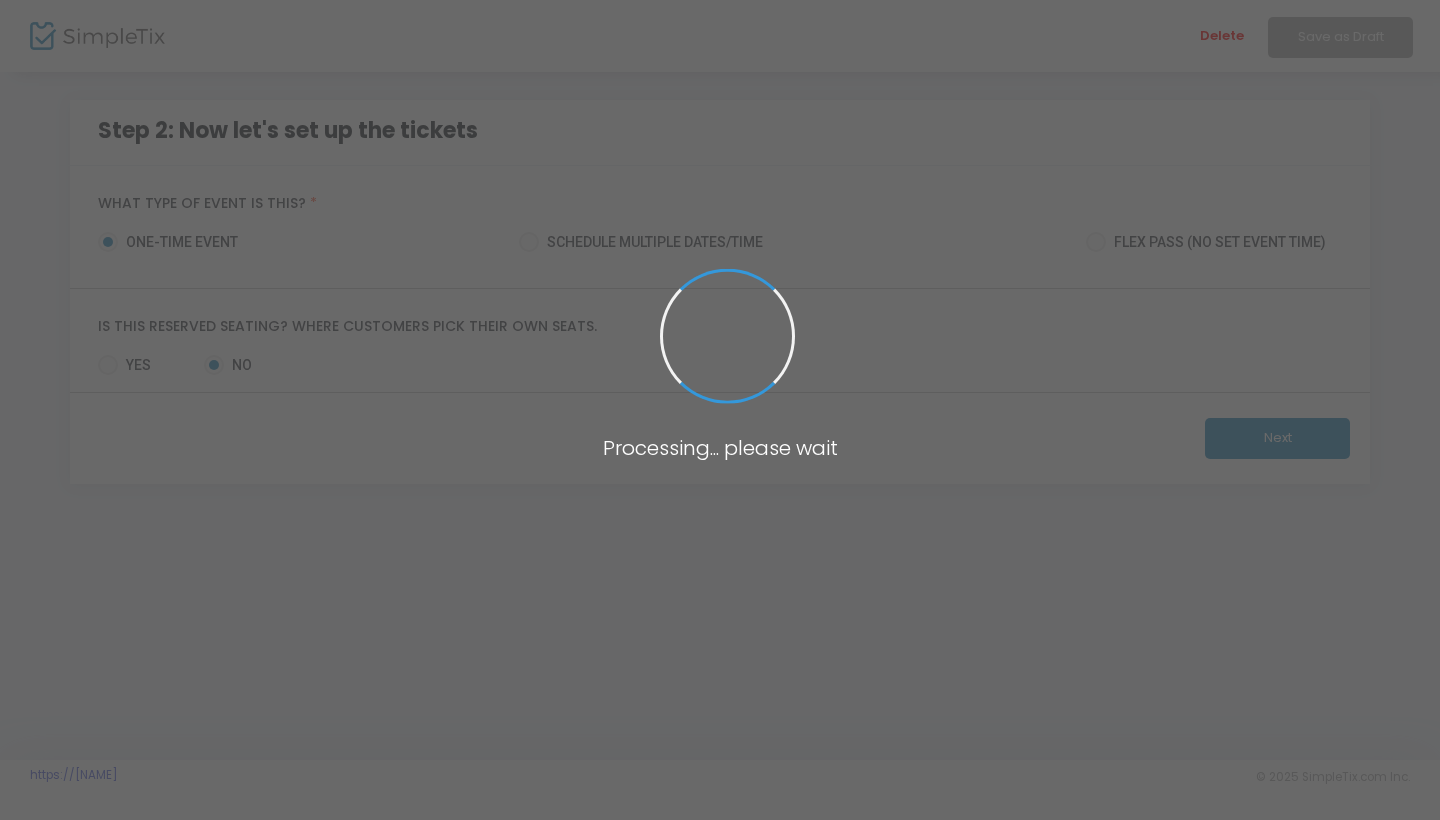 scroll, scrollTop: 0, scrollLeft: 0, axis: both 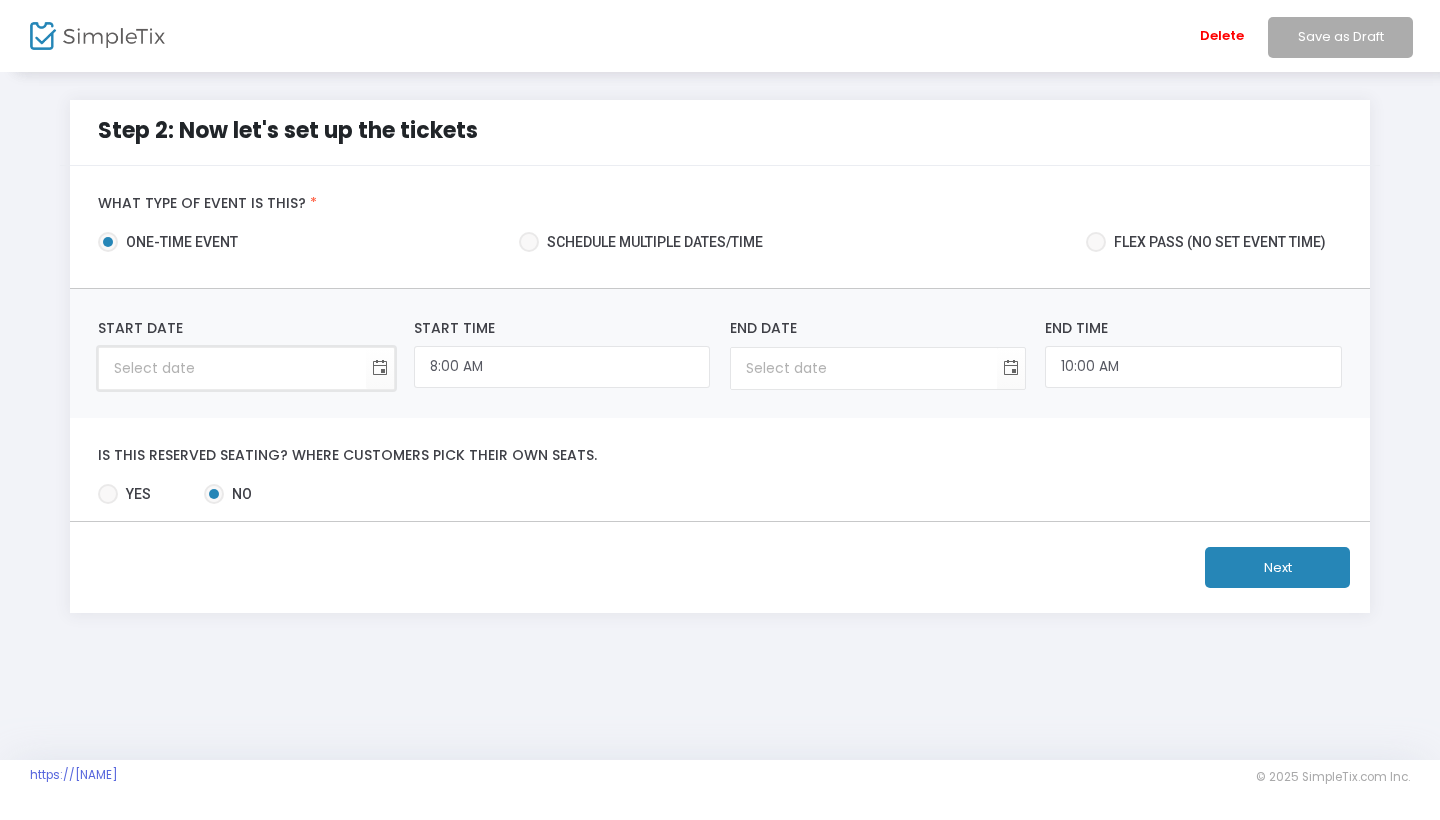 type on "month/day/year" 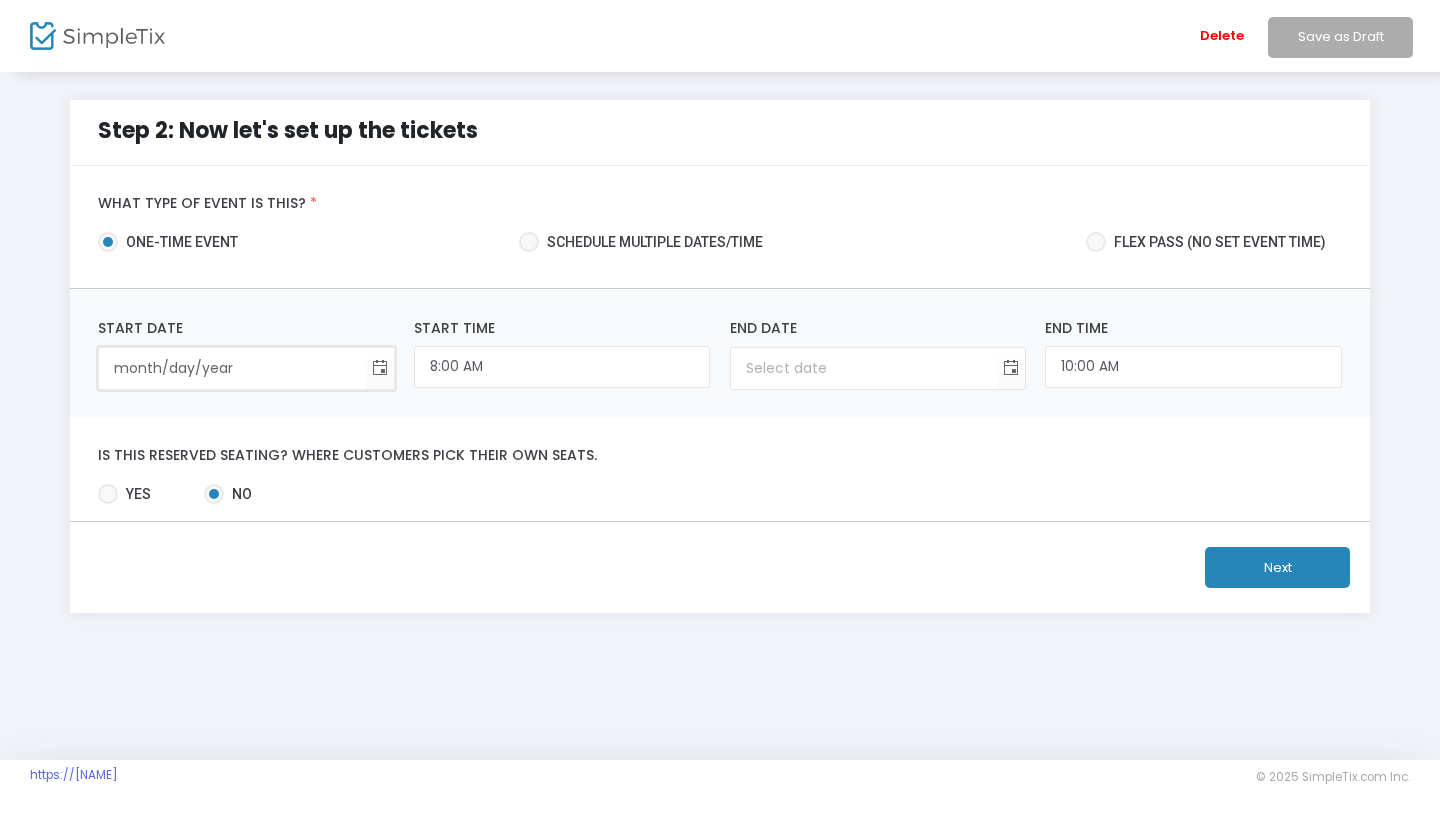 click on "month/day/year" at bounding box center (232, 368) 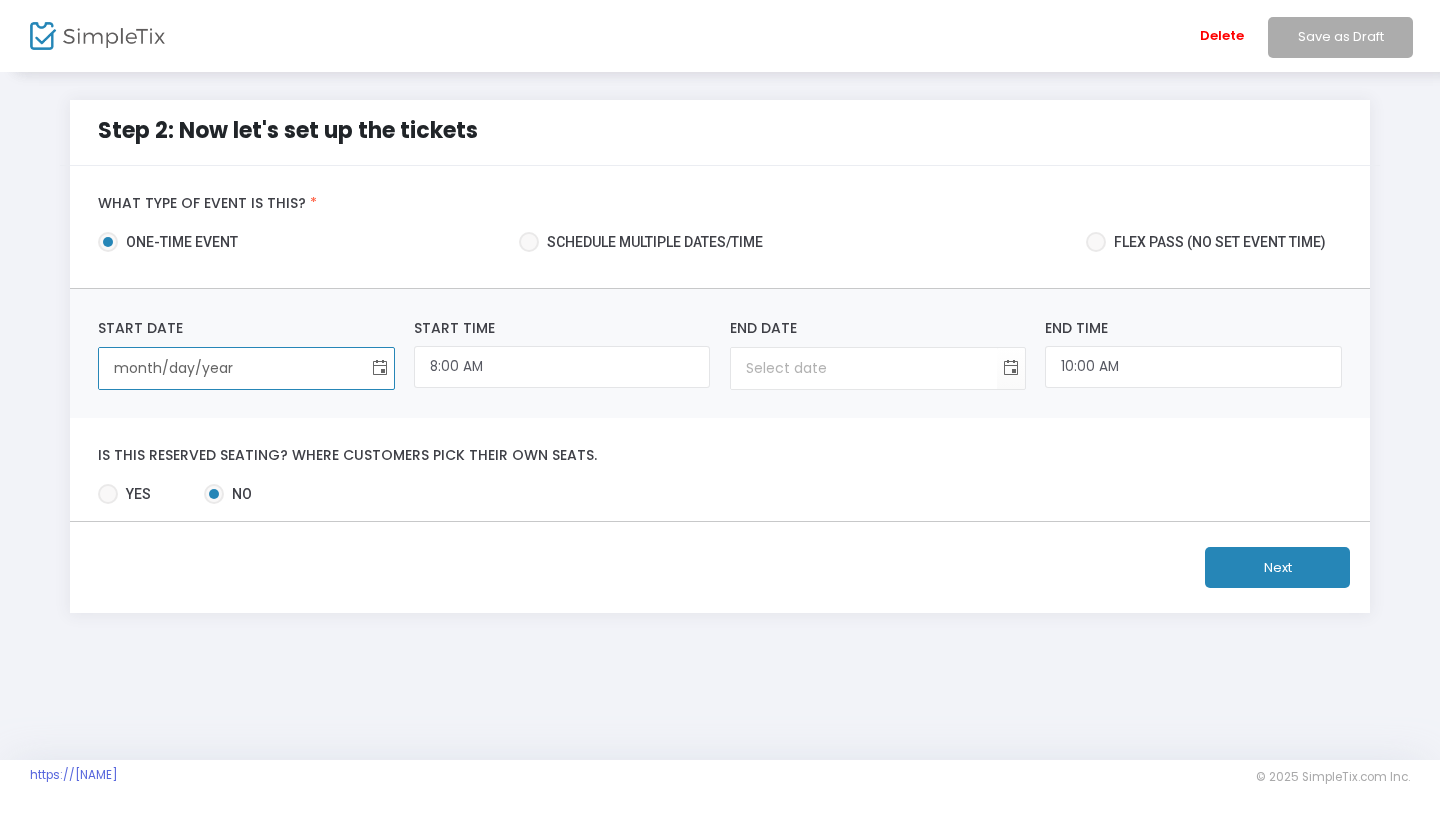 click 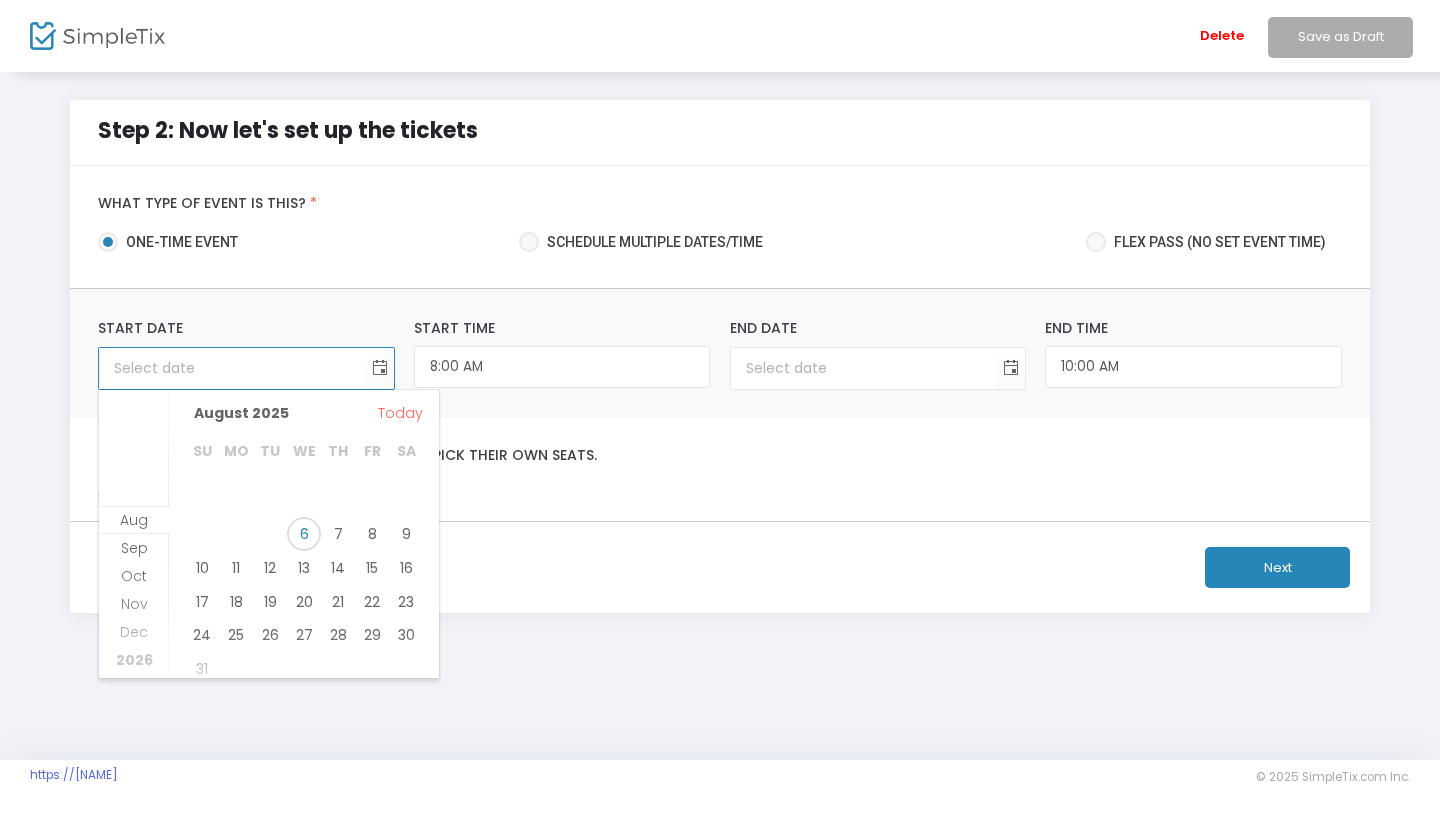 scroll, scrollTop: 0, scrollLeft: 0, axis: both 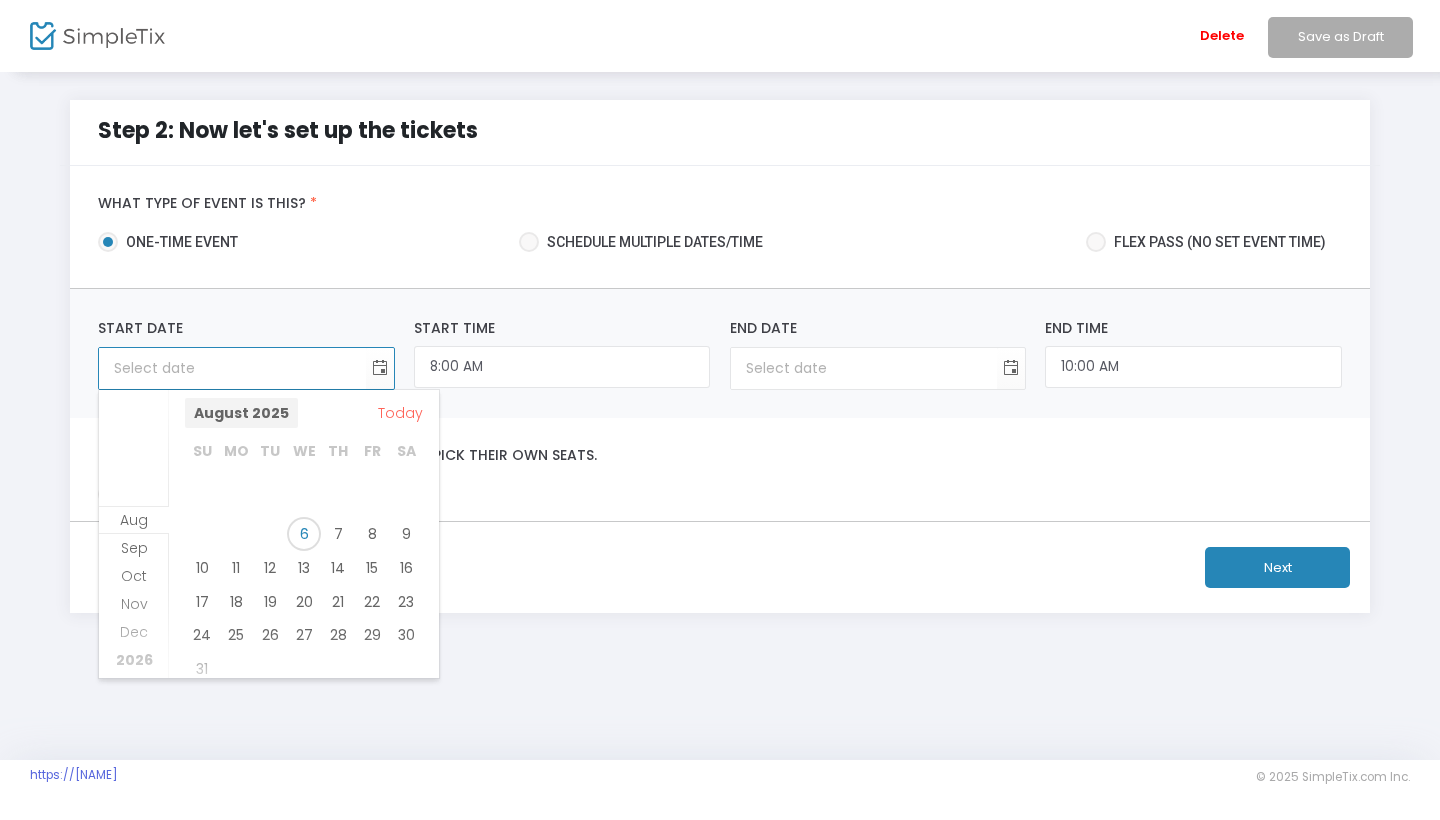 click on "August 2025" 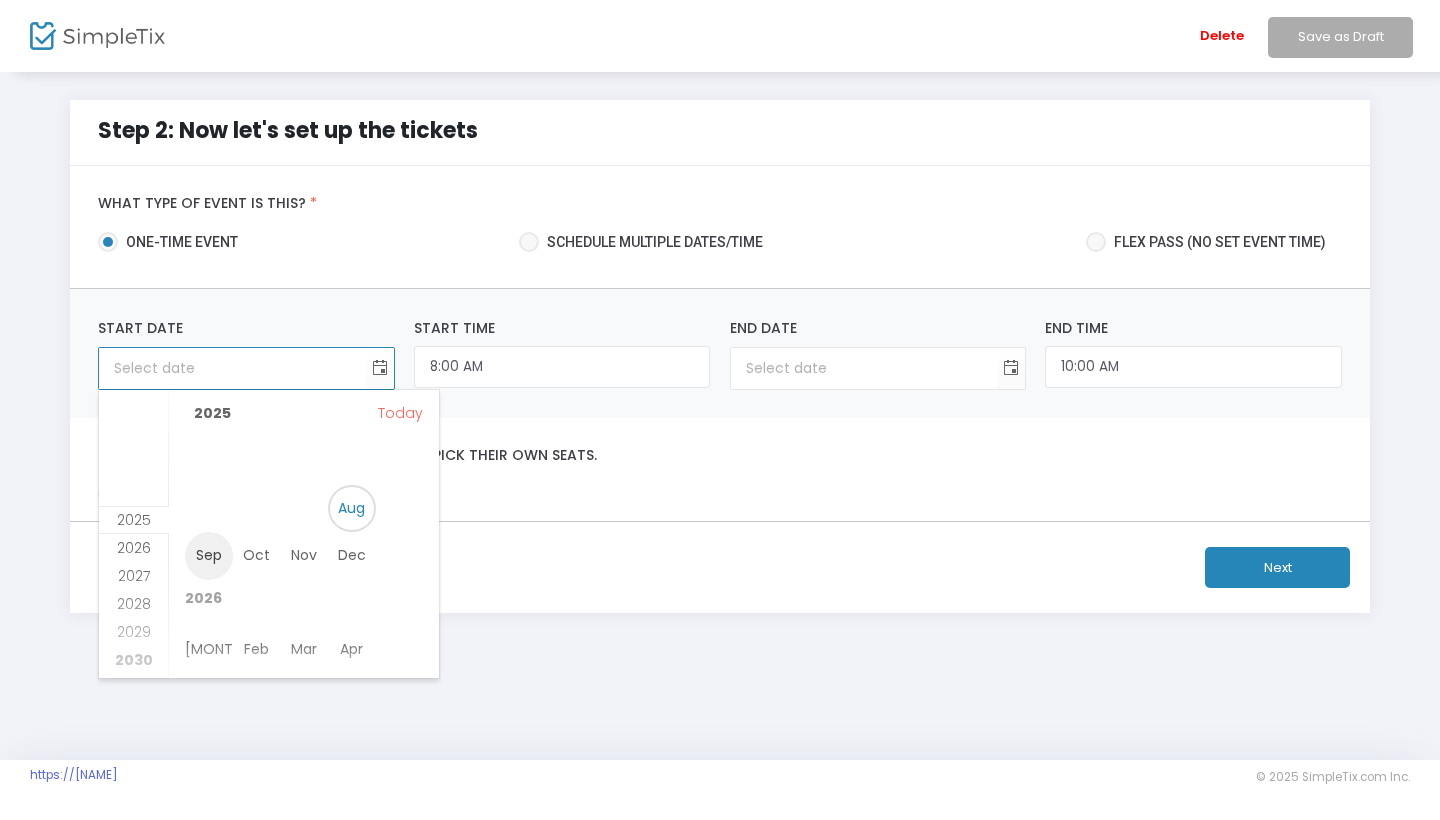 click on "Sep" at bounding box center [209, 556] 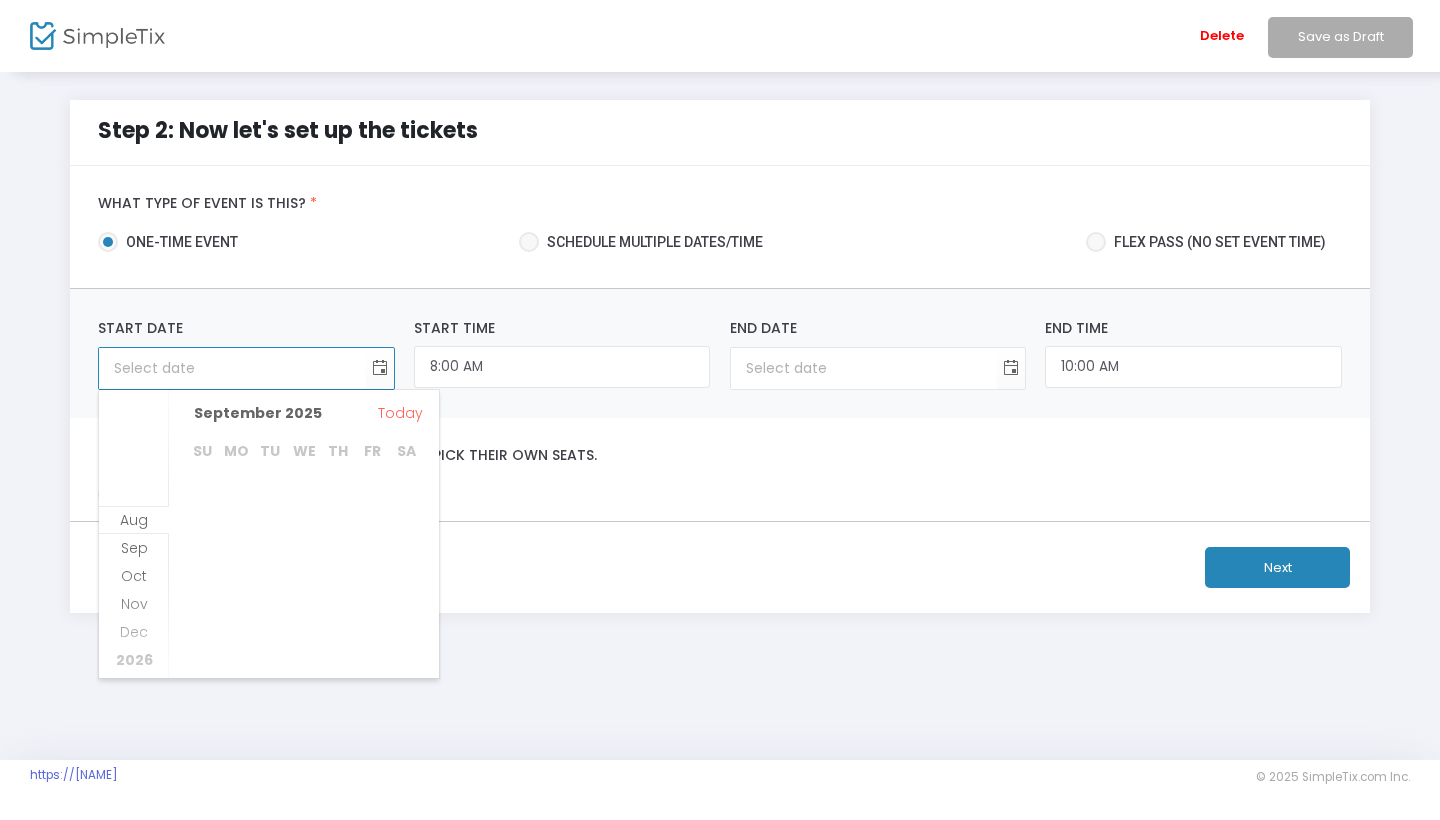 scroll, scrollTop: 28, scrollLeft: 0, axis: vertical 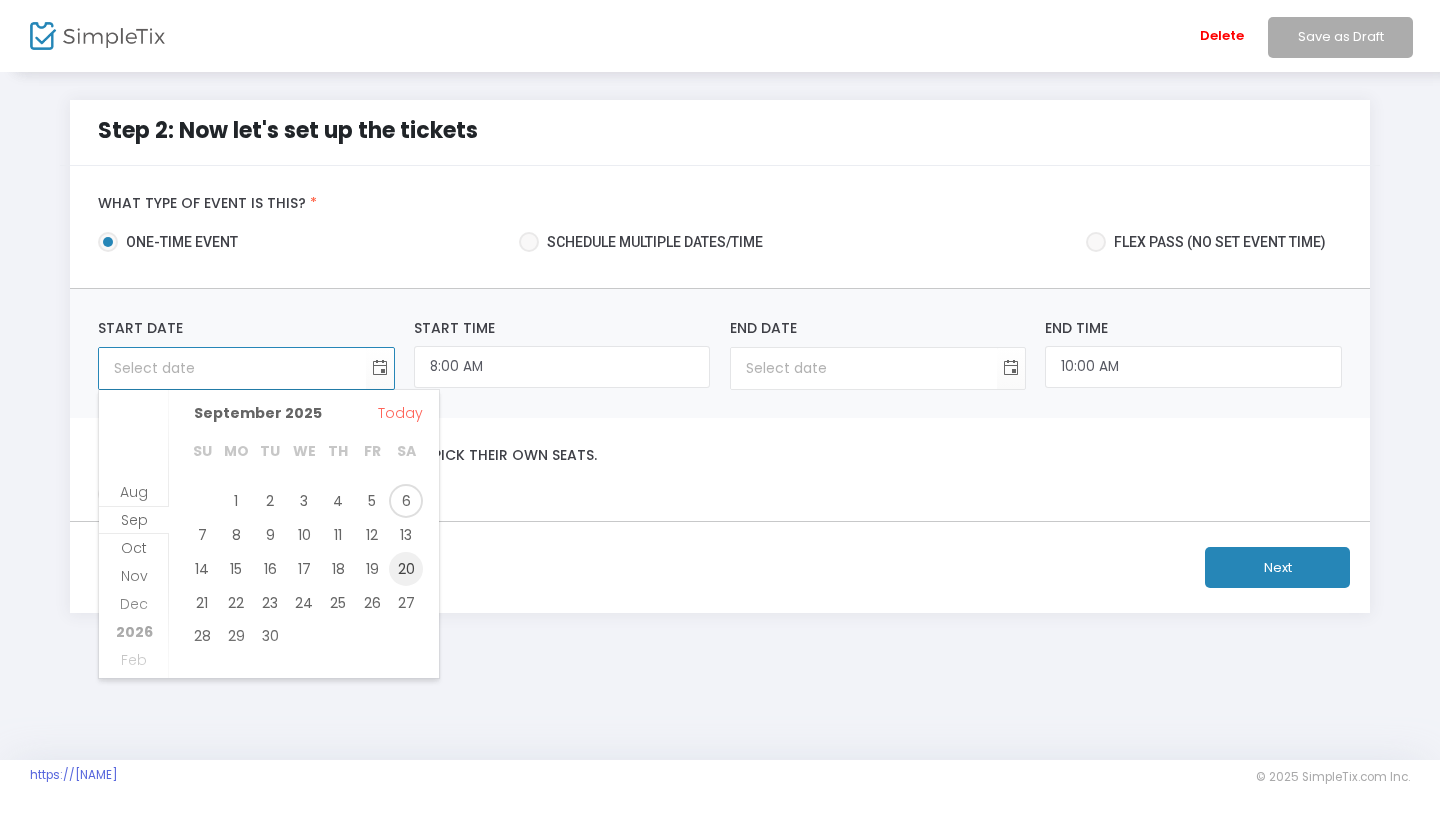 click on "20" at bounding box center [406, 568] 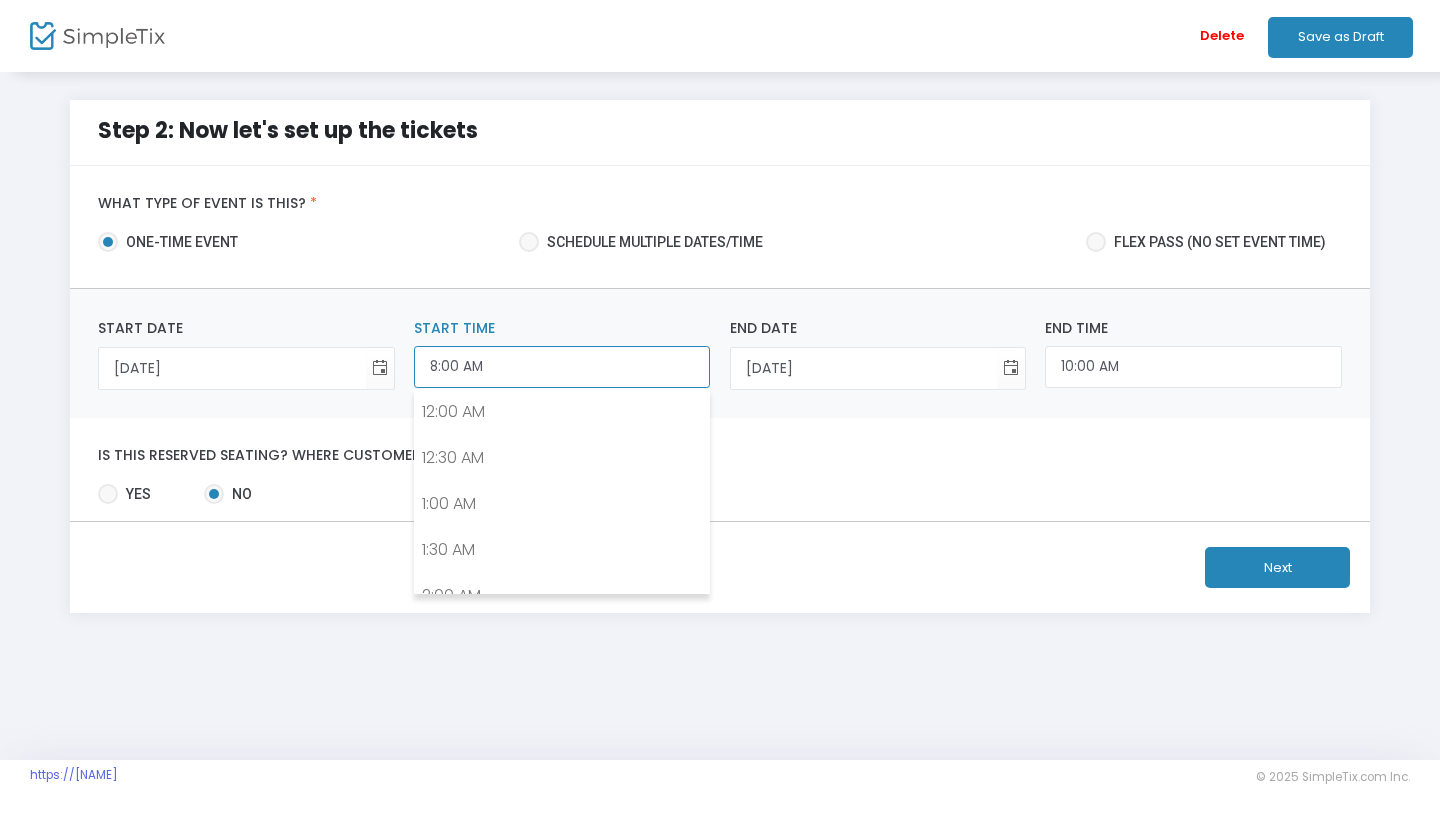 click on "8:00 AM" 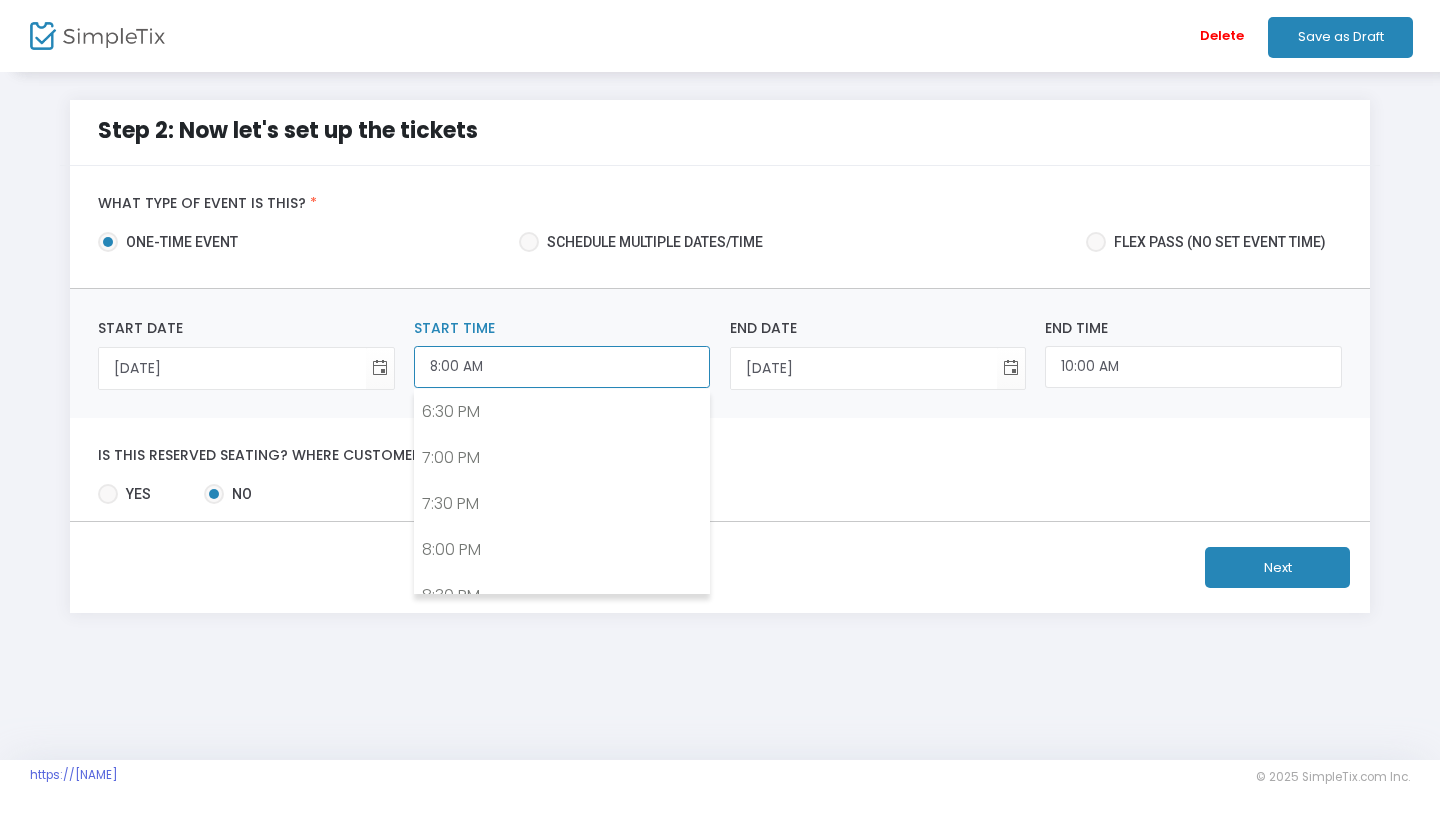 scroll, scrollTop: 1672, scrollLeft: 0, axis: vertical 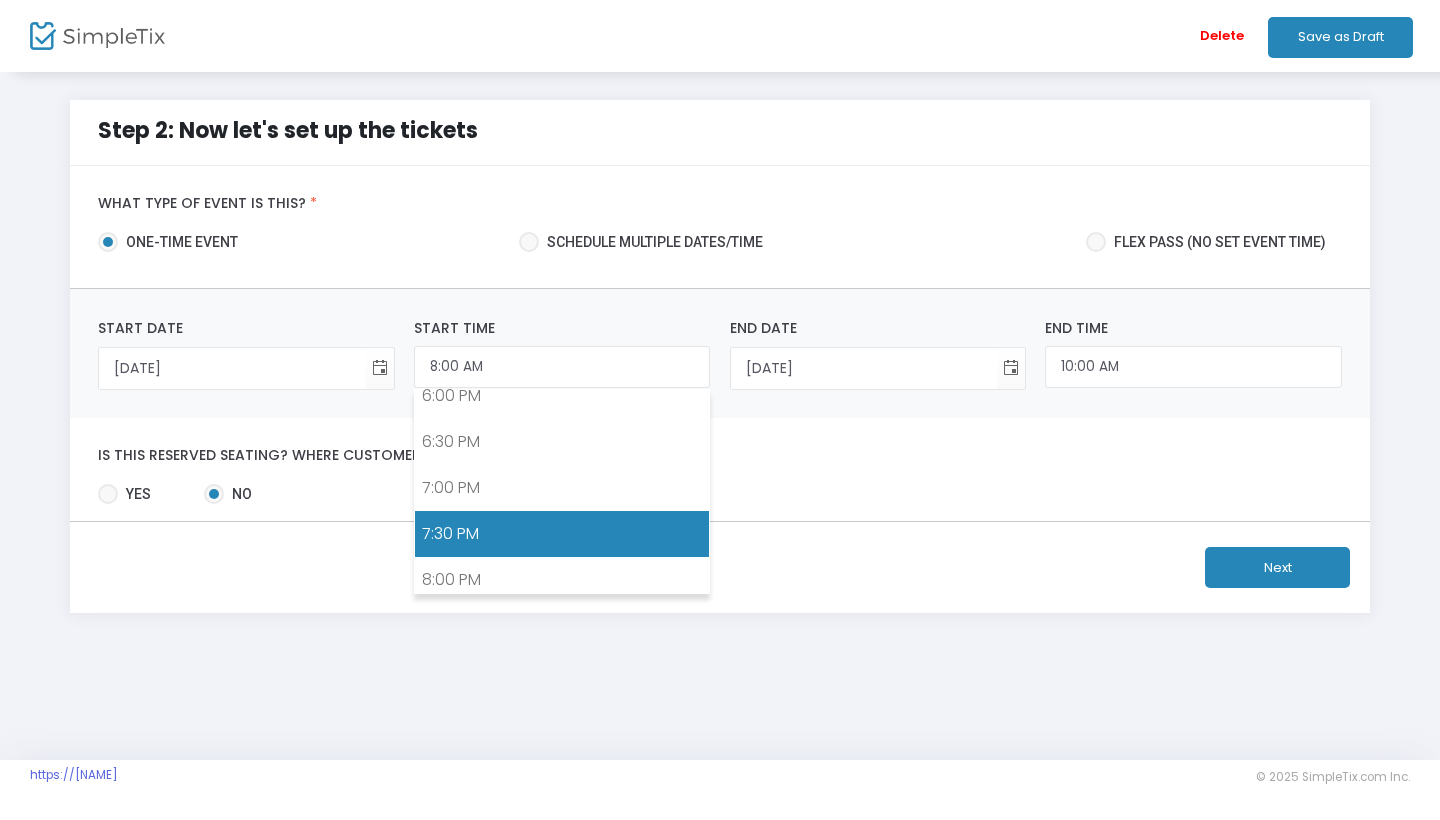 click on "7:30 PM" at bounding box center [562, 534] 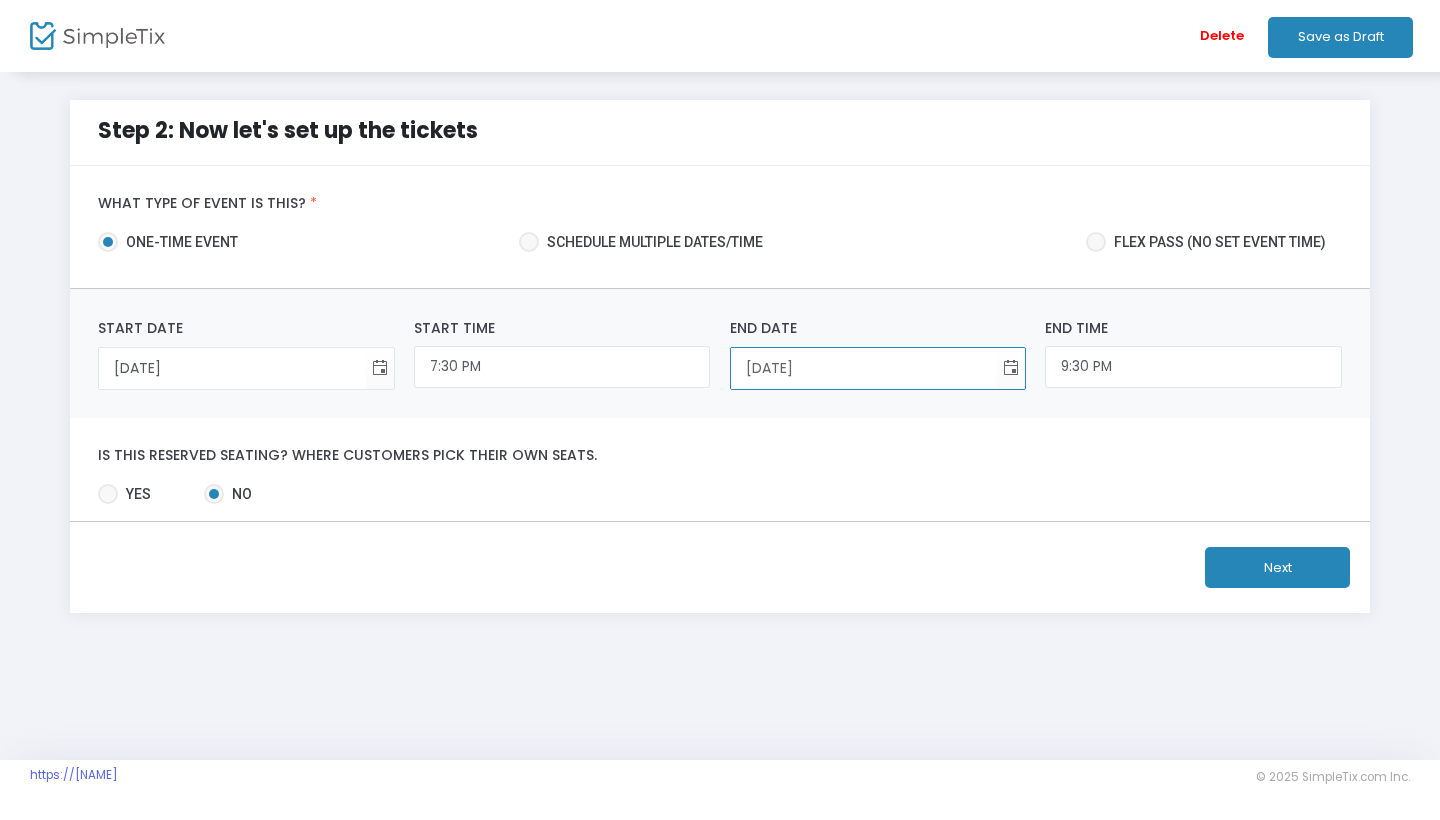 click on "[DATE]" at bounding box center (864, 368) 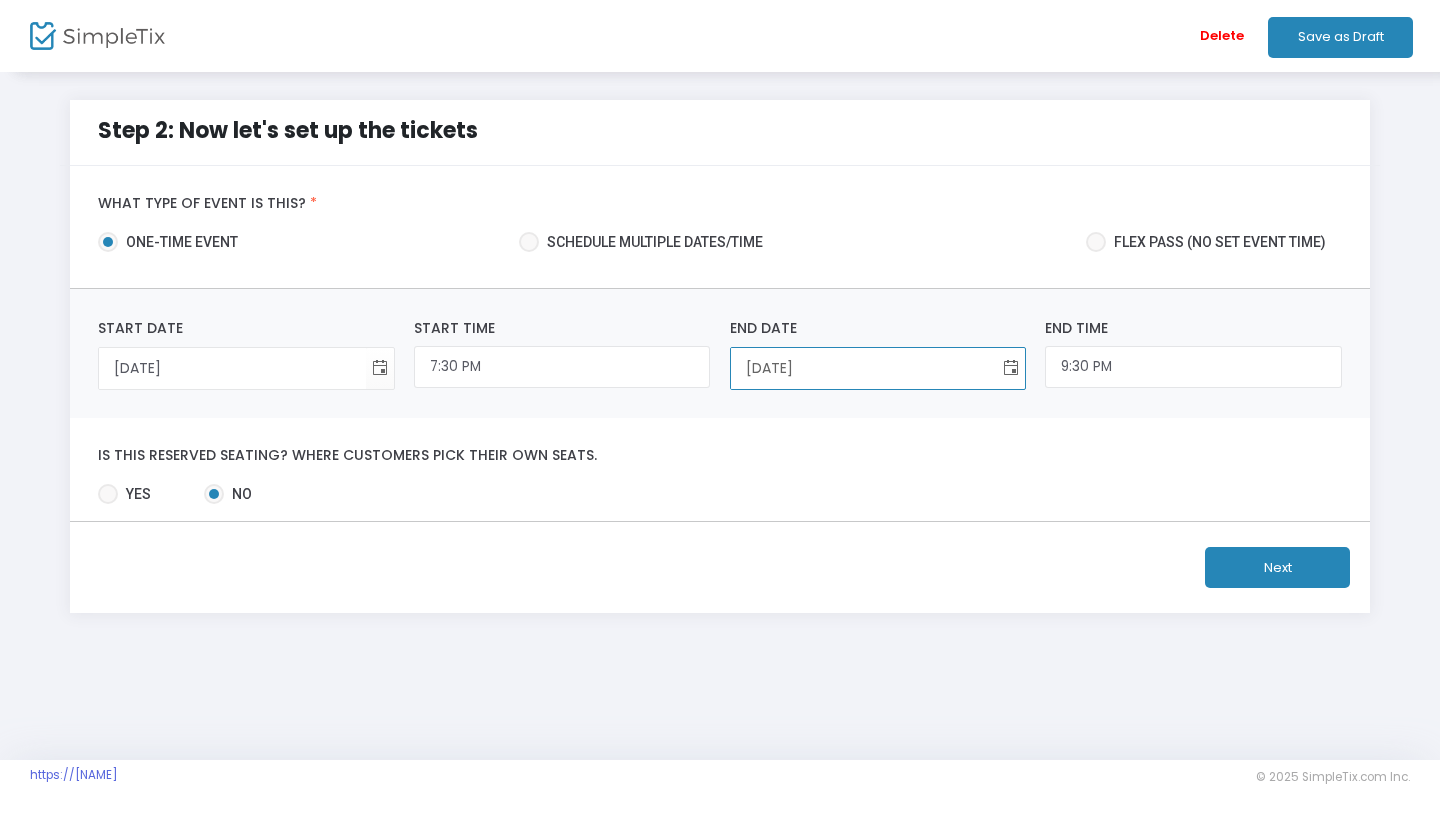 click 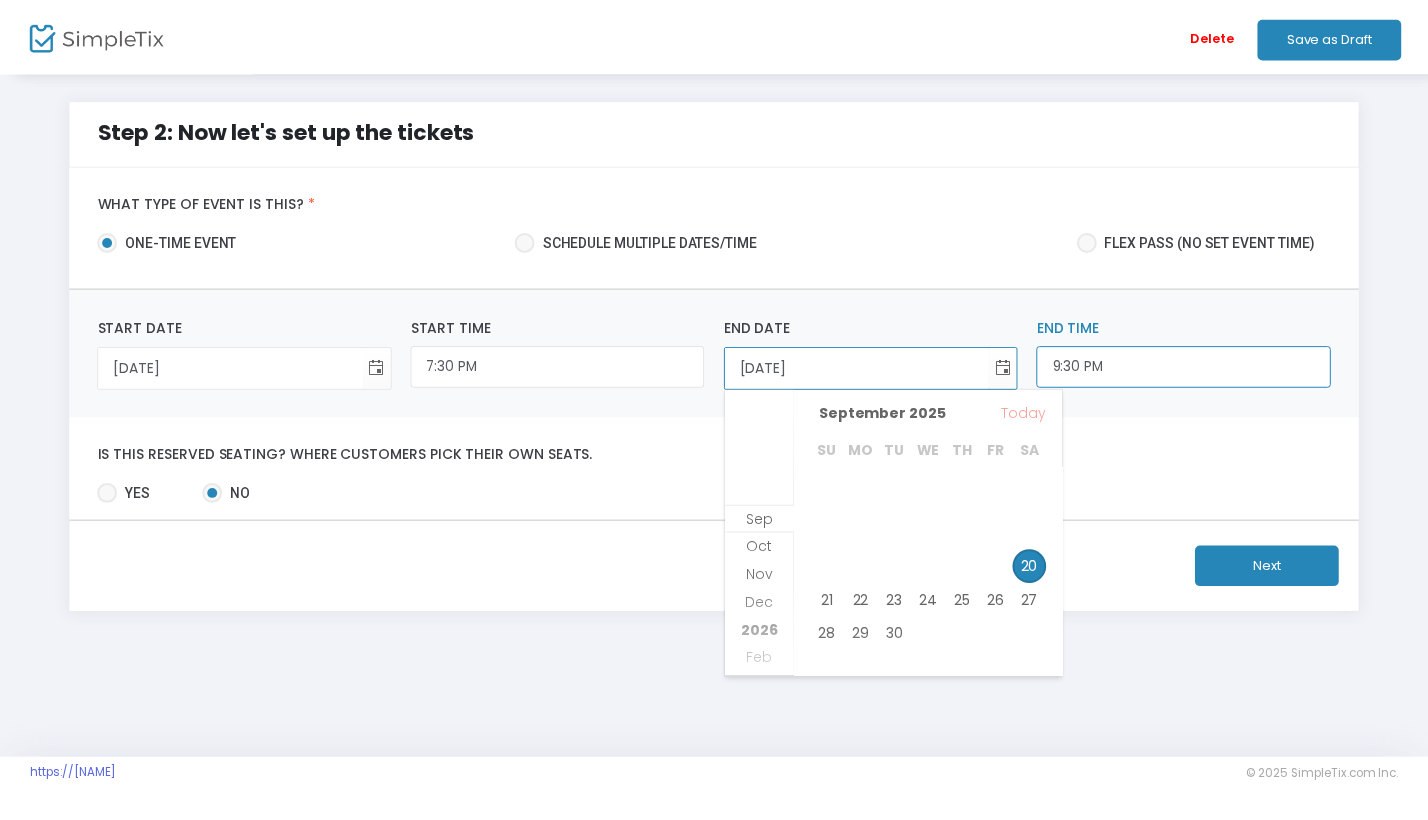 scroll, scrollTop: 1899, scrollLeft: 0, axis: vertical 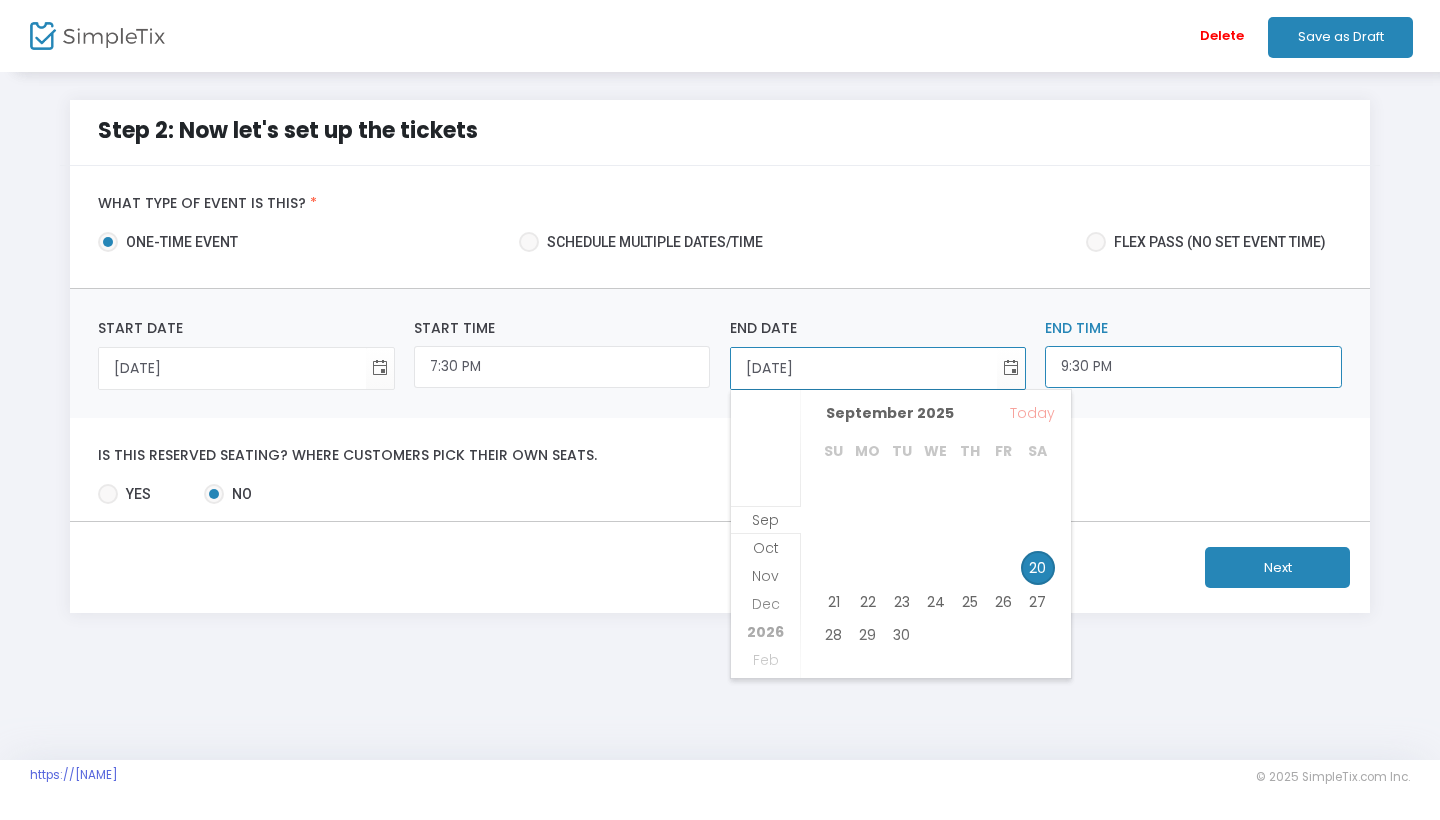 click on "9:30 PM" 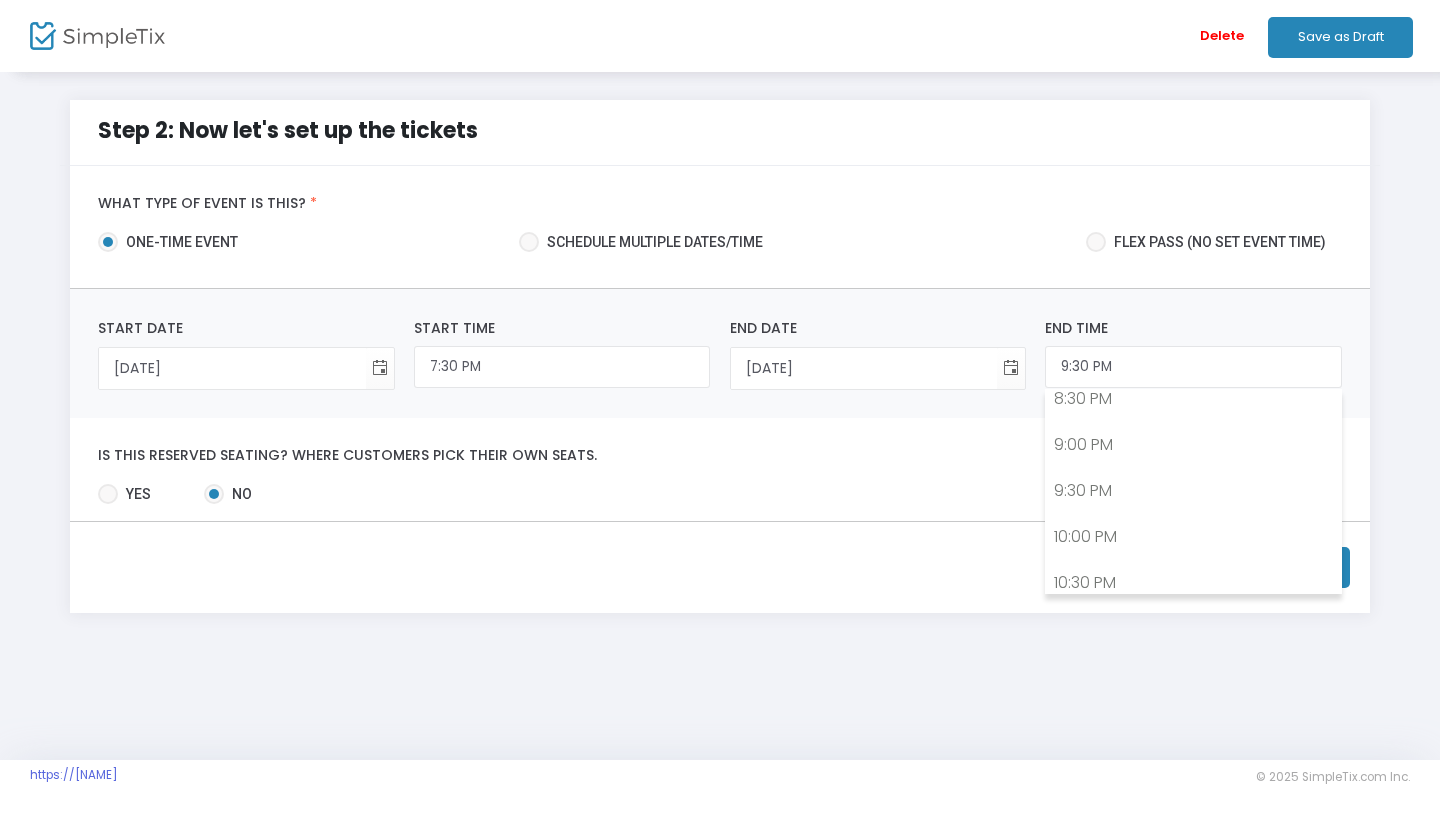 click on "Yes   No" 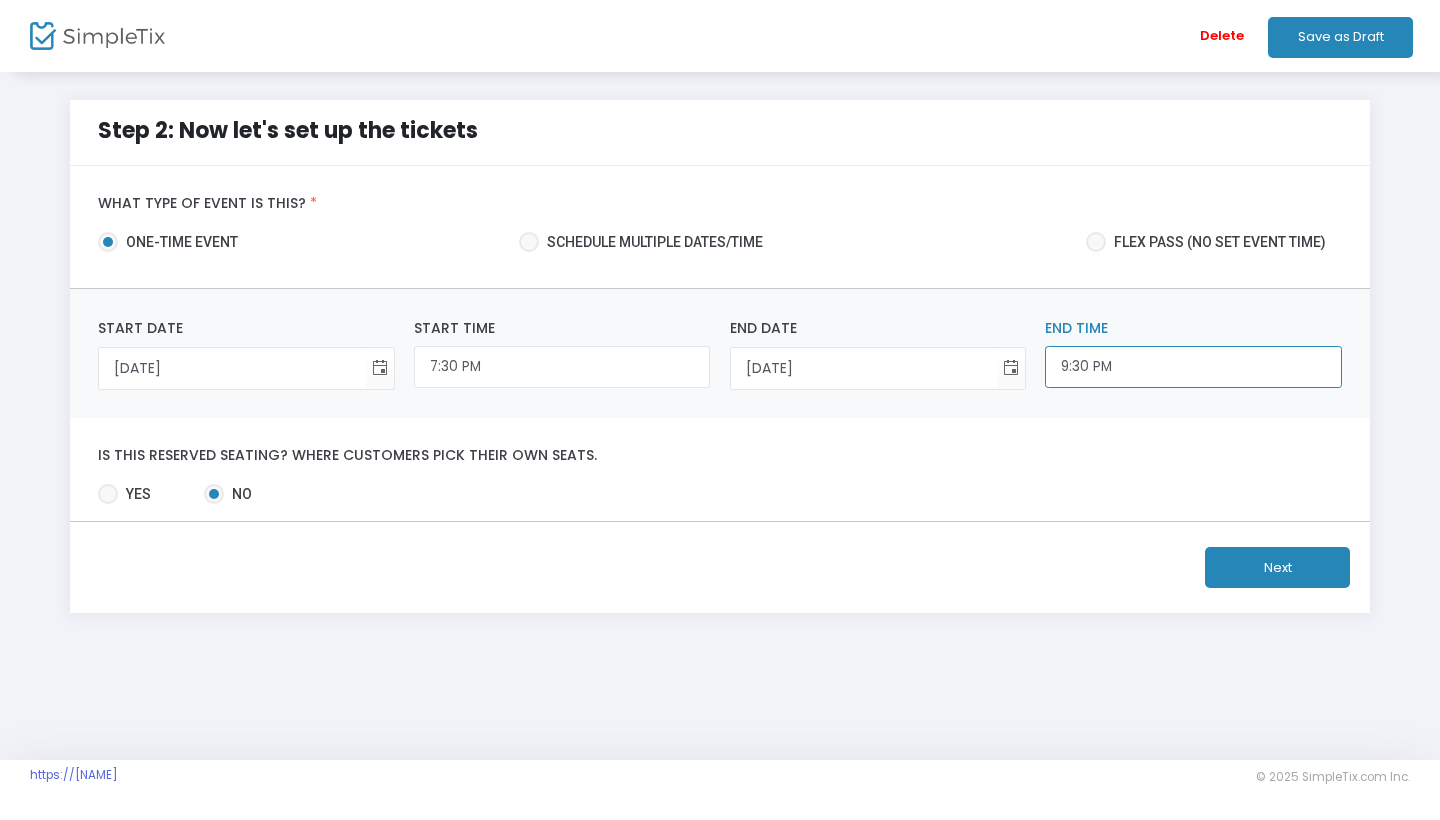 click on "9:30 PM" 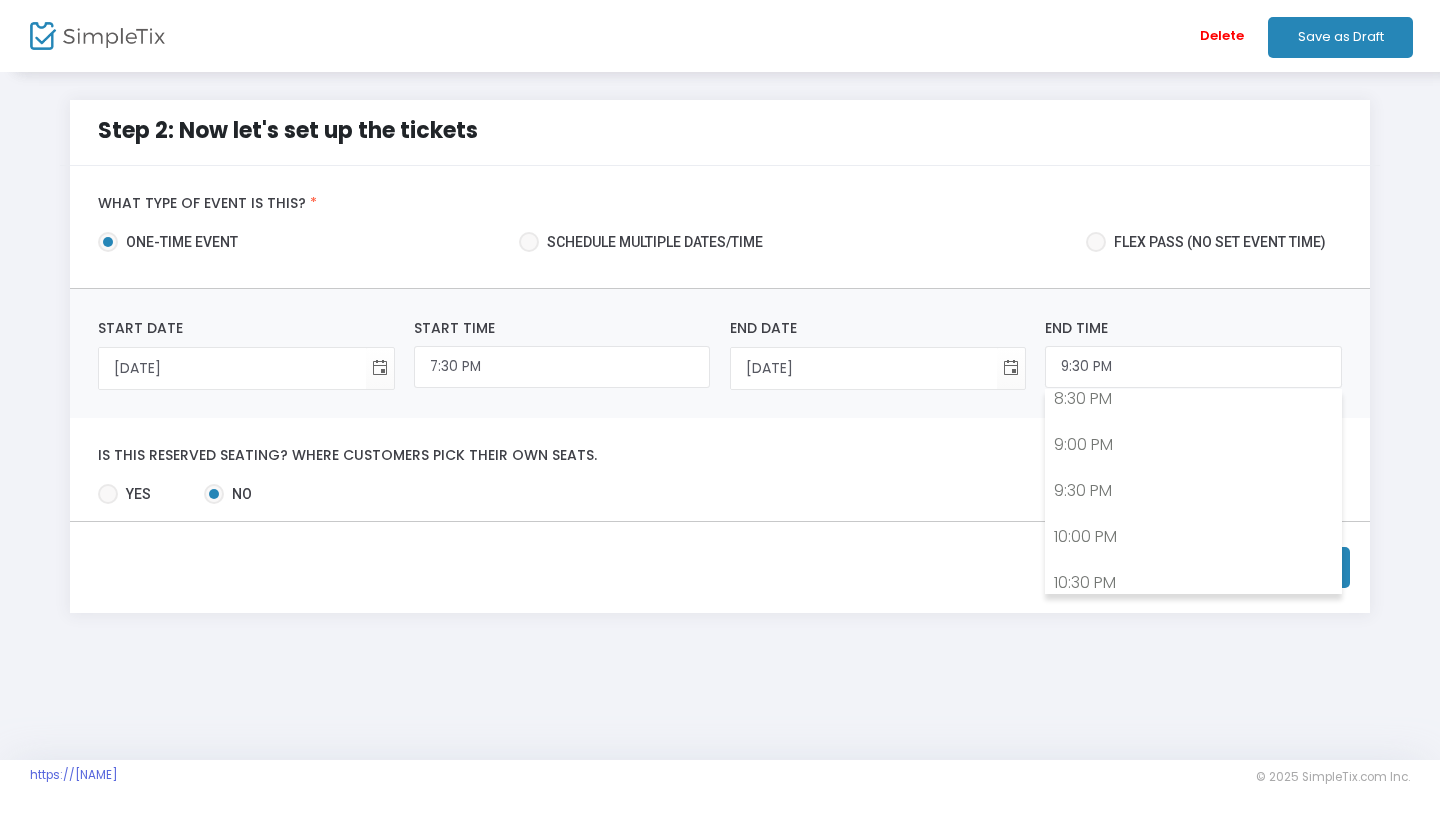 click on "Is this reserved seating? Where customers pick their own seats." 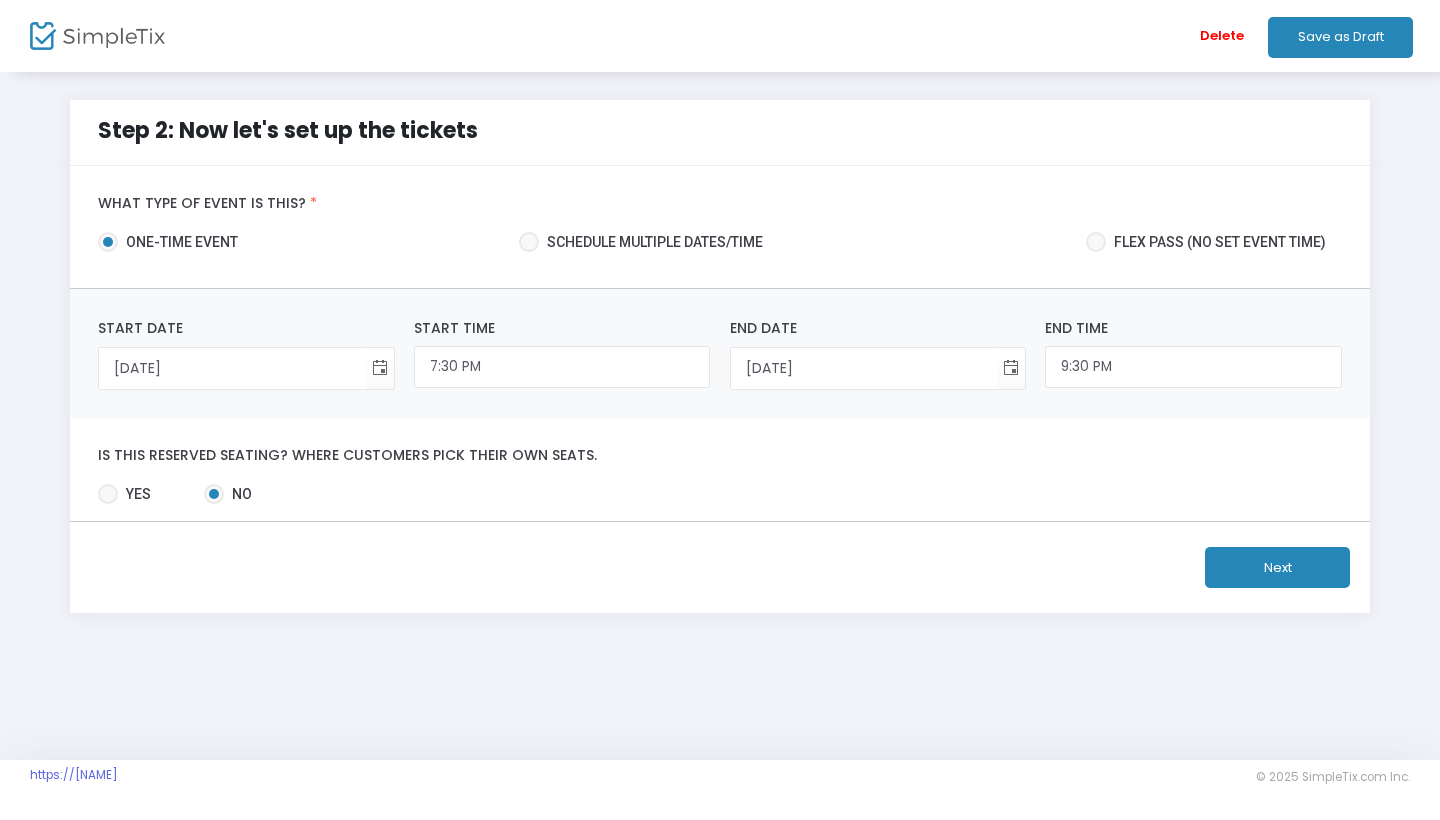 click on "Next" 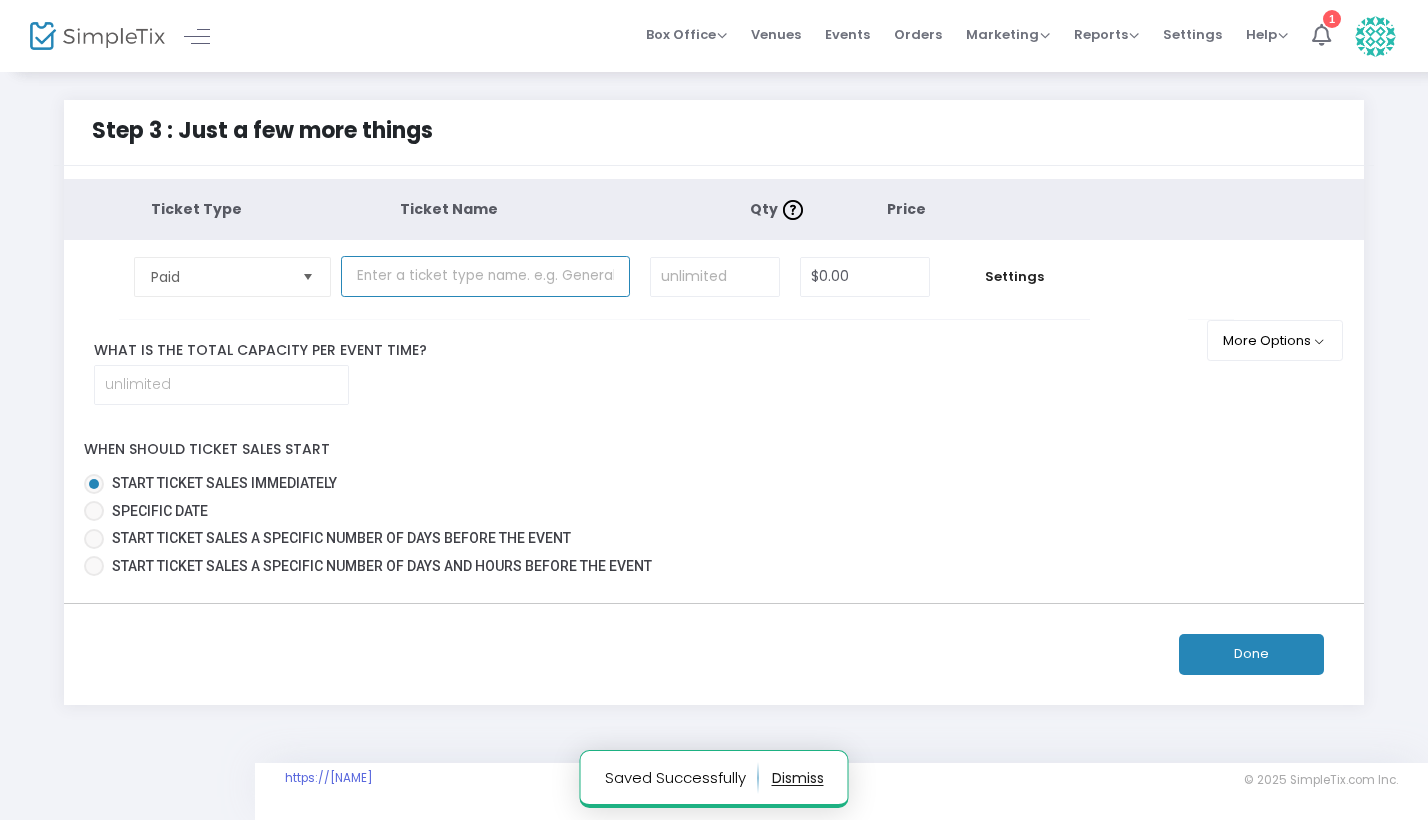 click at bounding box center (485, 276) 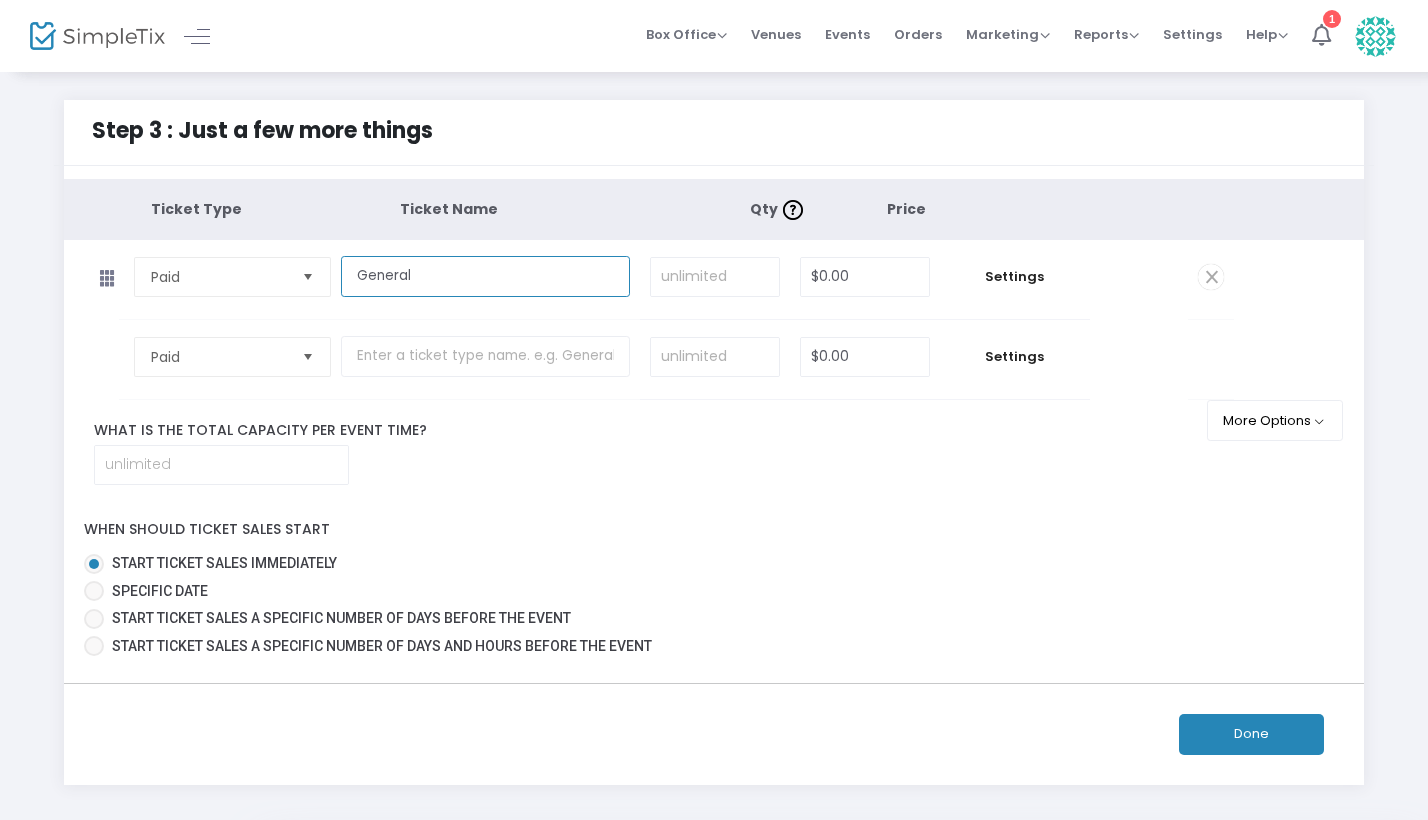 type on "General" 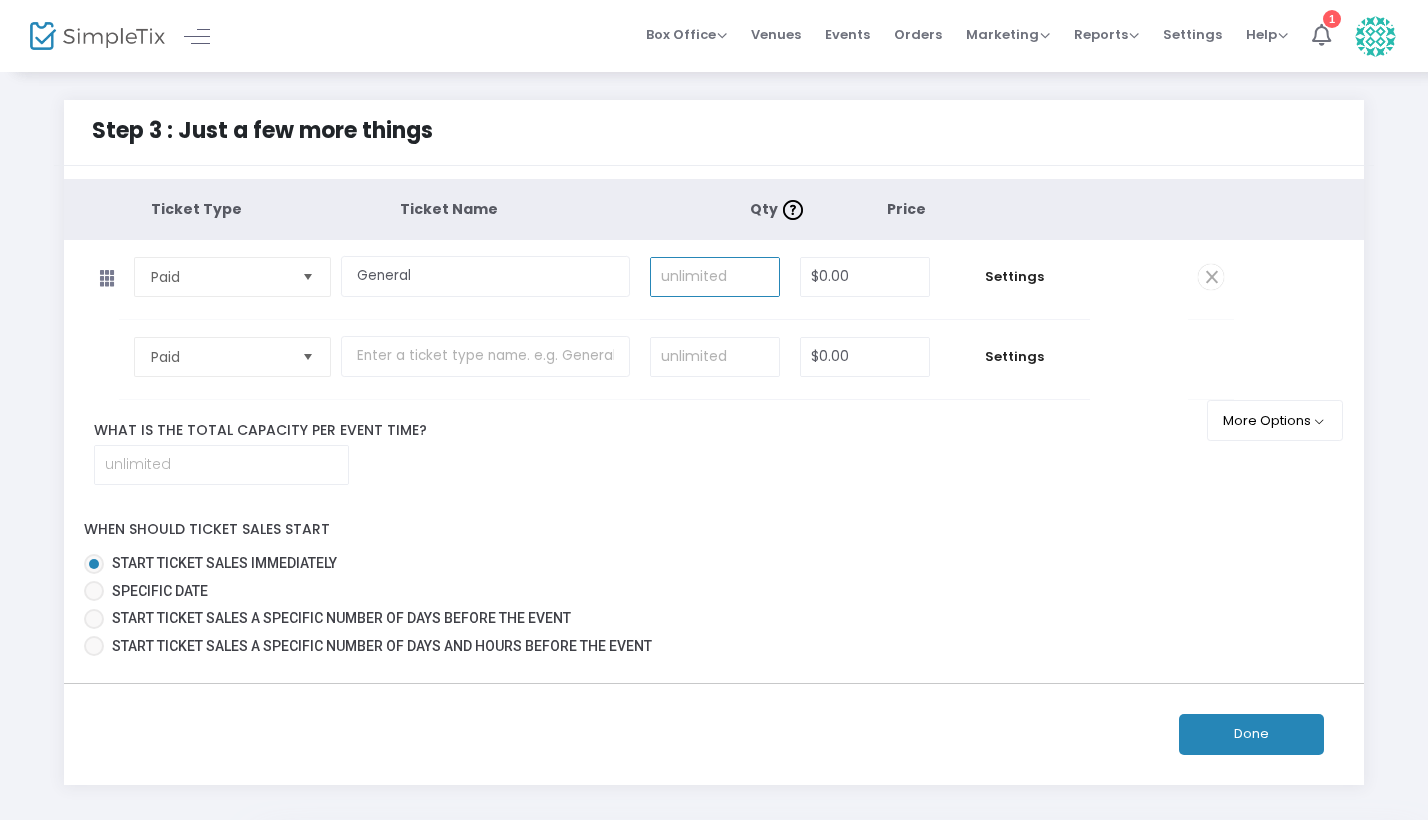 click at bounding box center (715, 277) 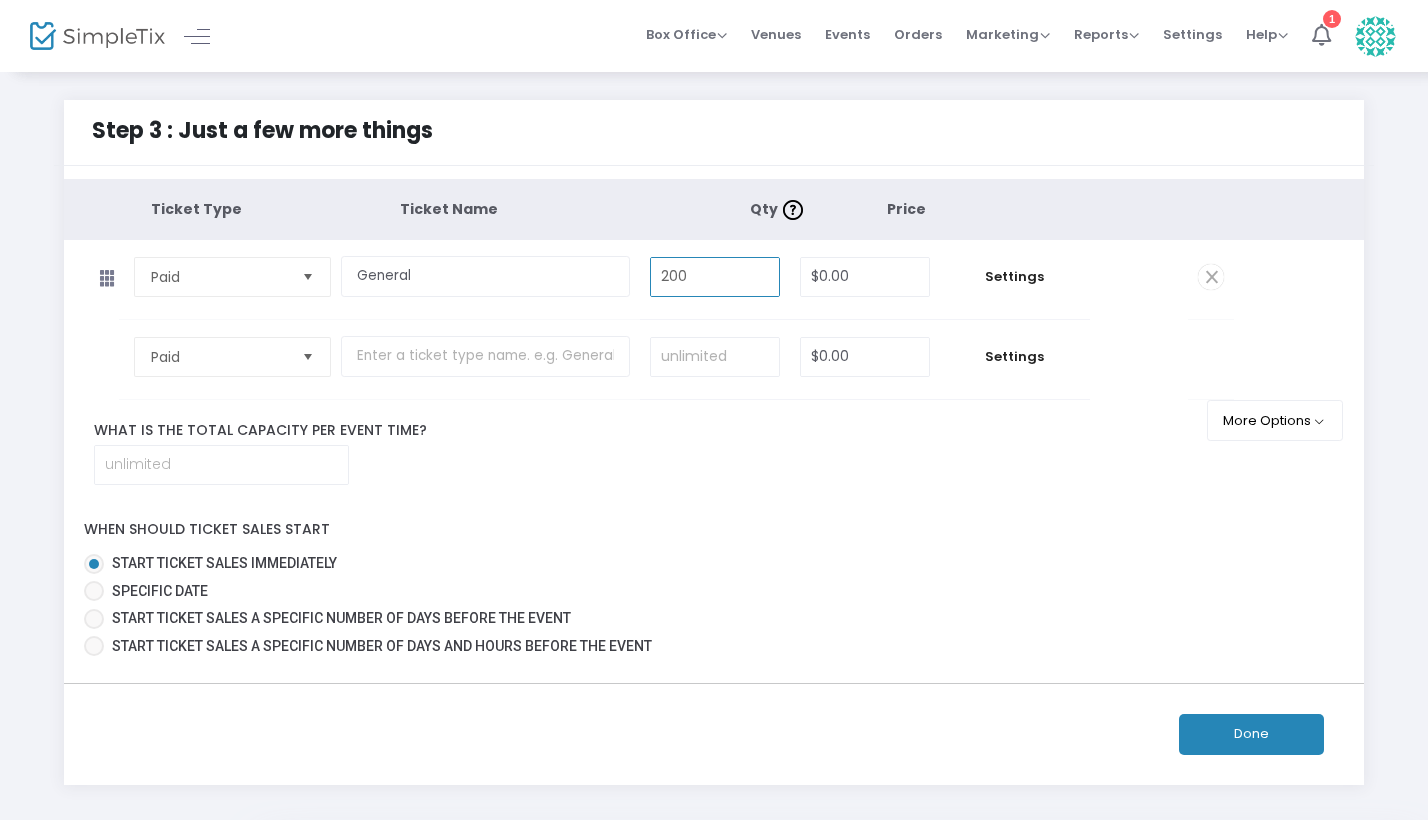 type on "200" 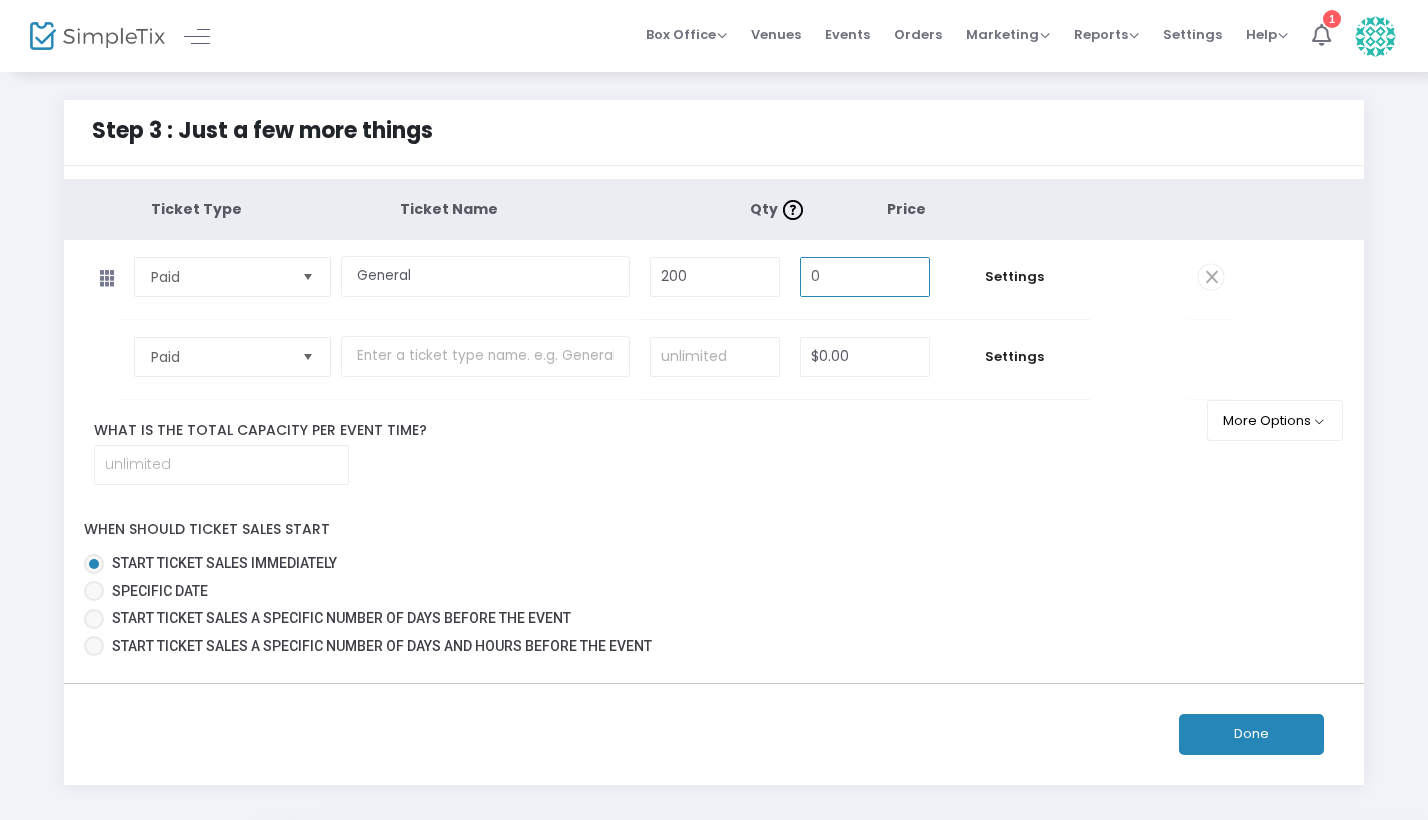 click on "0" at bounding box center [865, 277] 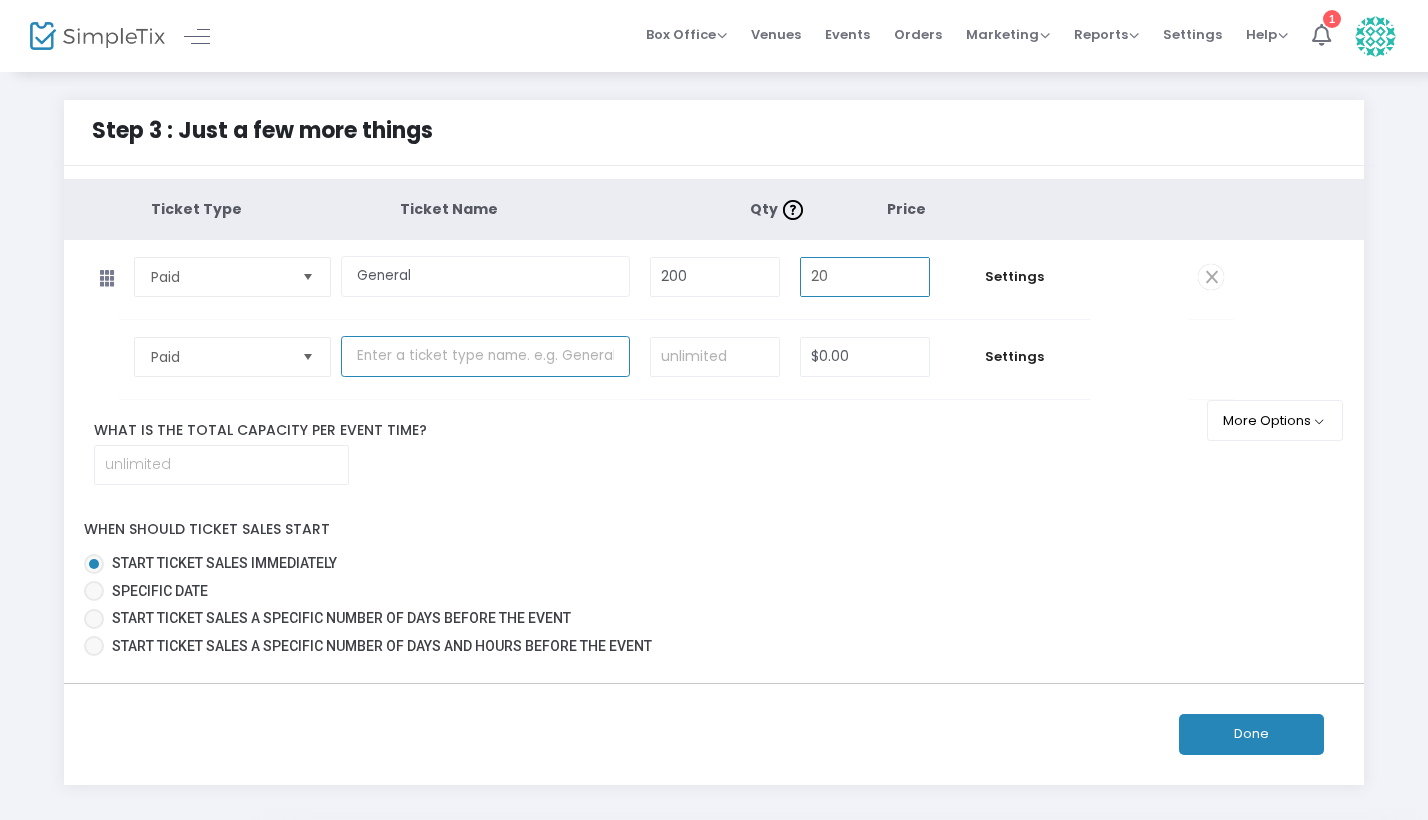 type on "$20.00" 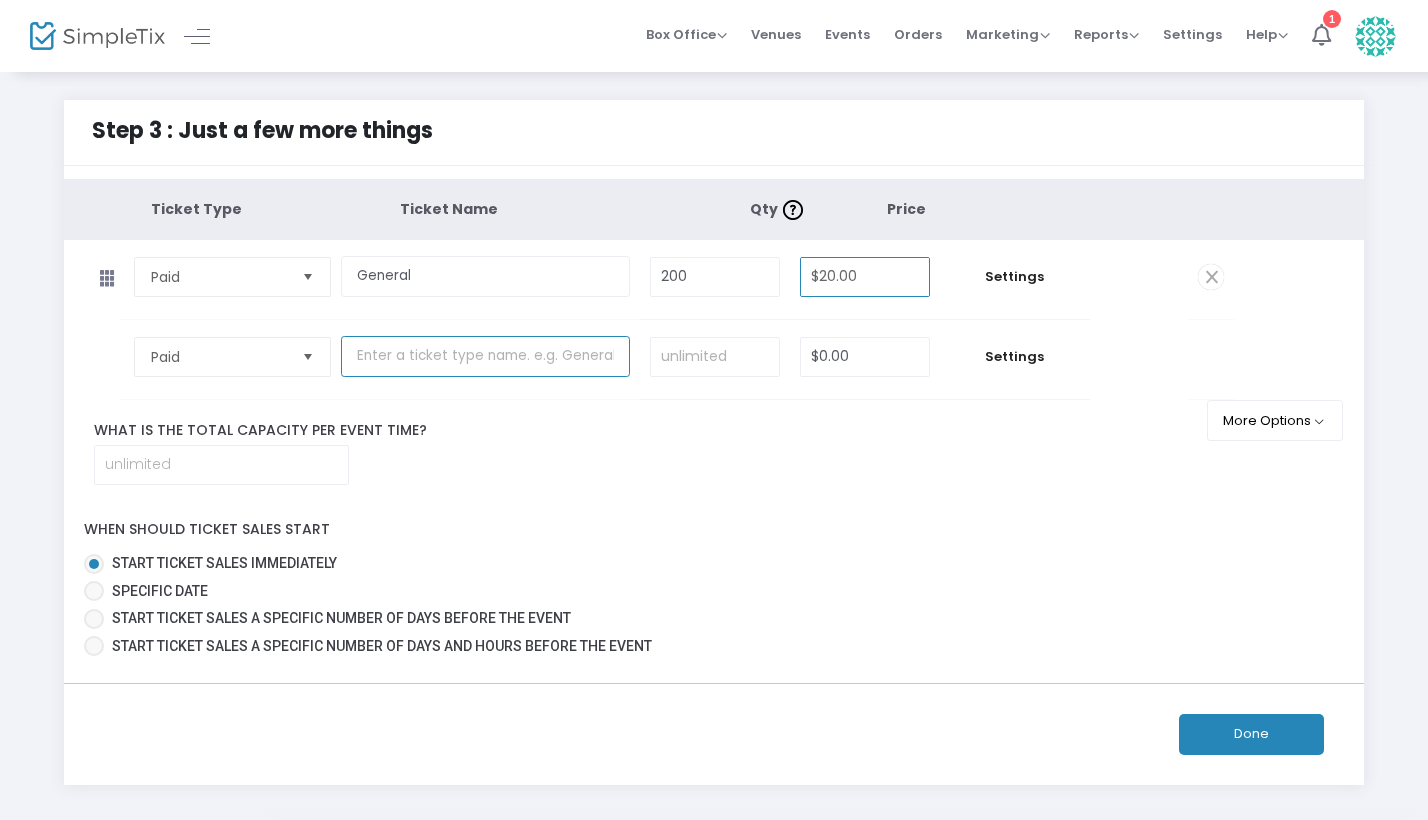 click at bounding box center [485, 356] 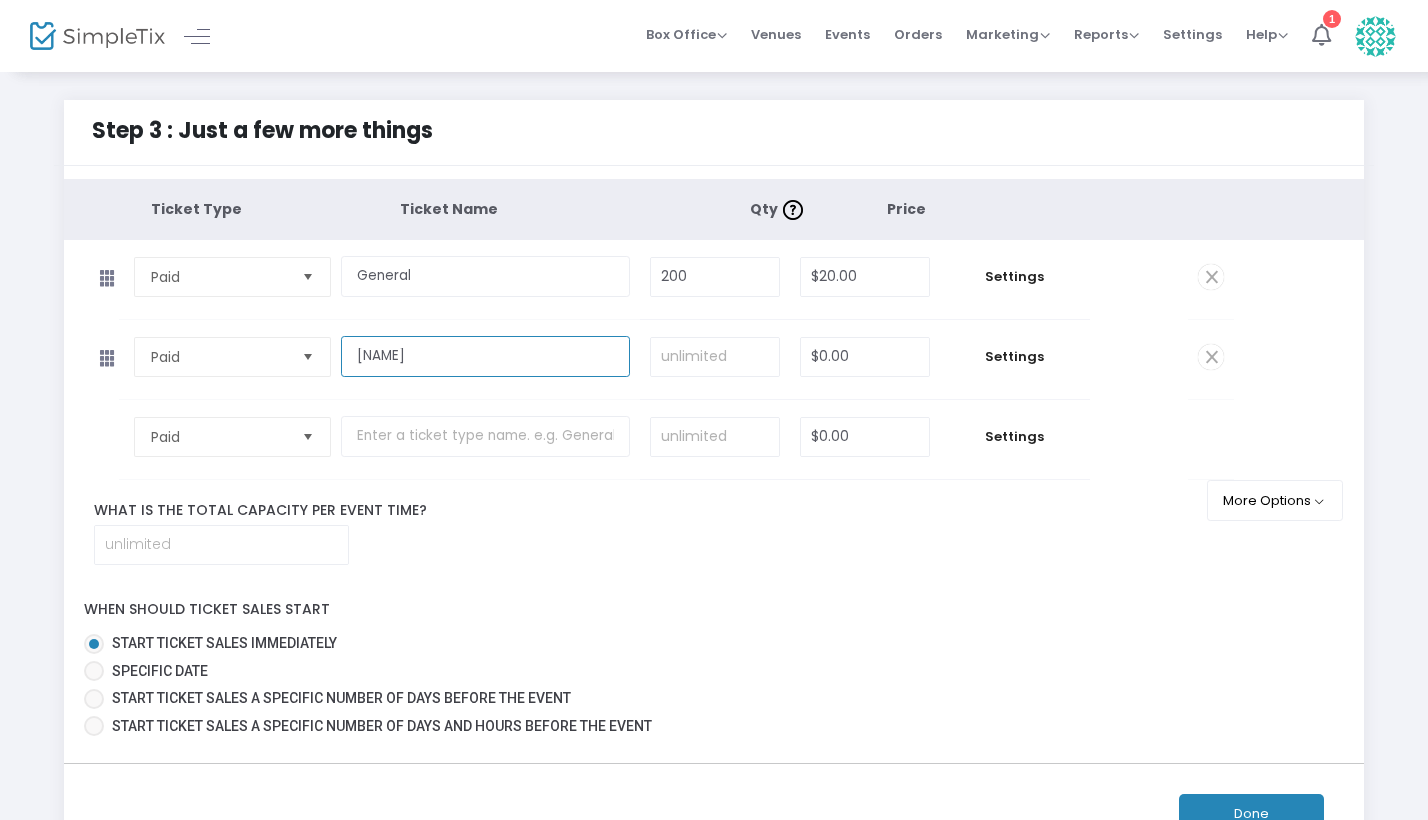 type on "[NAME]" 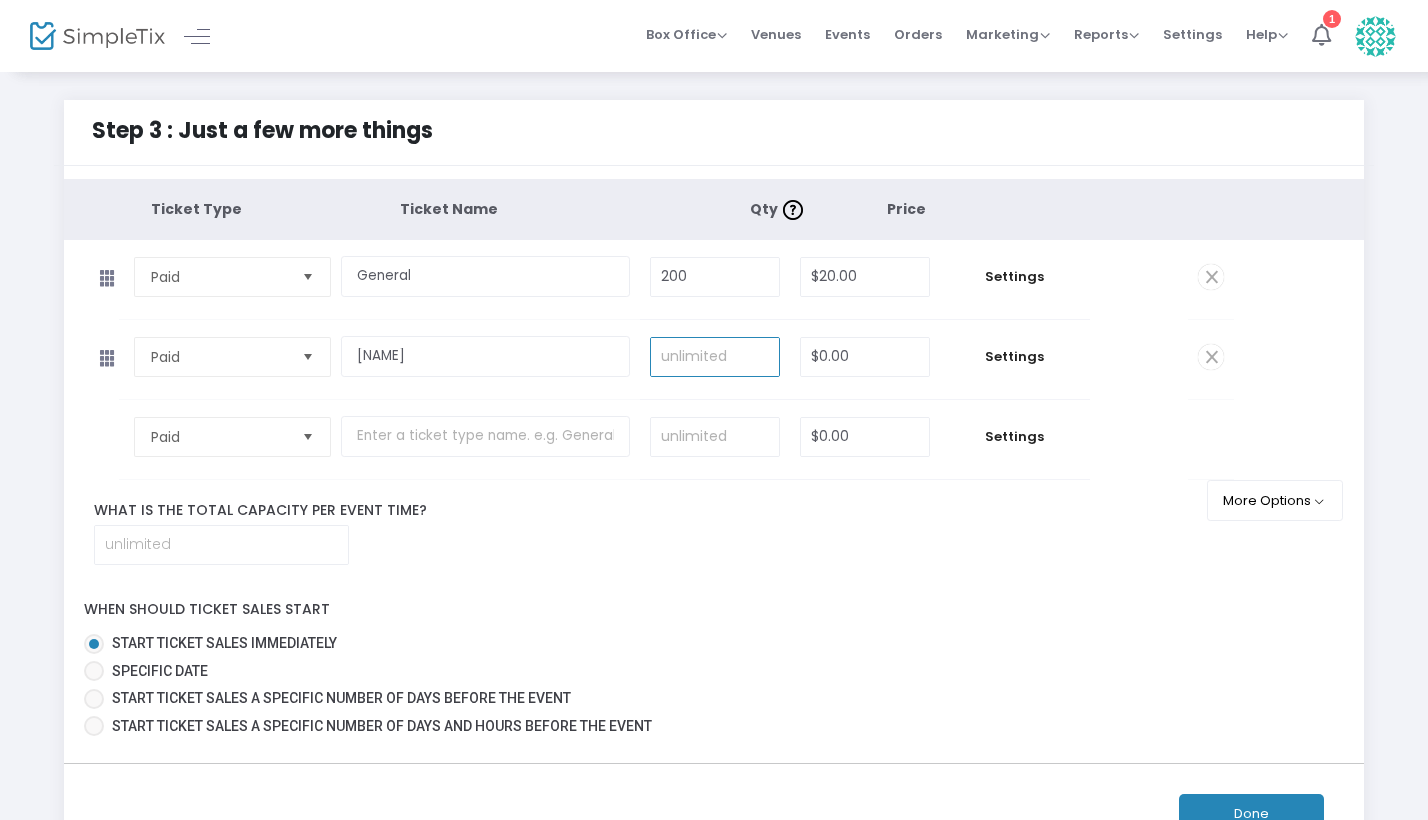 click at bounding box center (715, 357) 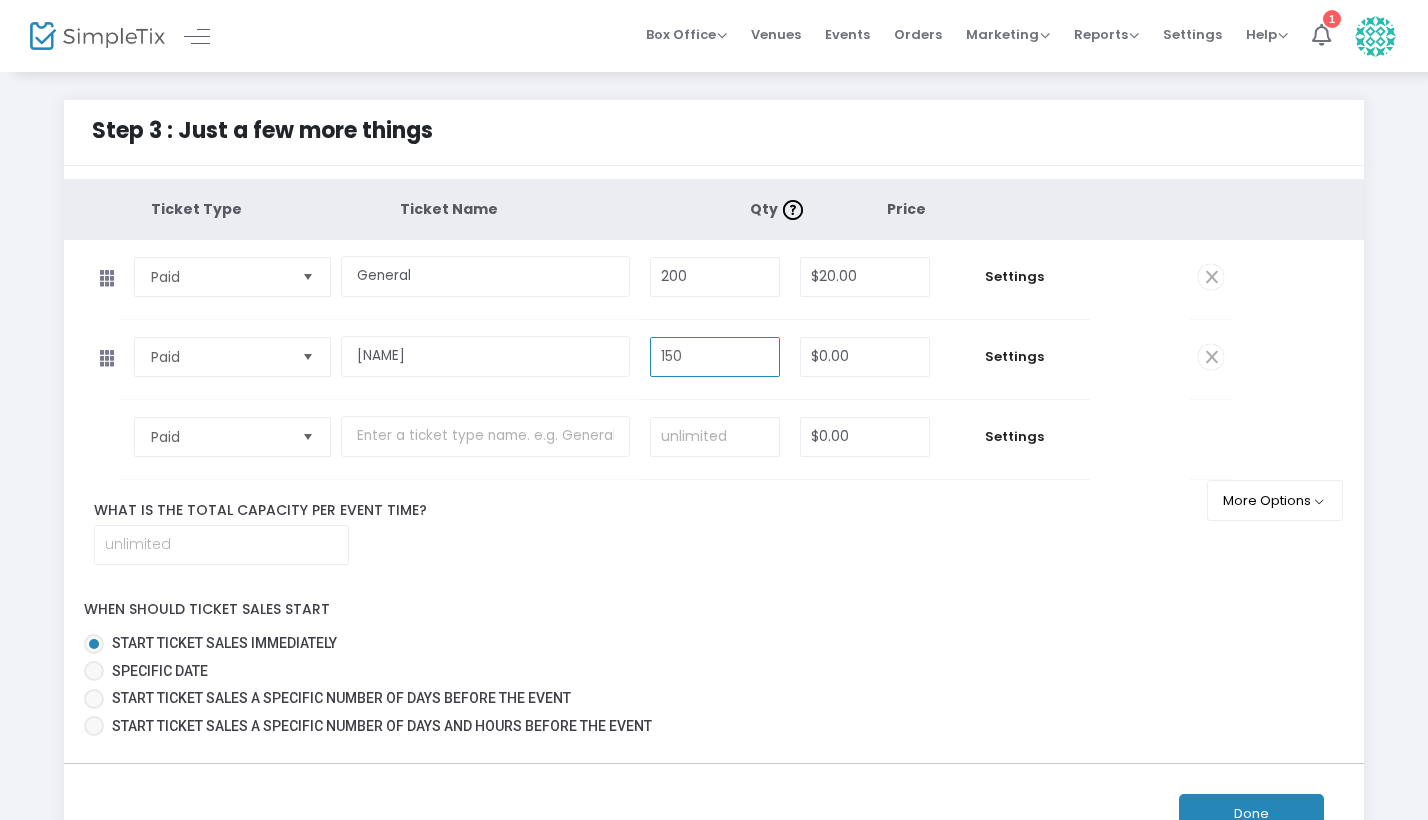 type on "150" 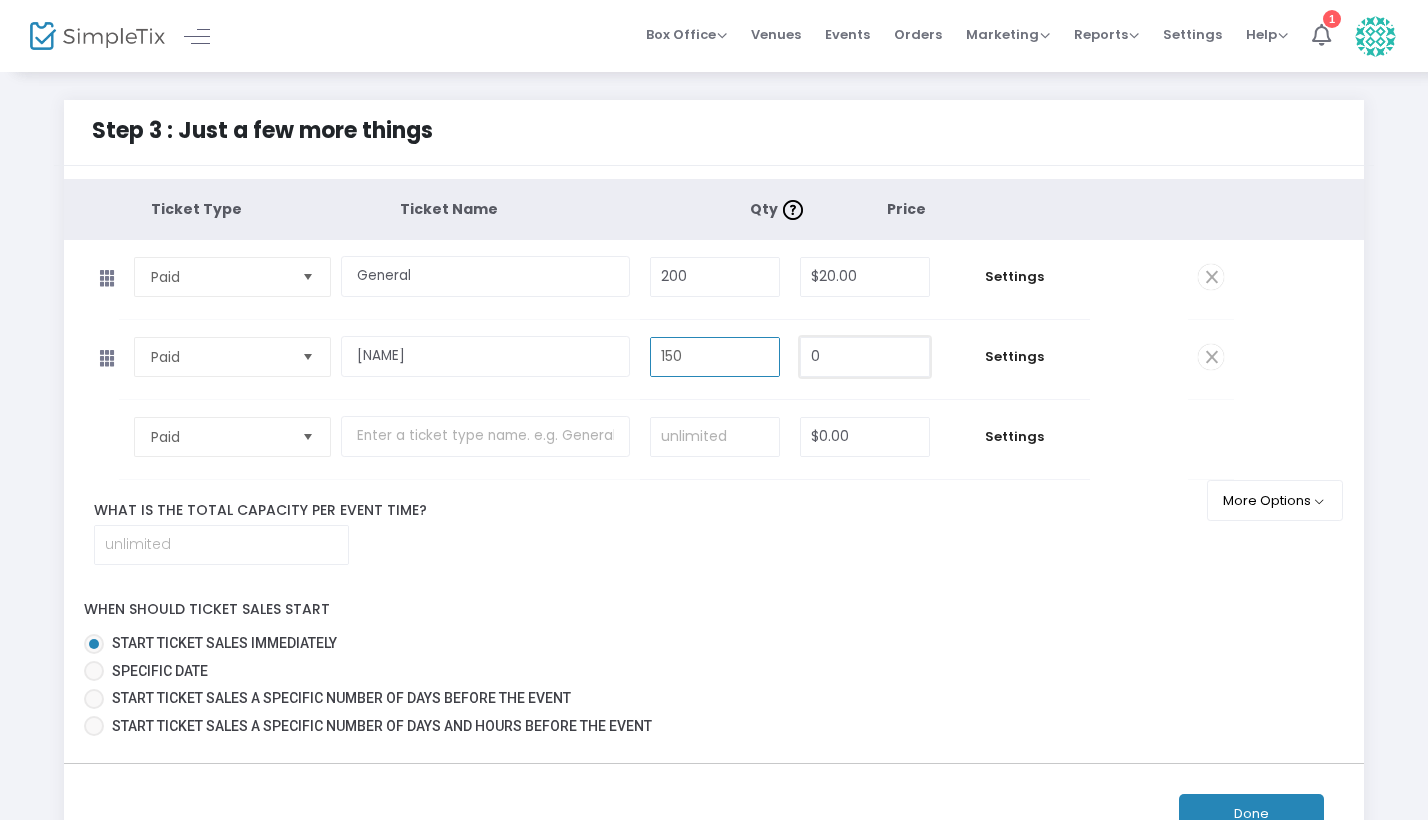 click on "0" at bounding box center (865, 357) 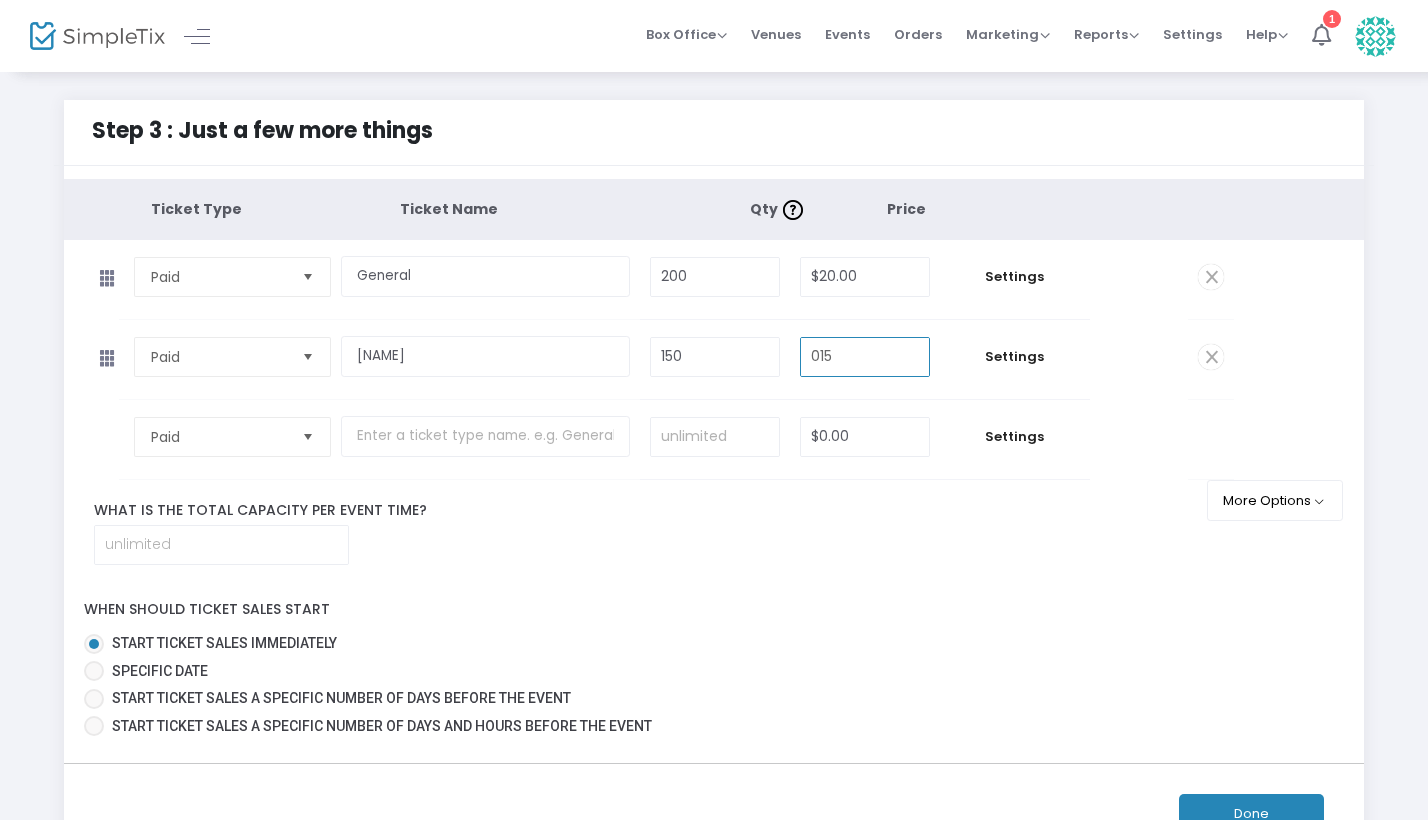 type on "$15.00" 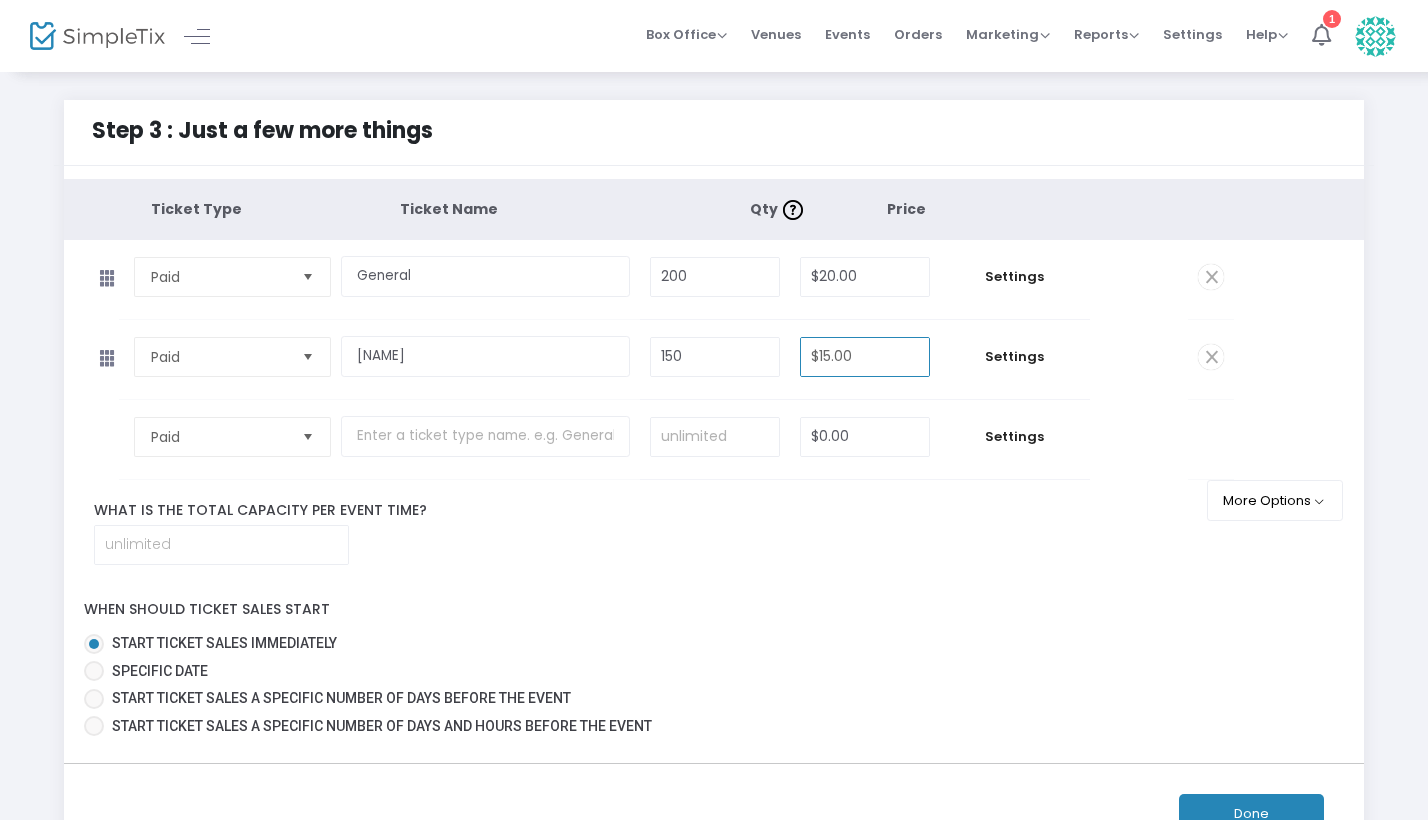 click on "What is the total capacity per event time?" 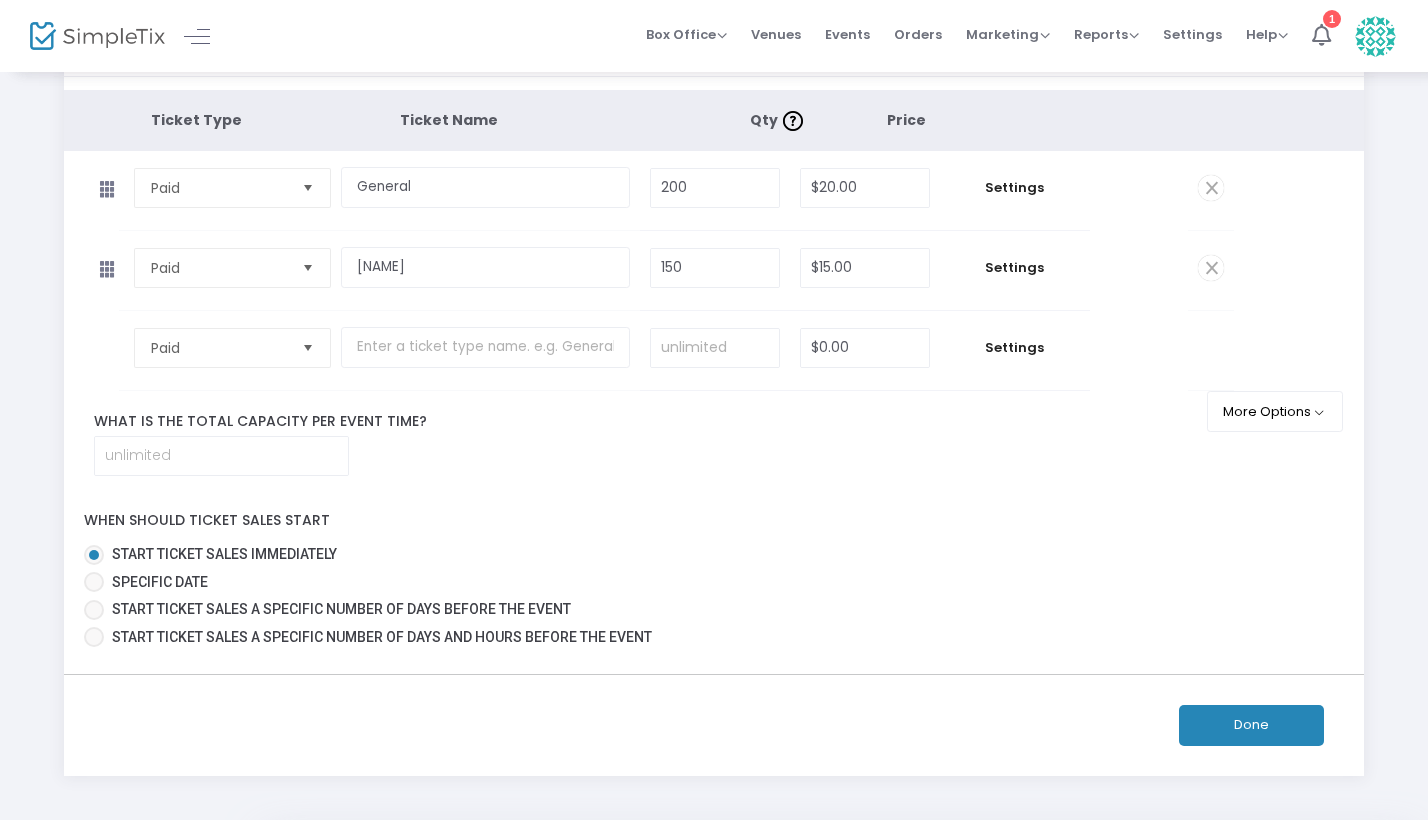 scroll, scrollTop: 145, scrollLeft: 0, axis: vertical 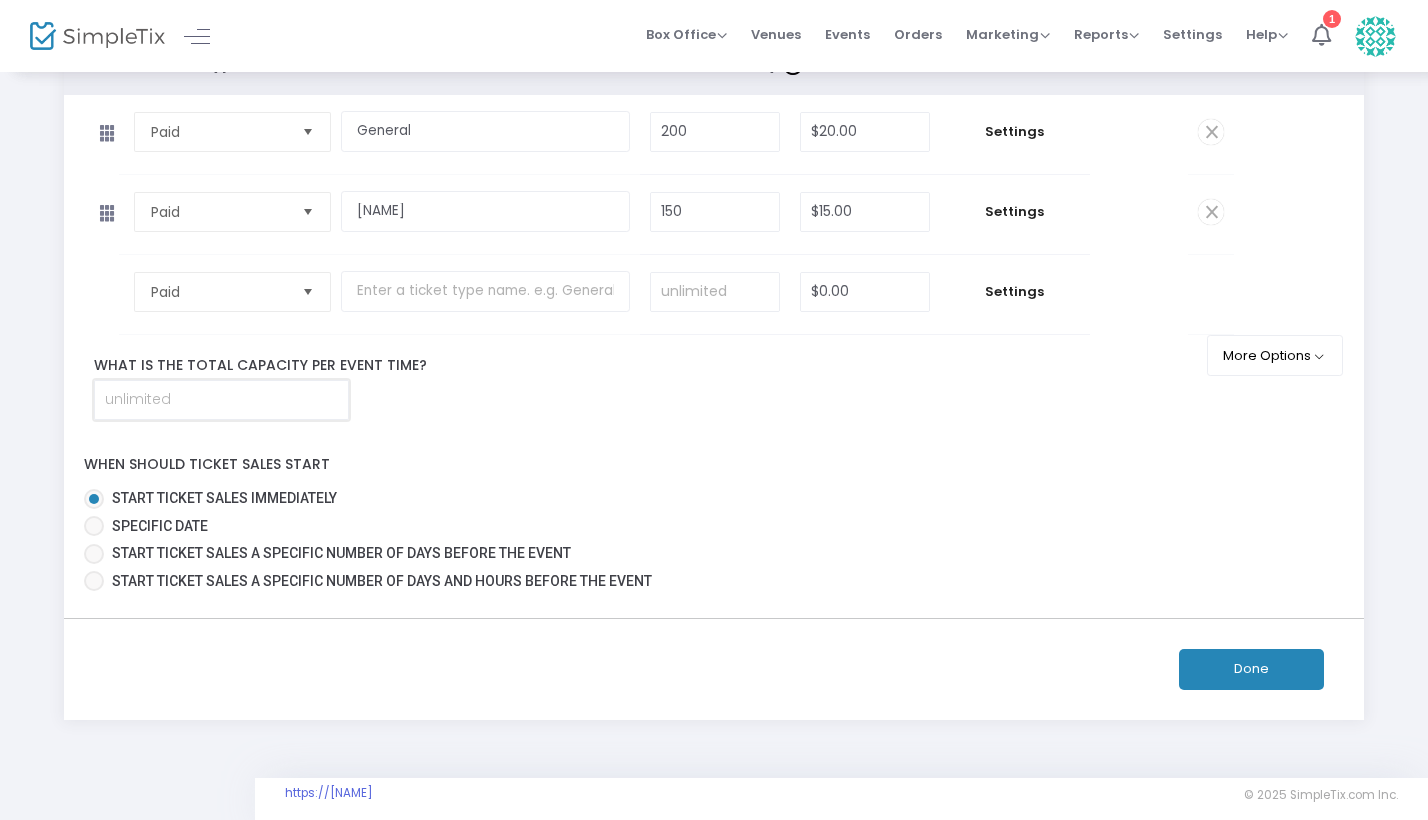 click at bounding box center [221, 400] 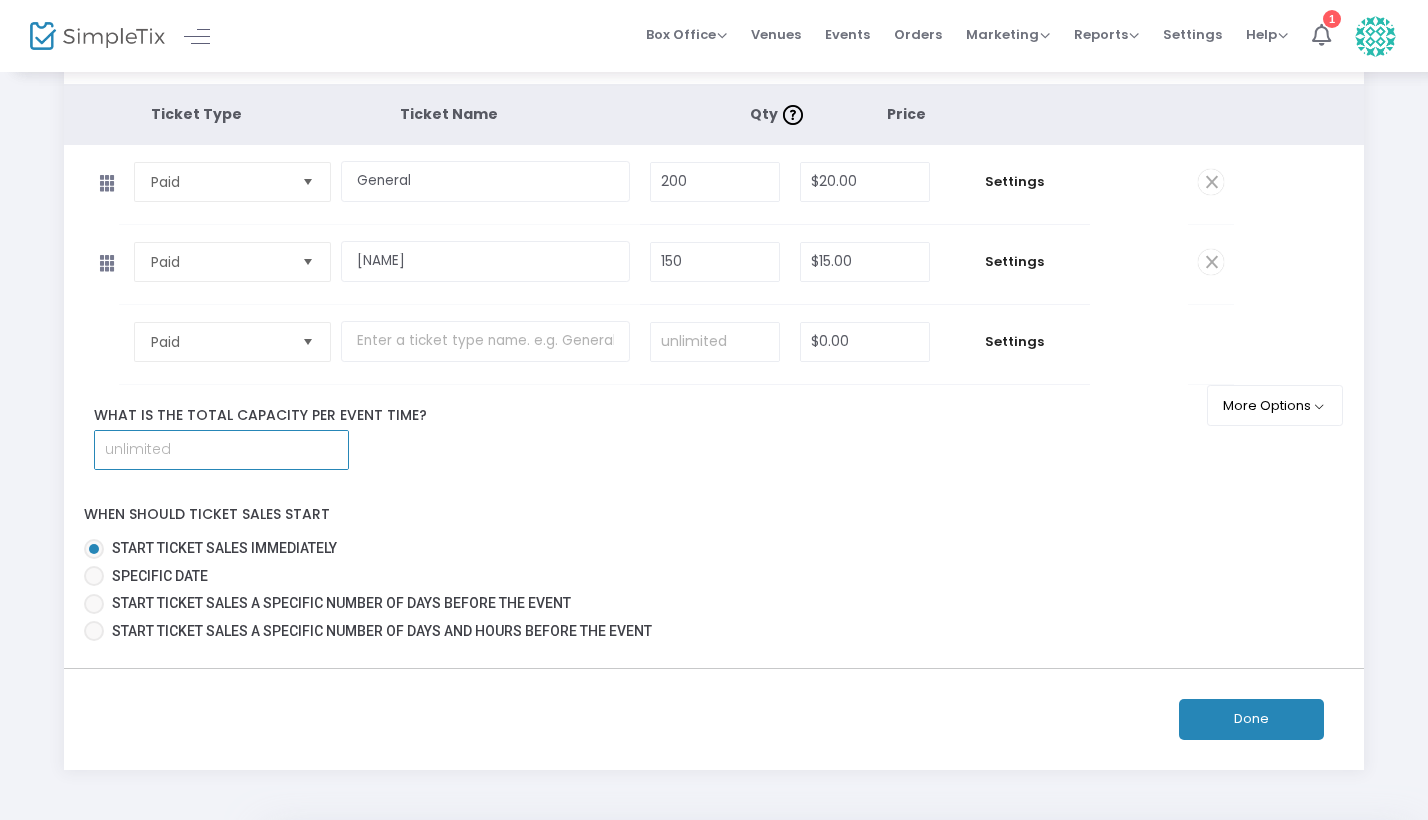 scroll, scrollTop: 92, scrollLeft: 0, axis: vertical 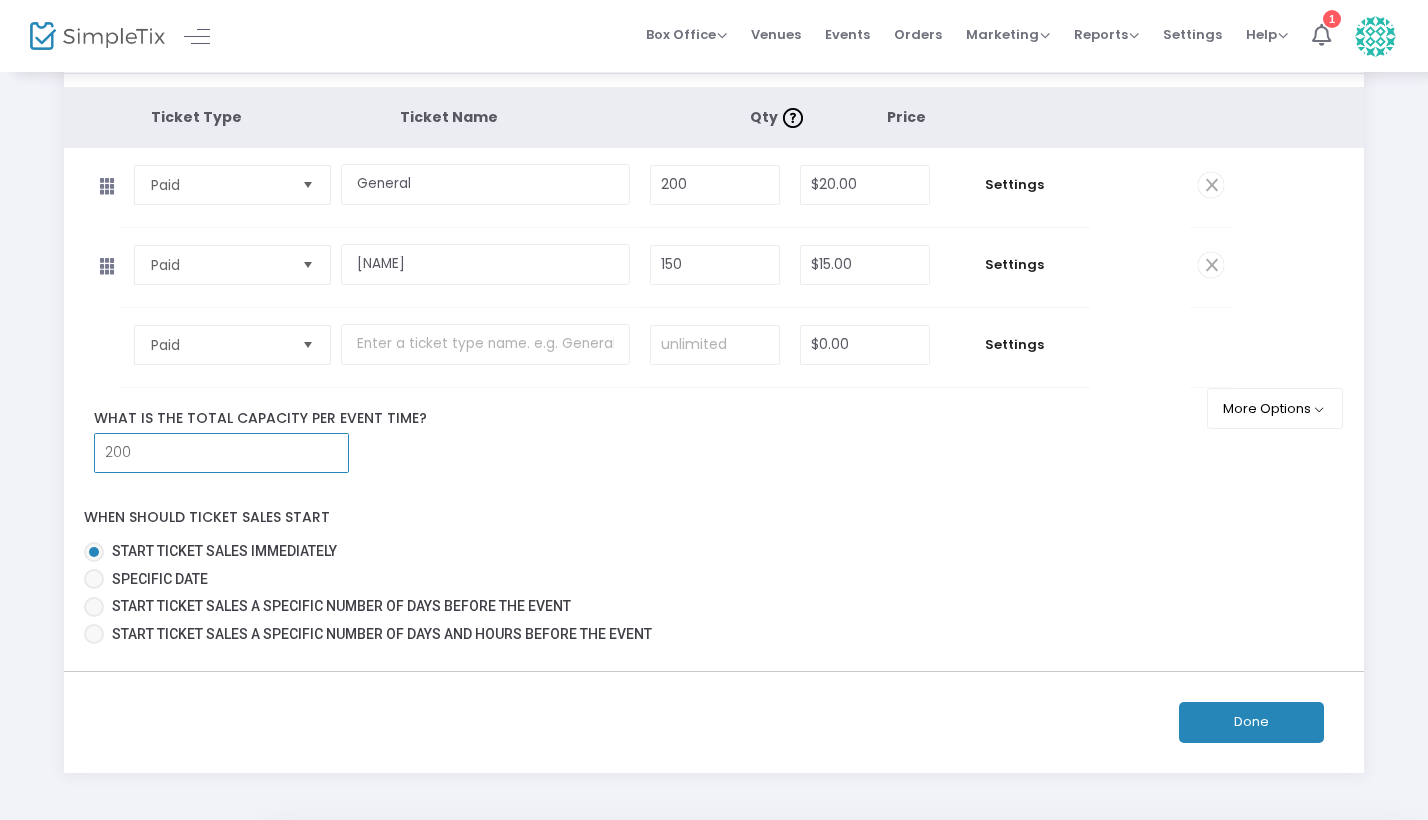 type on "200" 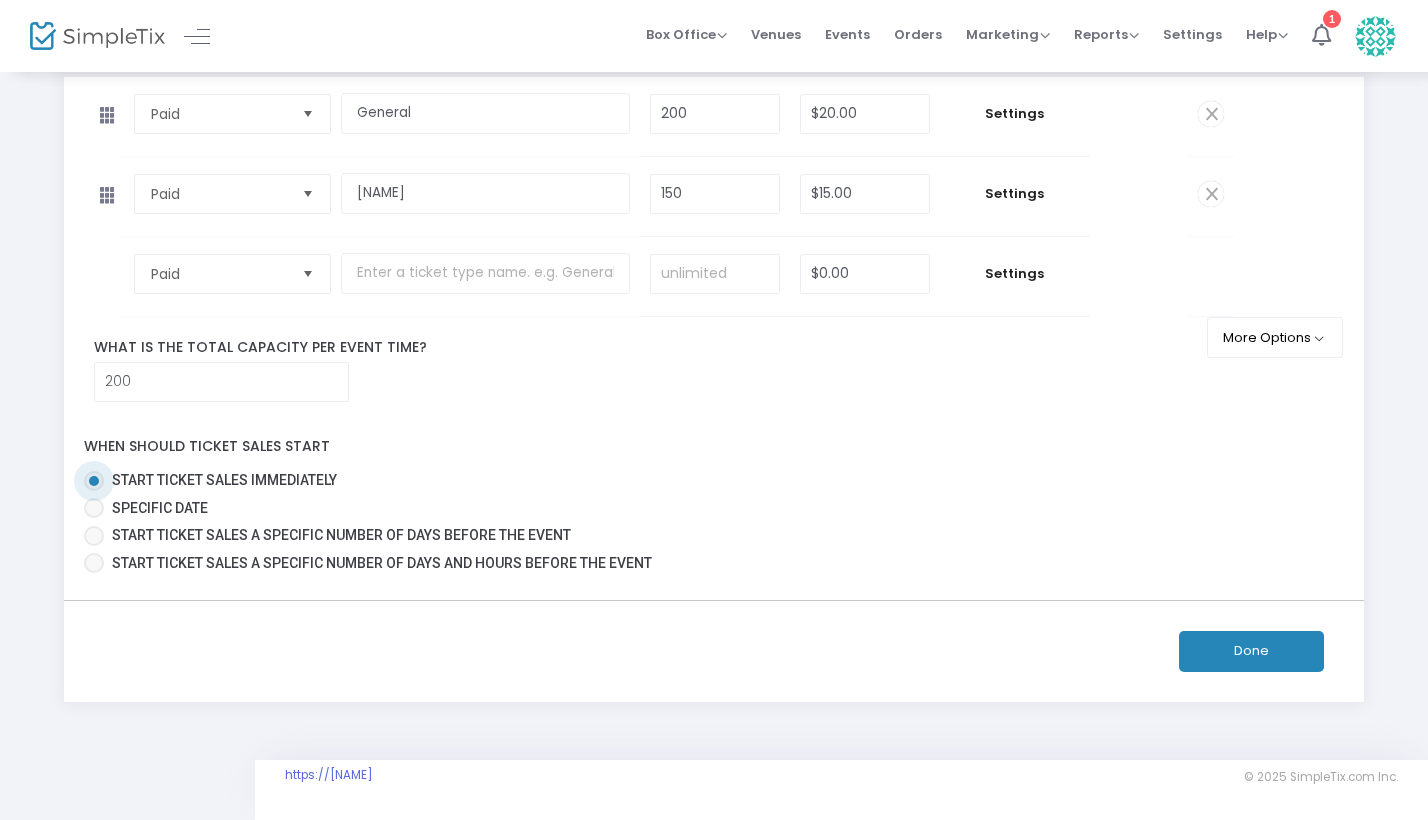 scroll, scrollTop: 194, scrollLeft: 0, axis: vertical 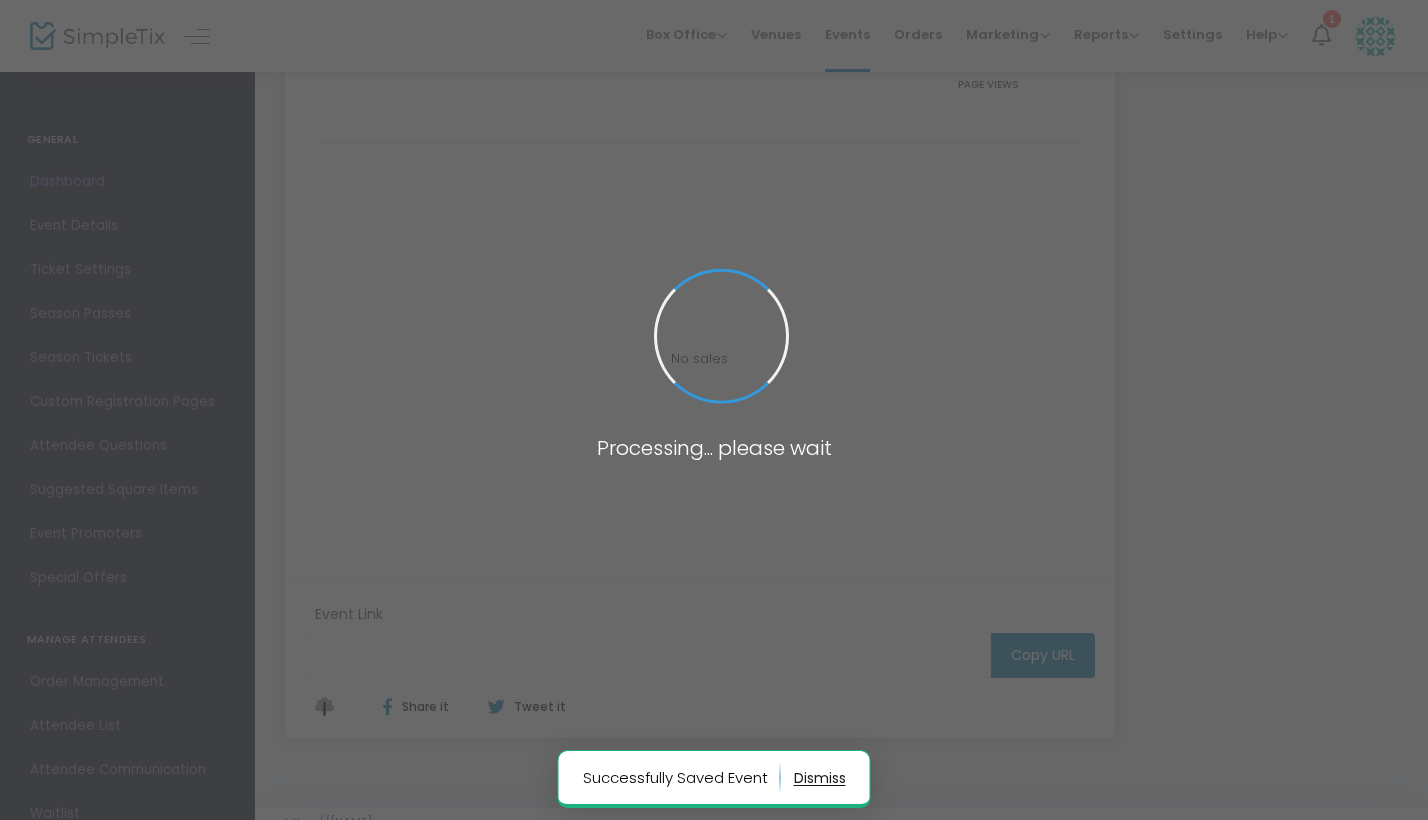 type on "https://www.simpletix.com/e/pastoral-pop-wonders-tickets-229982" 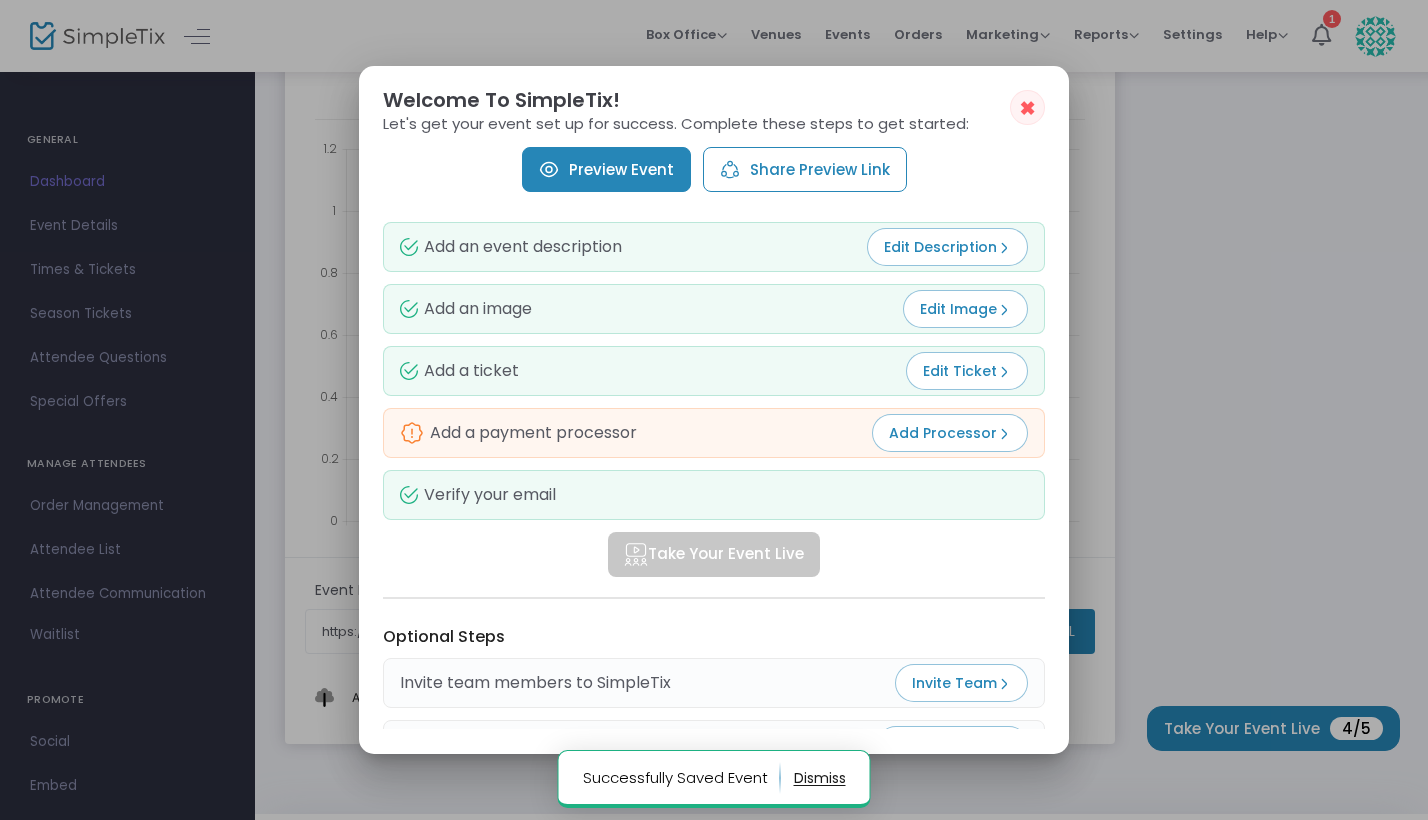 scroll, scrollTop: 0, scrollLeft: 0, axis: both 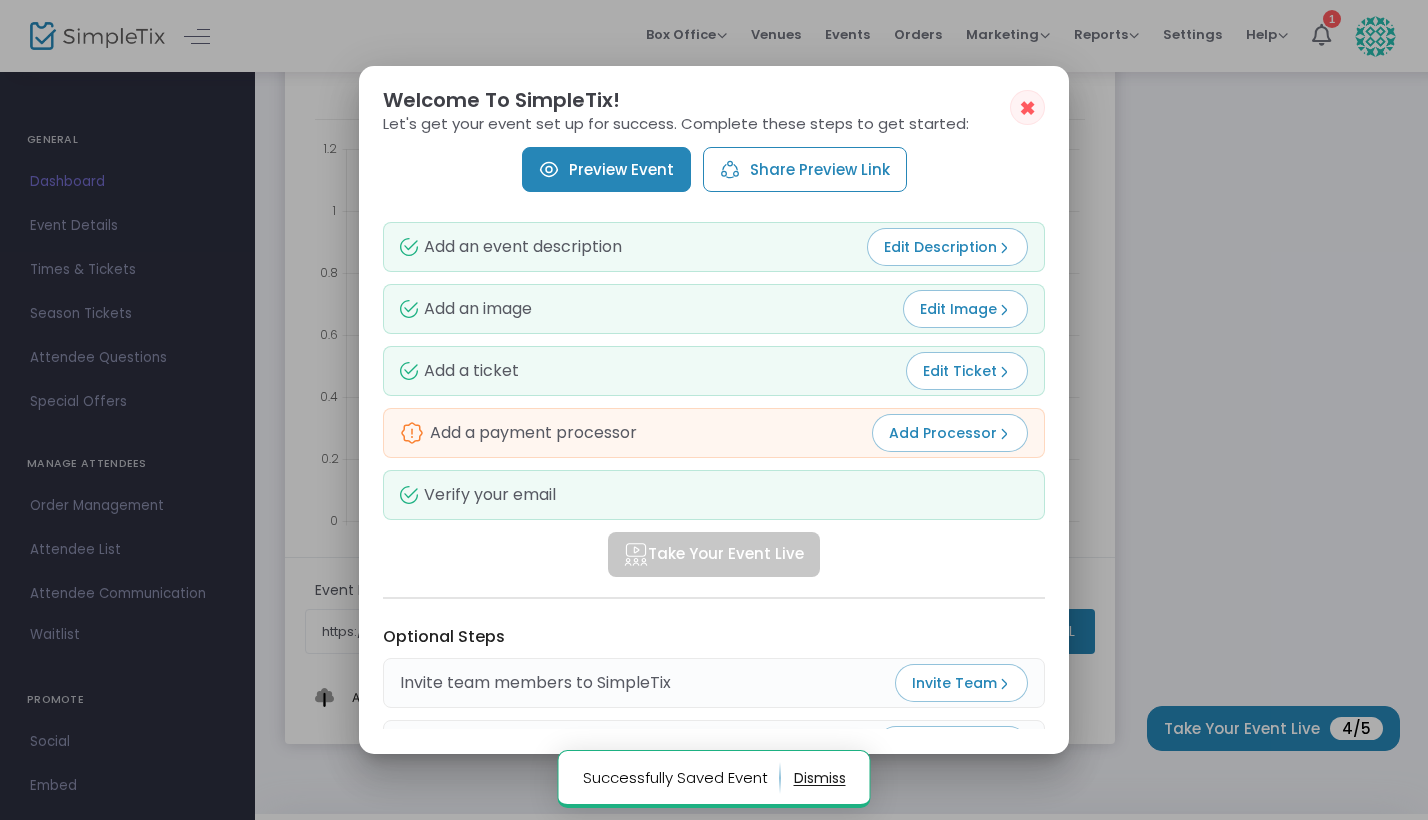click on "Add Processor" at bounding box center [950, 433] 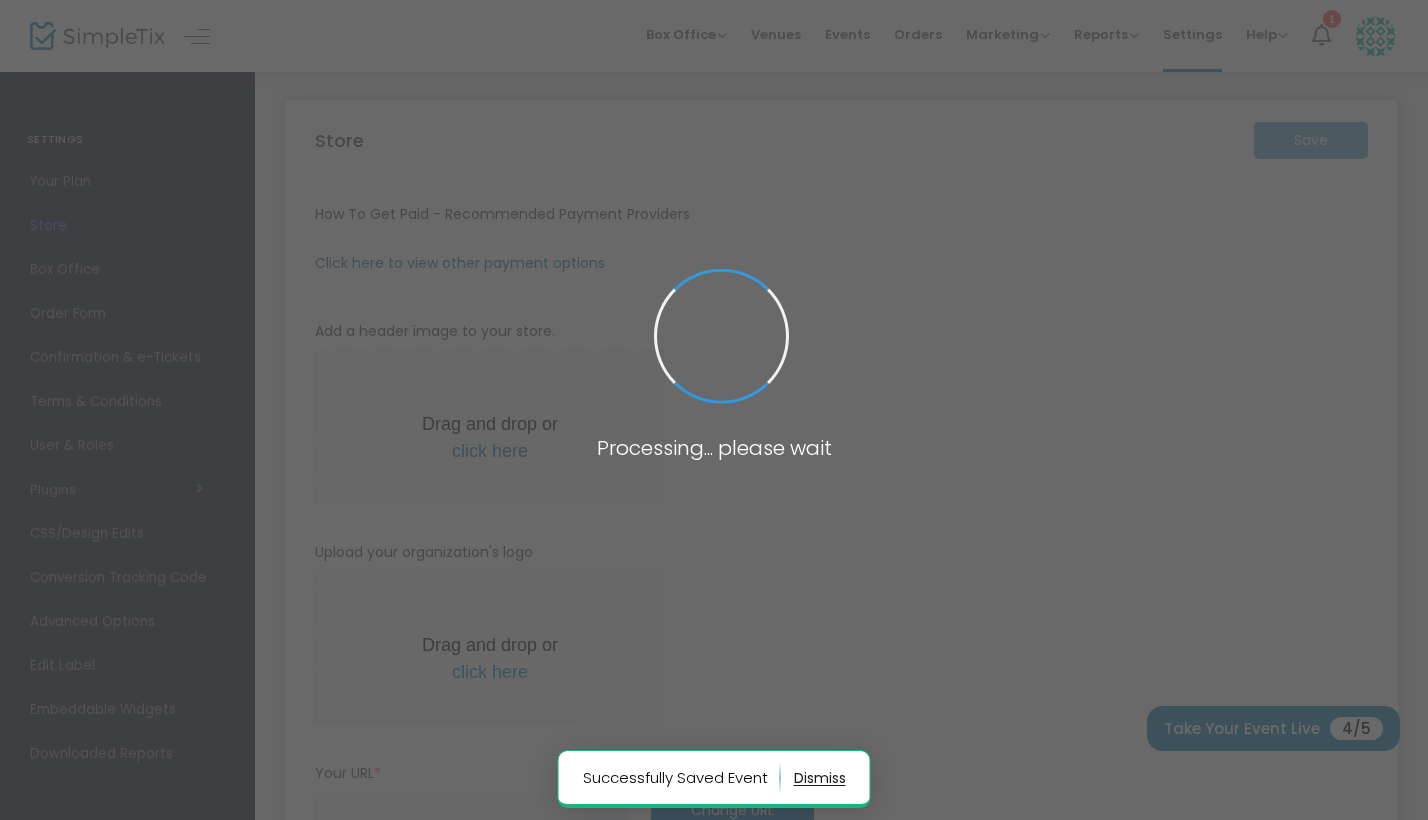 scroll, scrollTop: 435, scrollLeft: 0, axis: vertical 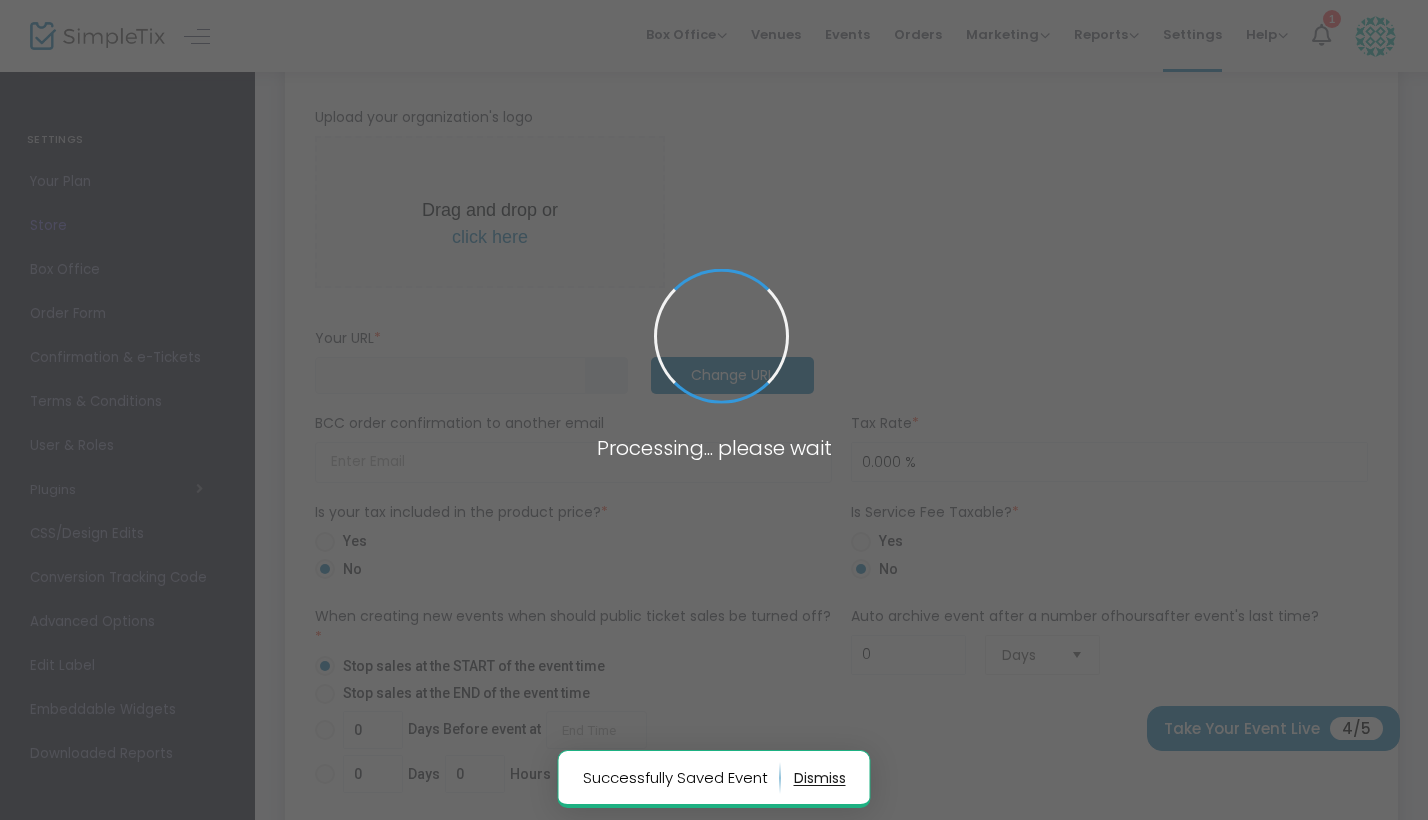 type on "https://[NAME]" 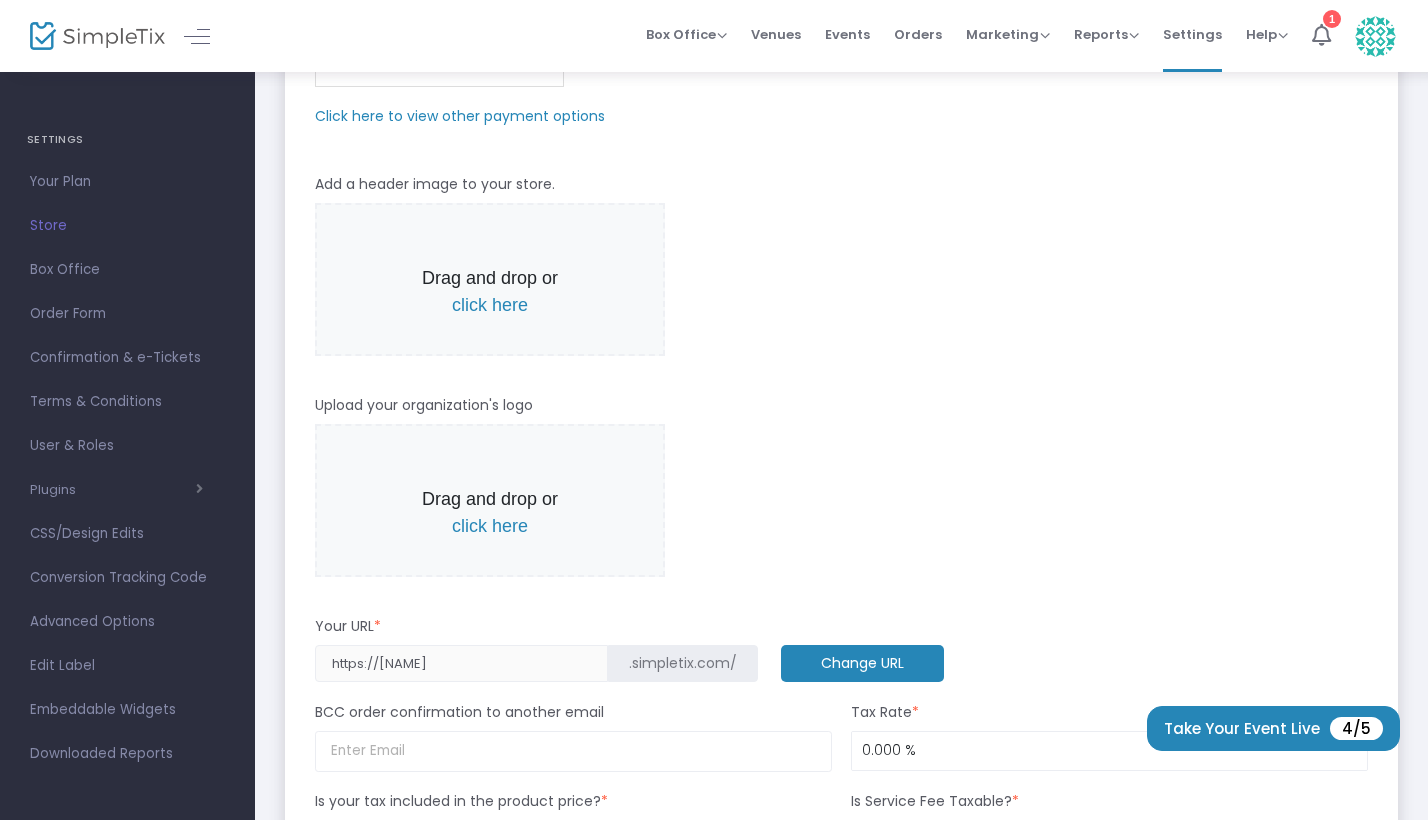 scroll, scrollTop: 425, scrollLeft: 0, axis: vertical 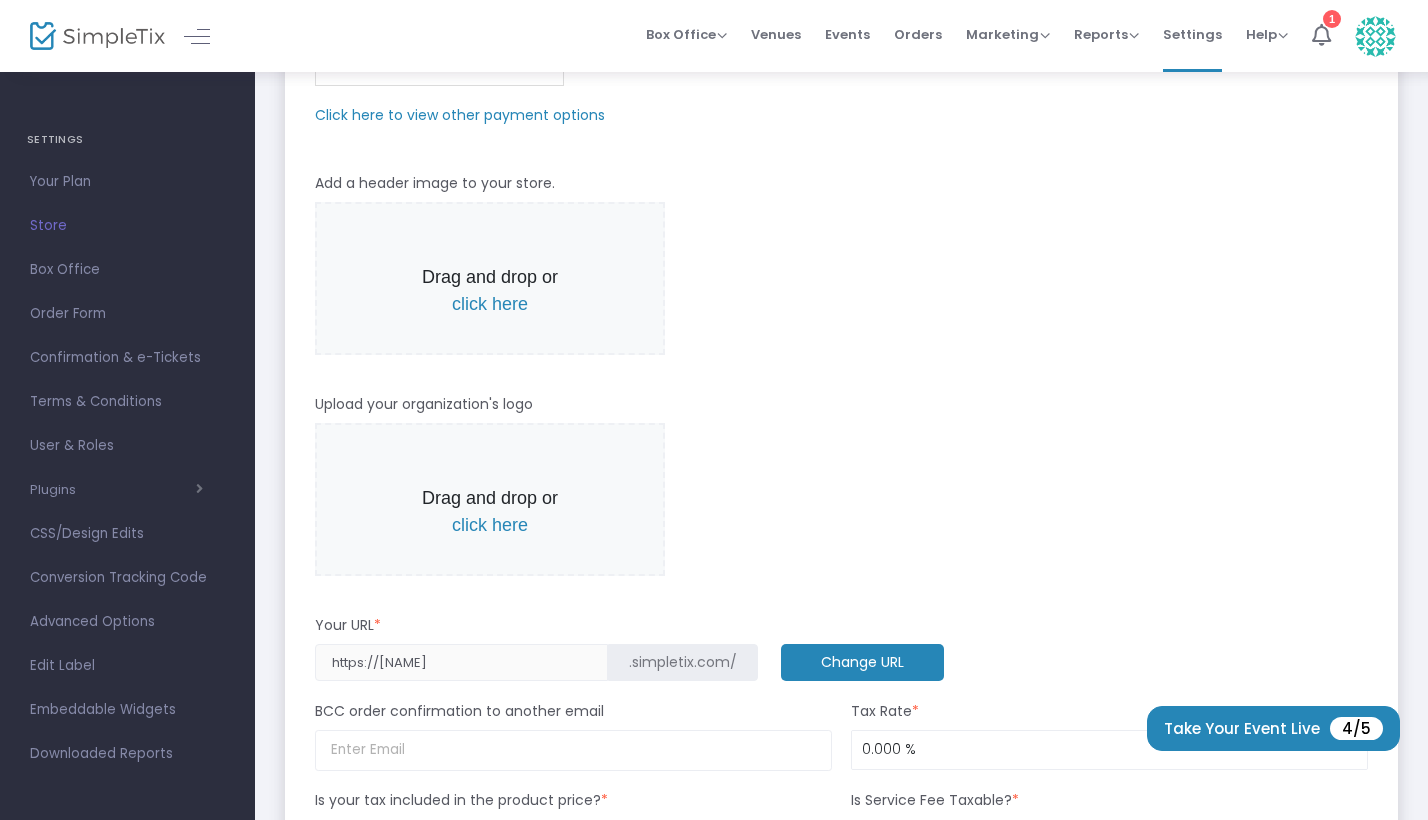 click on "click here" at bounding box center [490, 304] 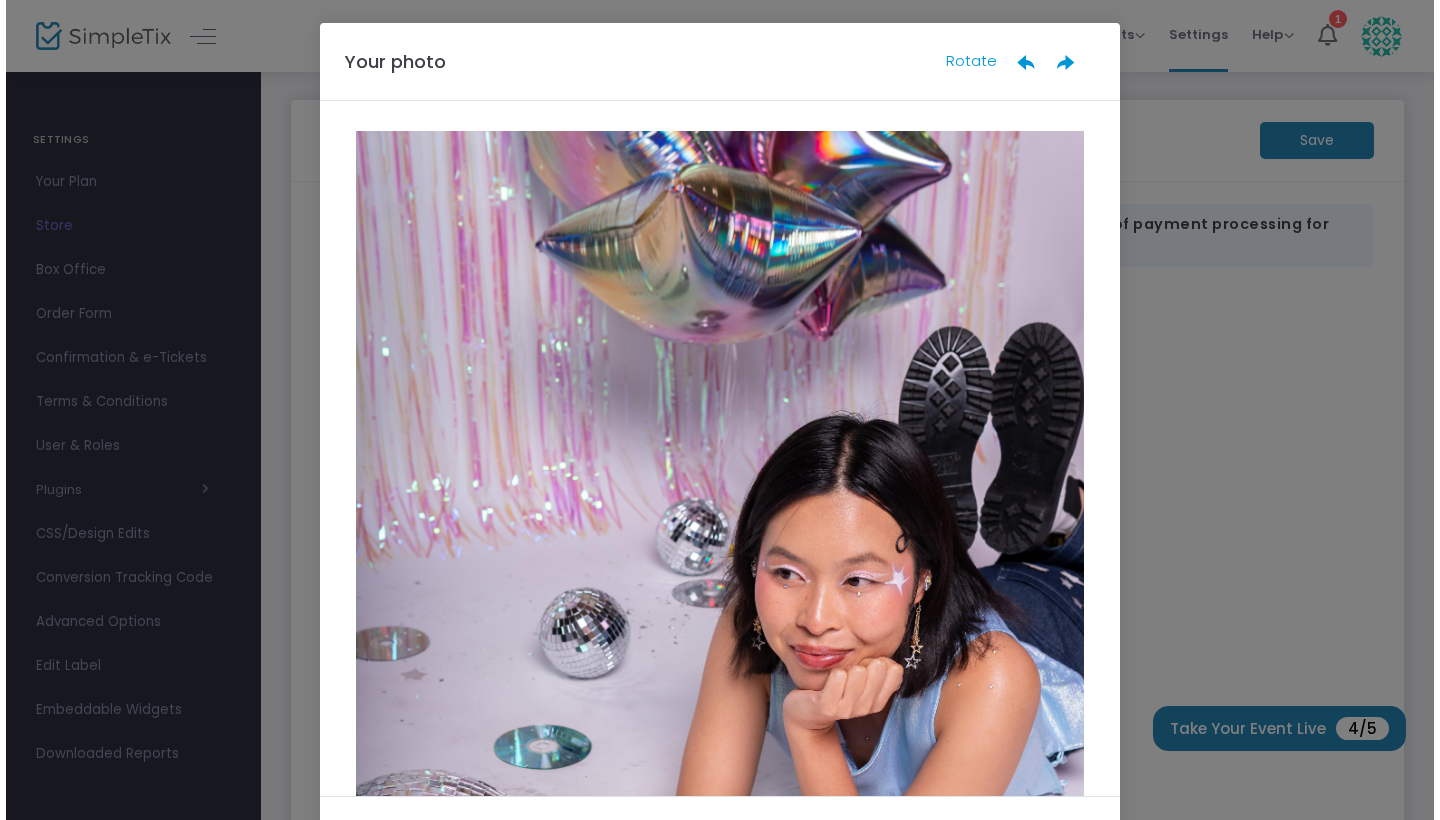 scroll, scrollTop: 0, scrollLeft: 0, axis: both 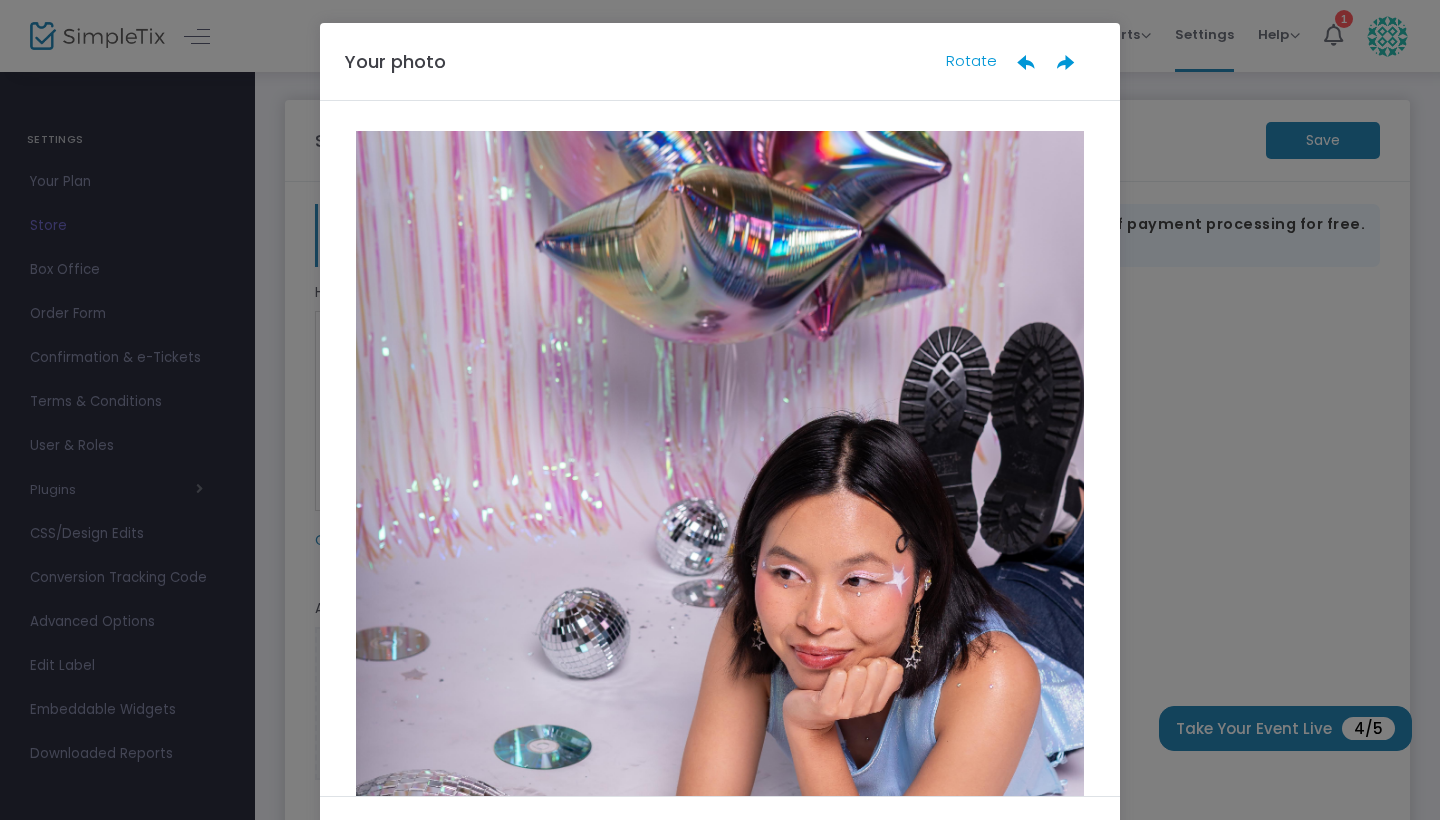 type 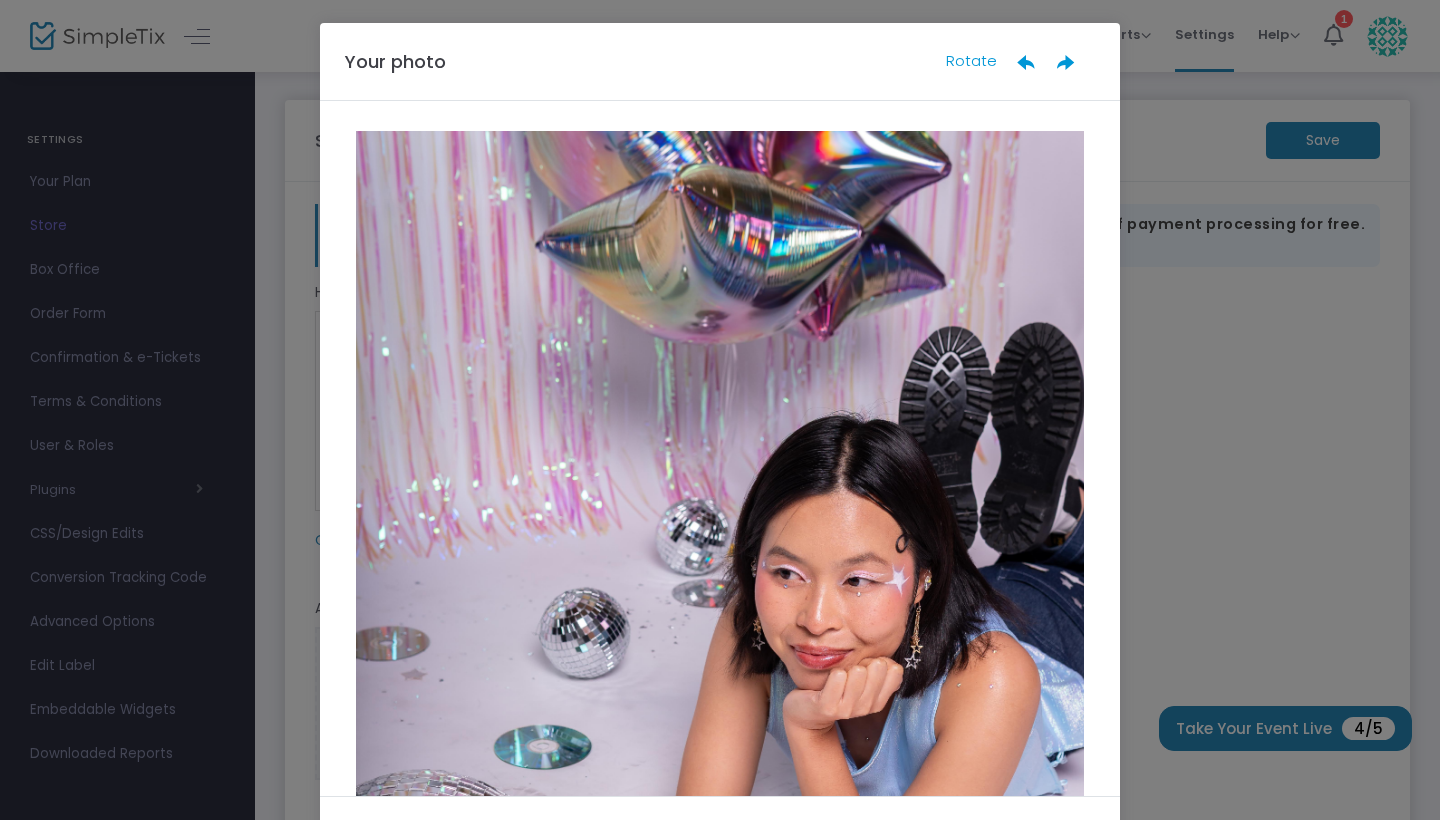 click on "Done" 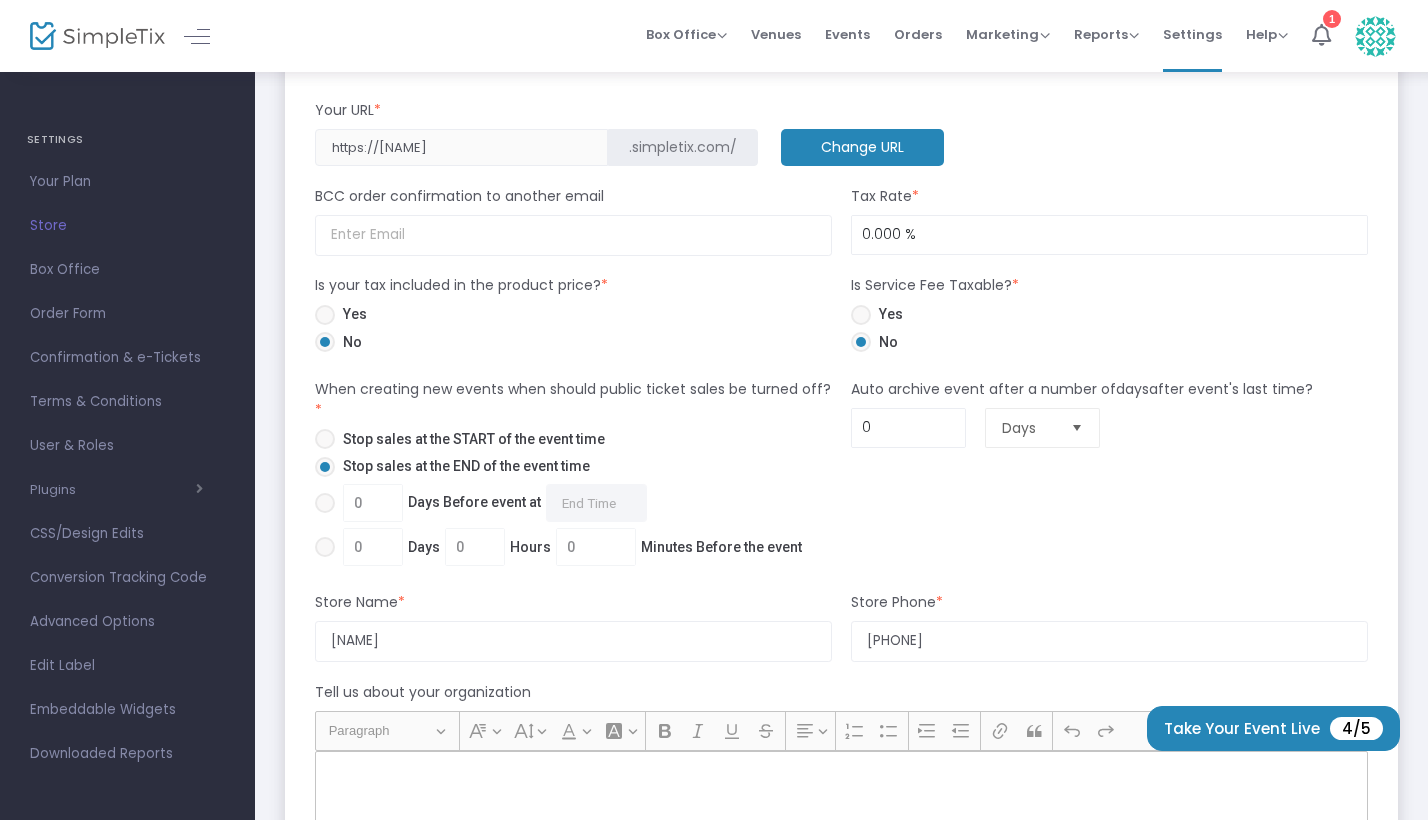 scroll, scrollTop: 1314, scrollLeft: 0, axis: vertical 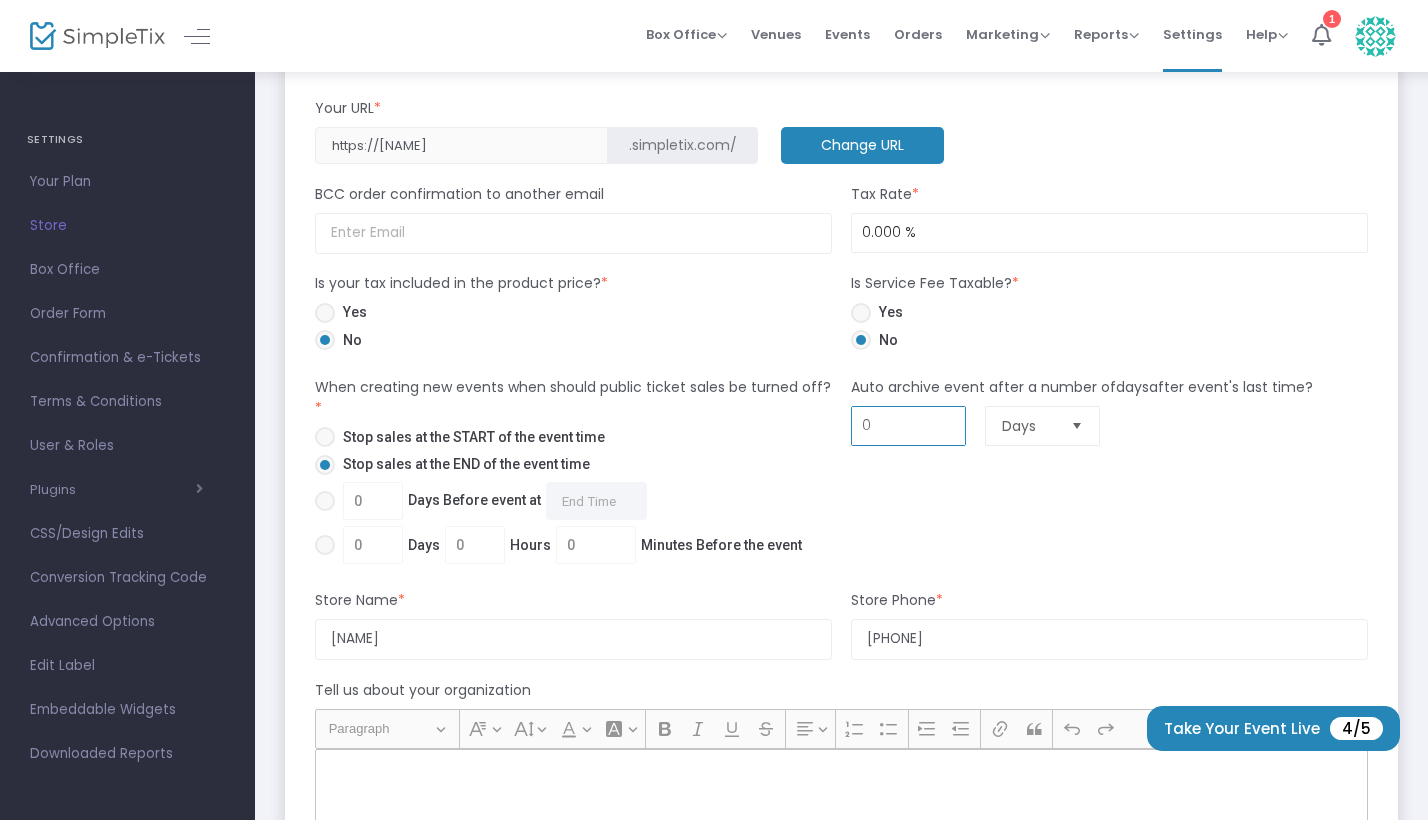 click on "Auto archive event after a number of  days  after event's last time?  0 Days" 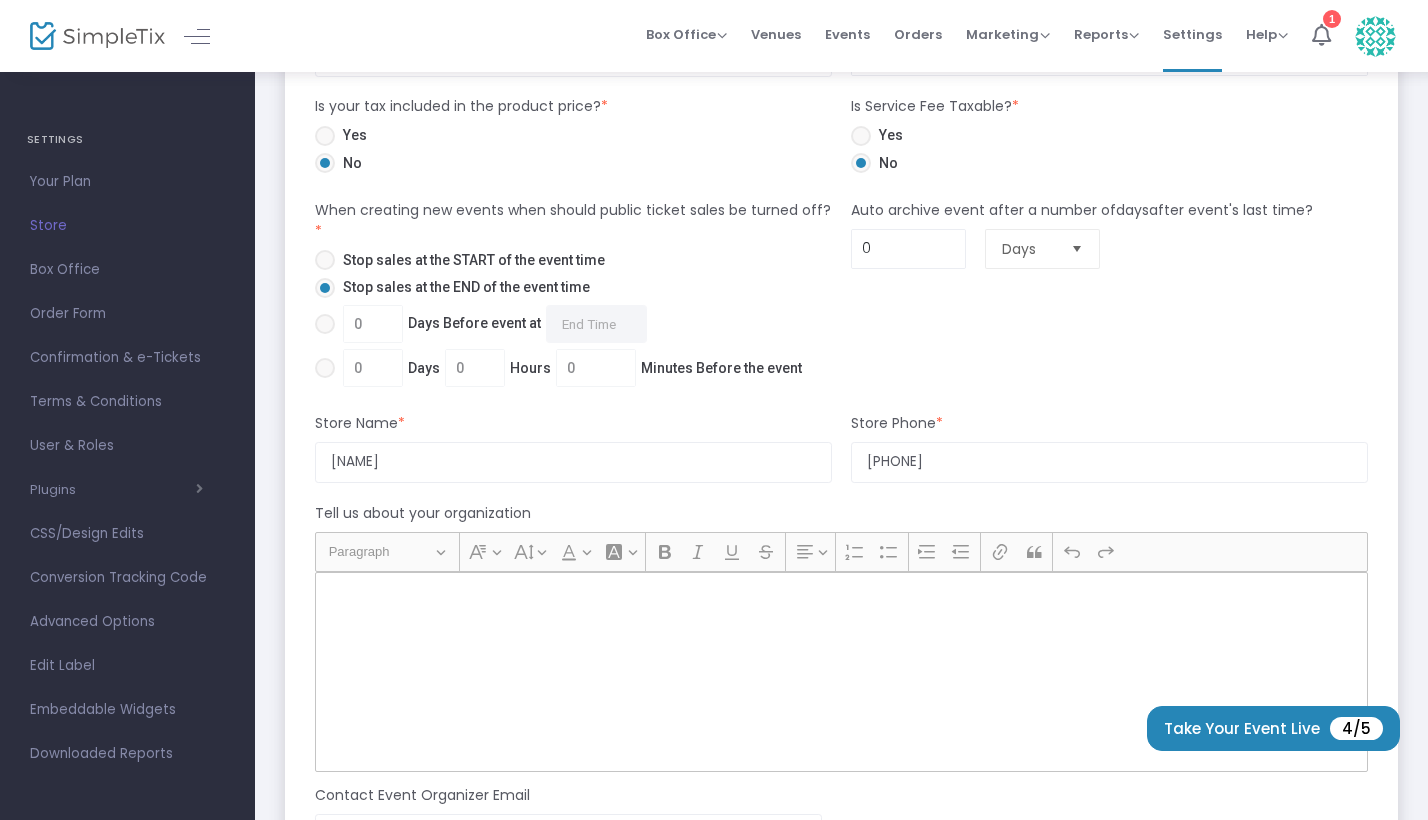 scroll, scrollTop: 1493, scrollLeft: 0, axis: vertical 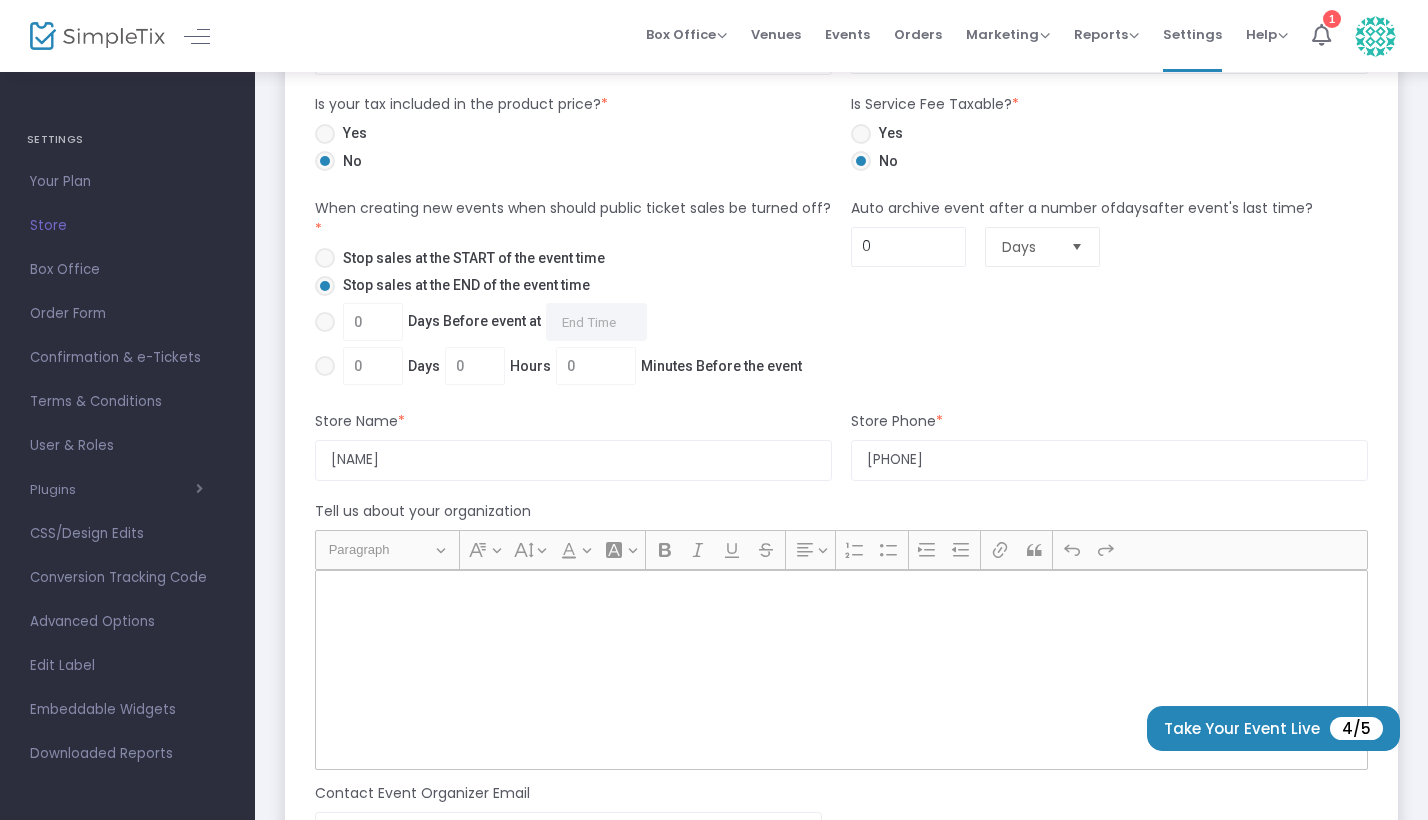 click on "0  Days Before event at   Required." at bounding box center [491, 322] 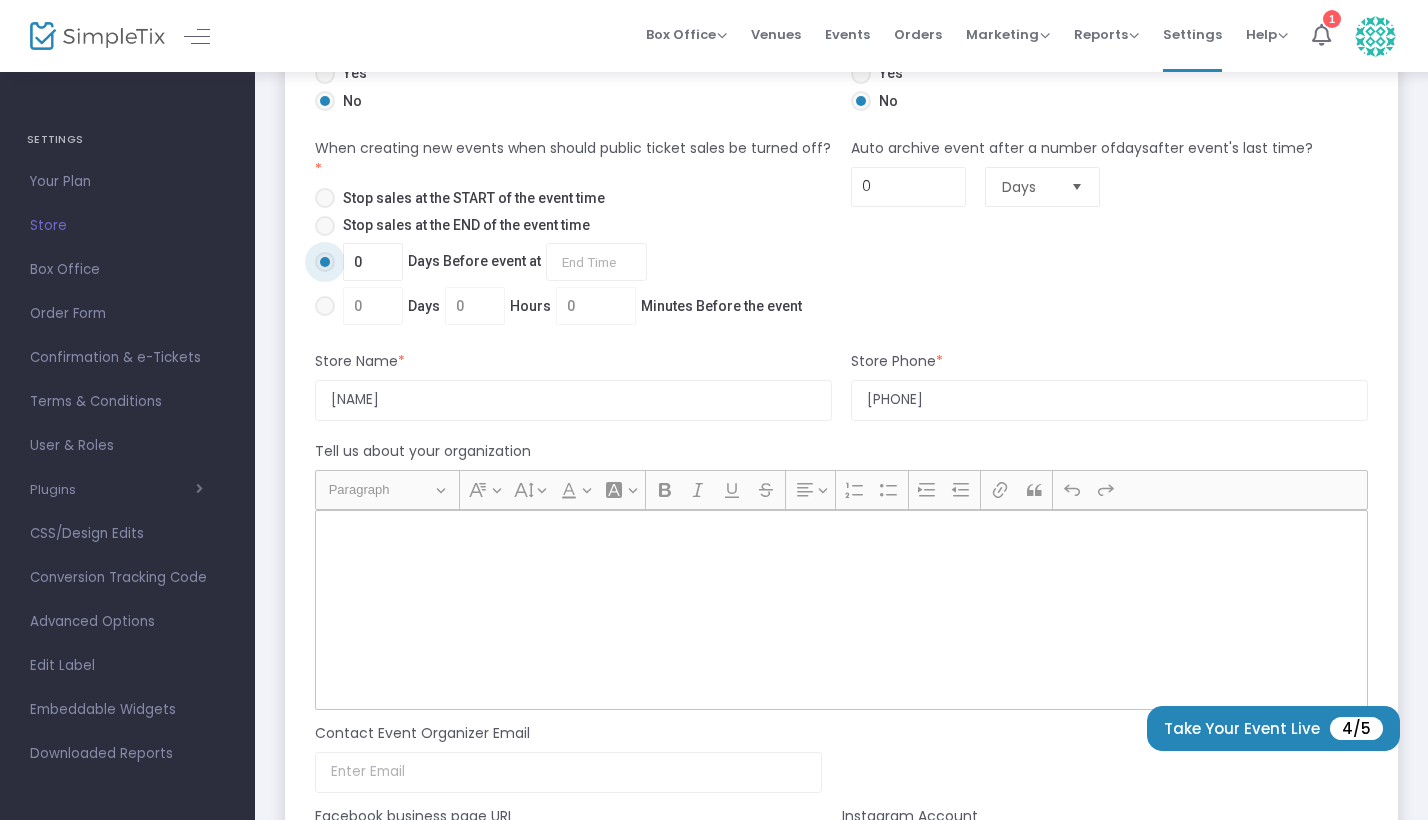 scroll, scrollTop: 1550, scrollLeft: 0, axis: vertical 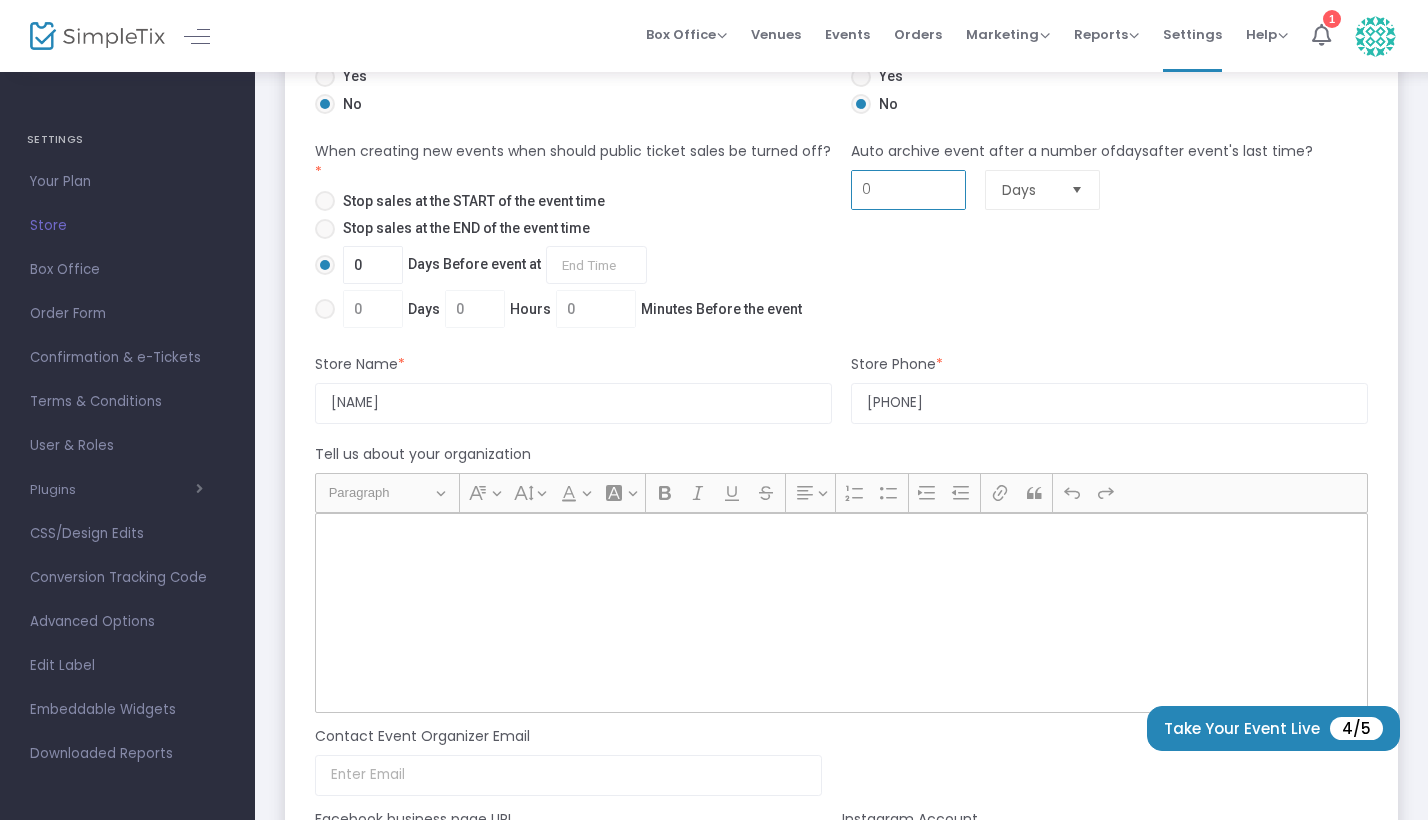 click on "0" at bounding box center [908, 190] 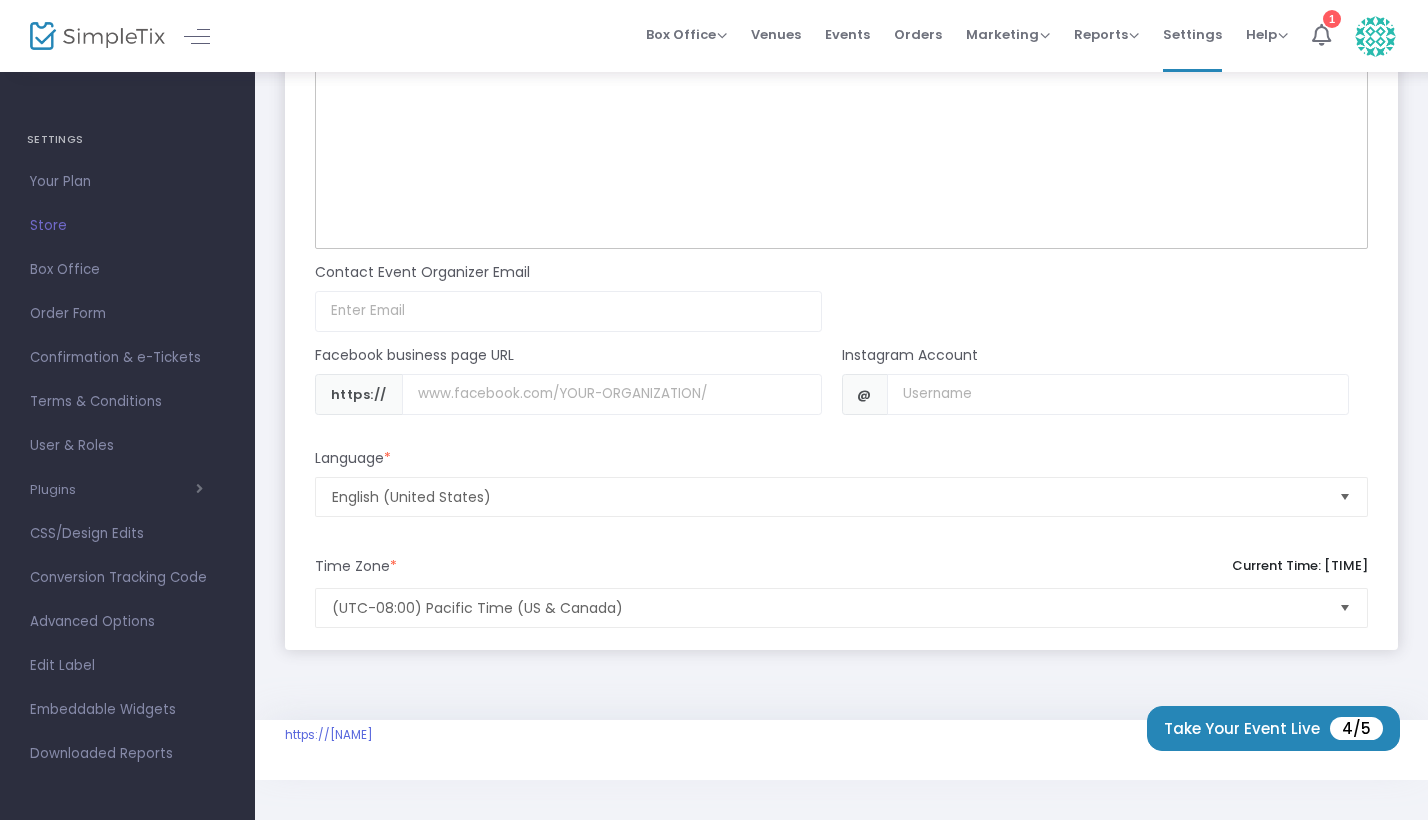 scroll, scrollTop: 2012, scrollLeft: 0, axis: vertical 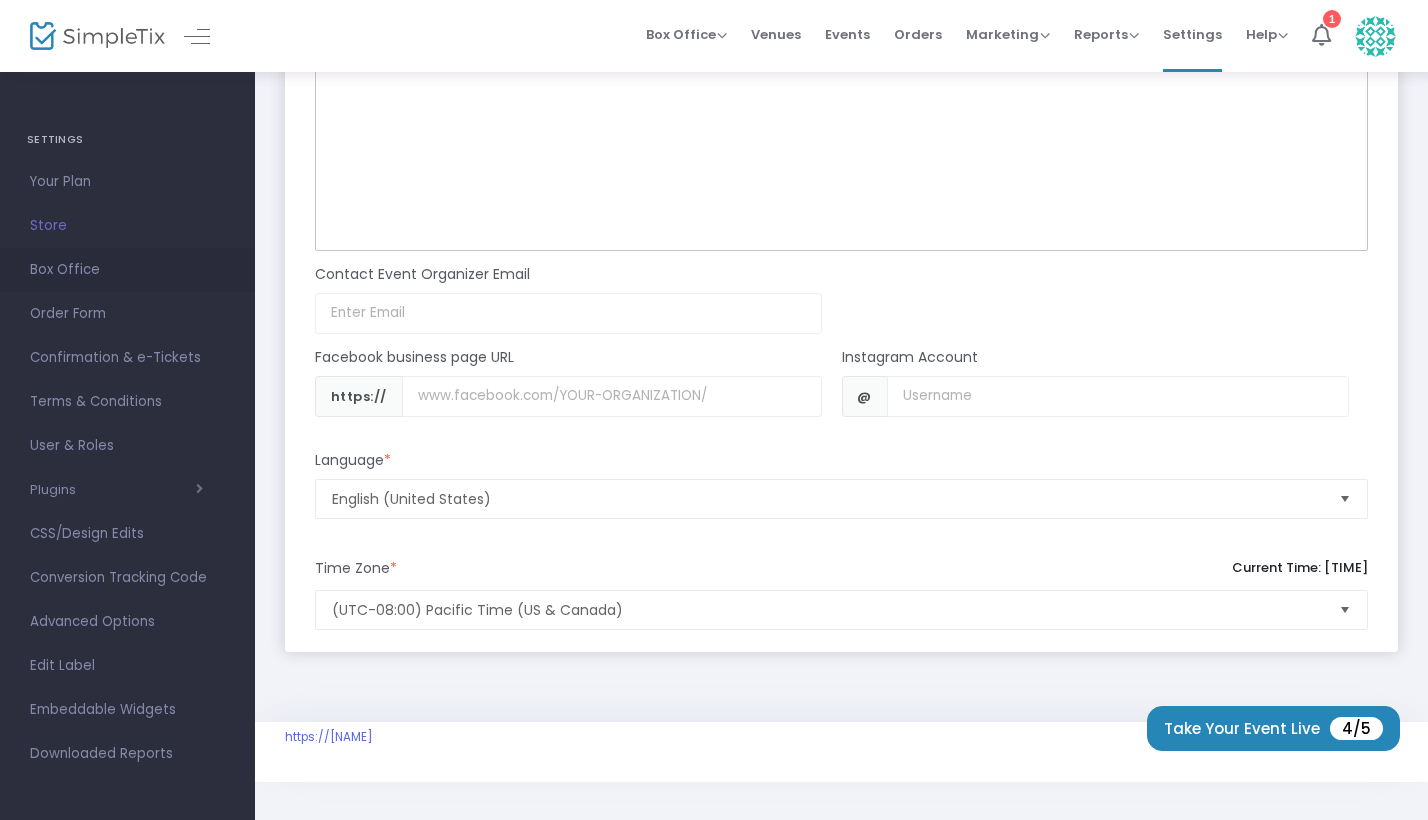 click on "Box Office" at bounding box center [127, 270] 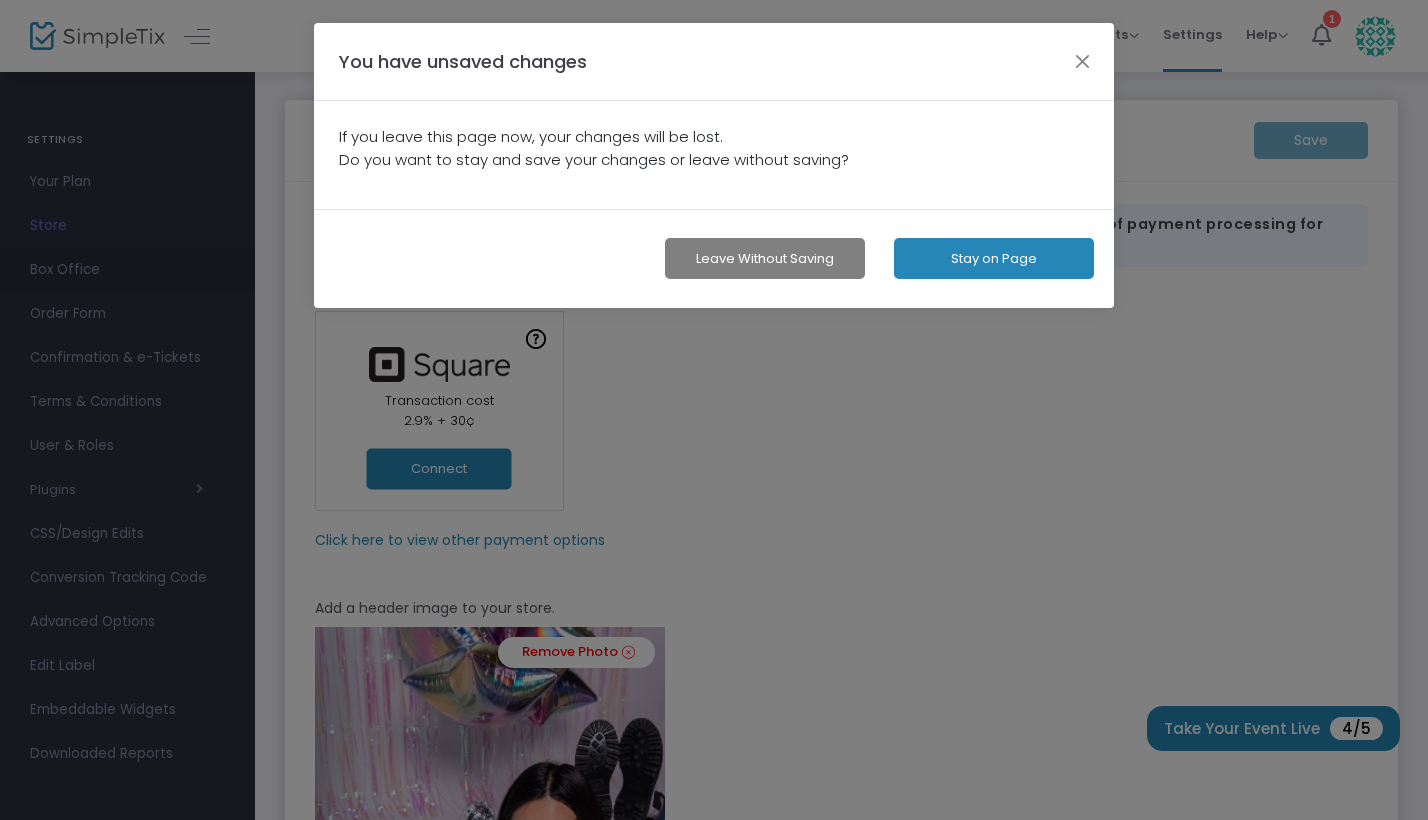 scroll, scrollTop: 0, scrollLeft: 0, axis: both 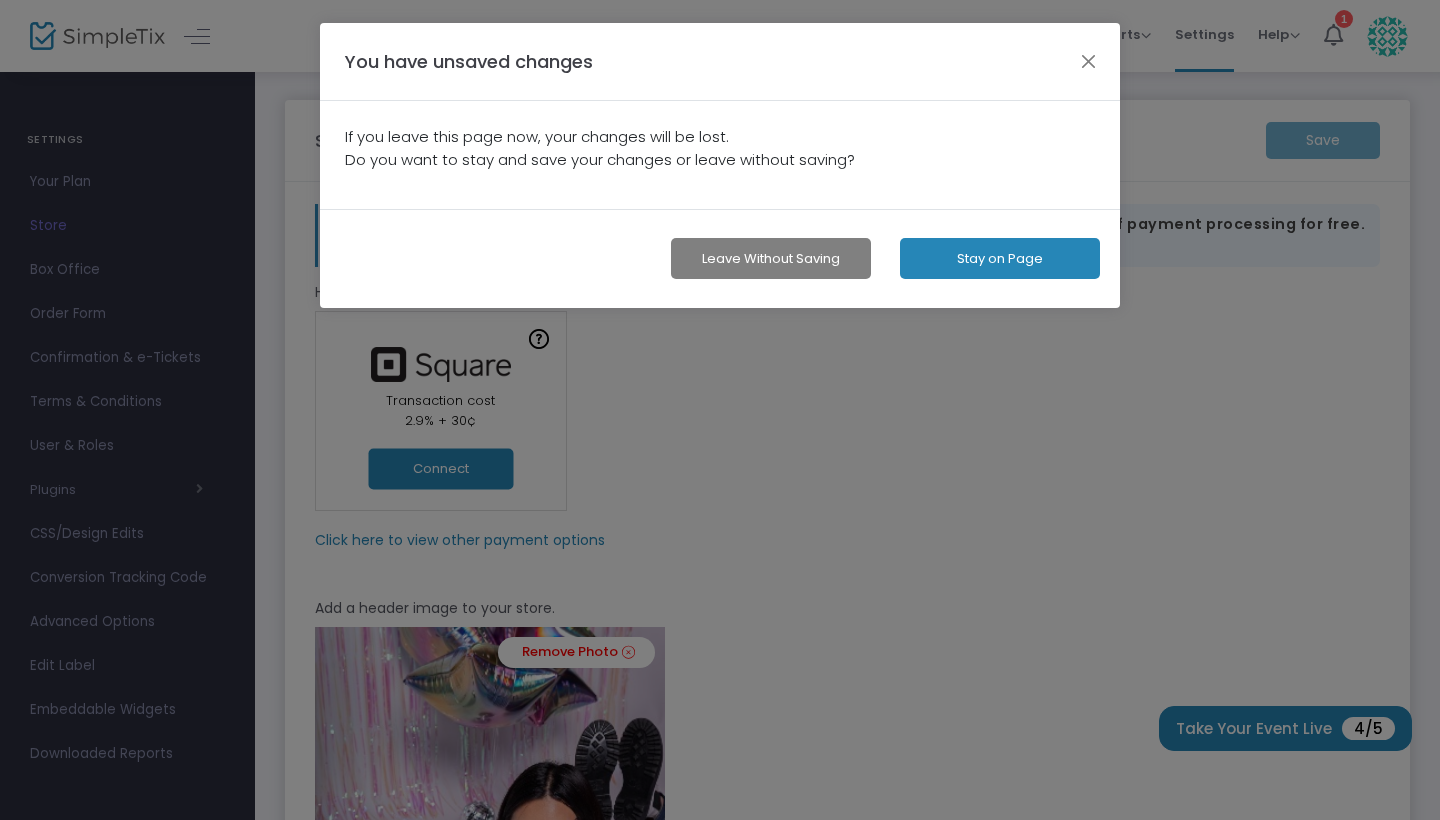 click on "Stay on Page" 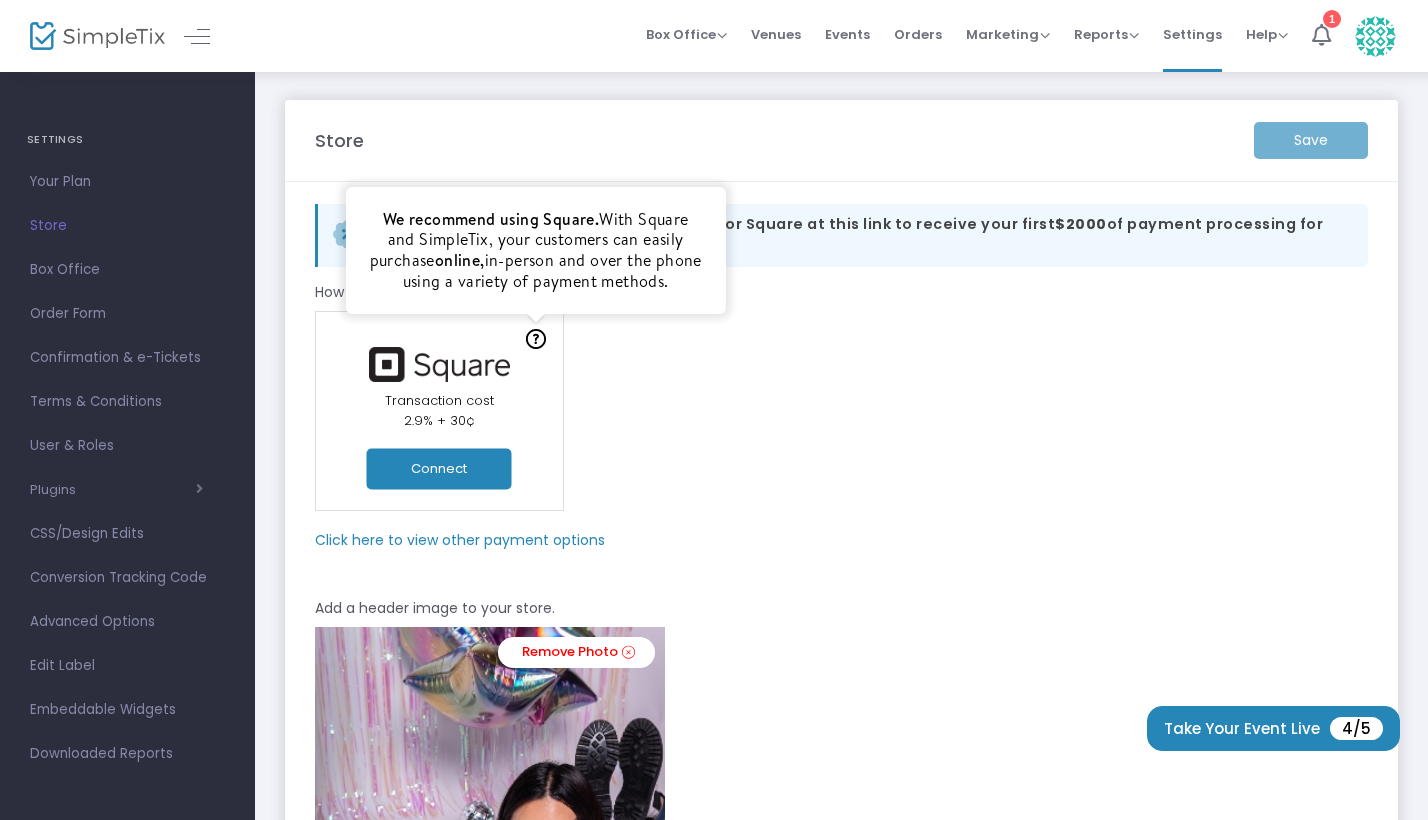 click on "We recommend using Square. With Square and SimpleTix, your customers can easily purchase online, in-person and over the phone using a variety of payment methods." 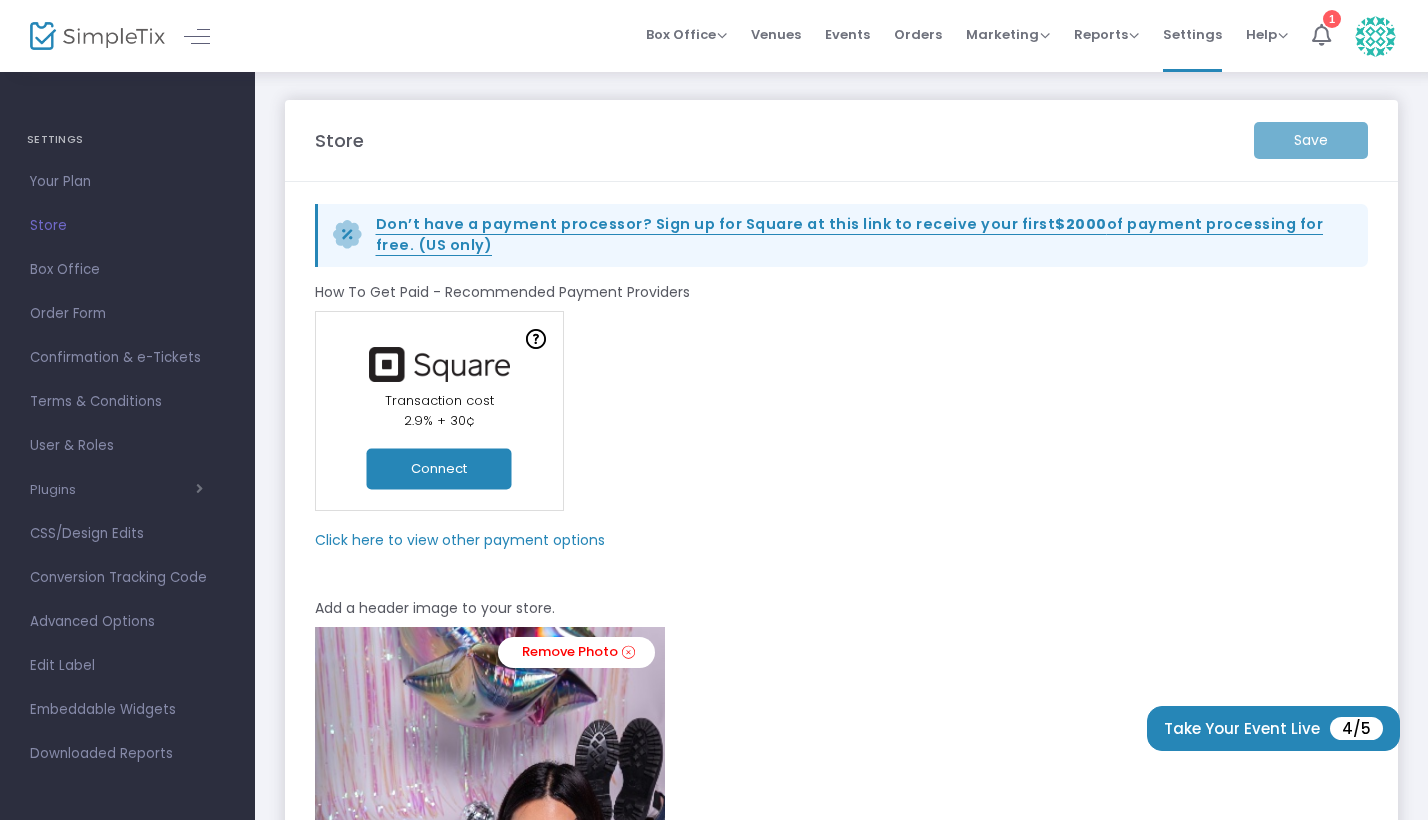 click on "Don’t have a payment processor? Sign up for Square at this link to receive your first  $2000  of payment processing for free. (US only)" 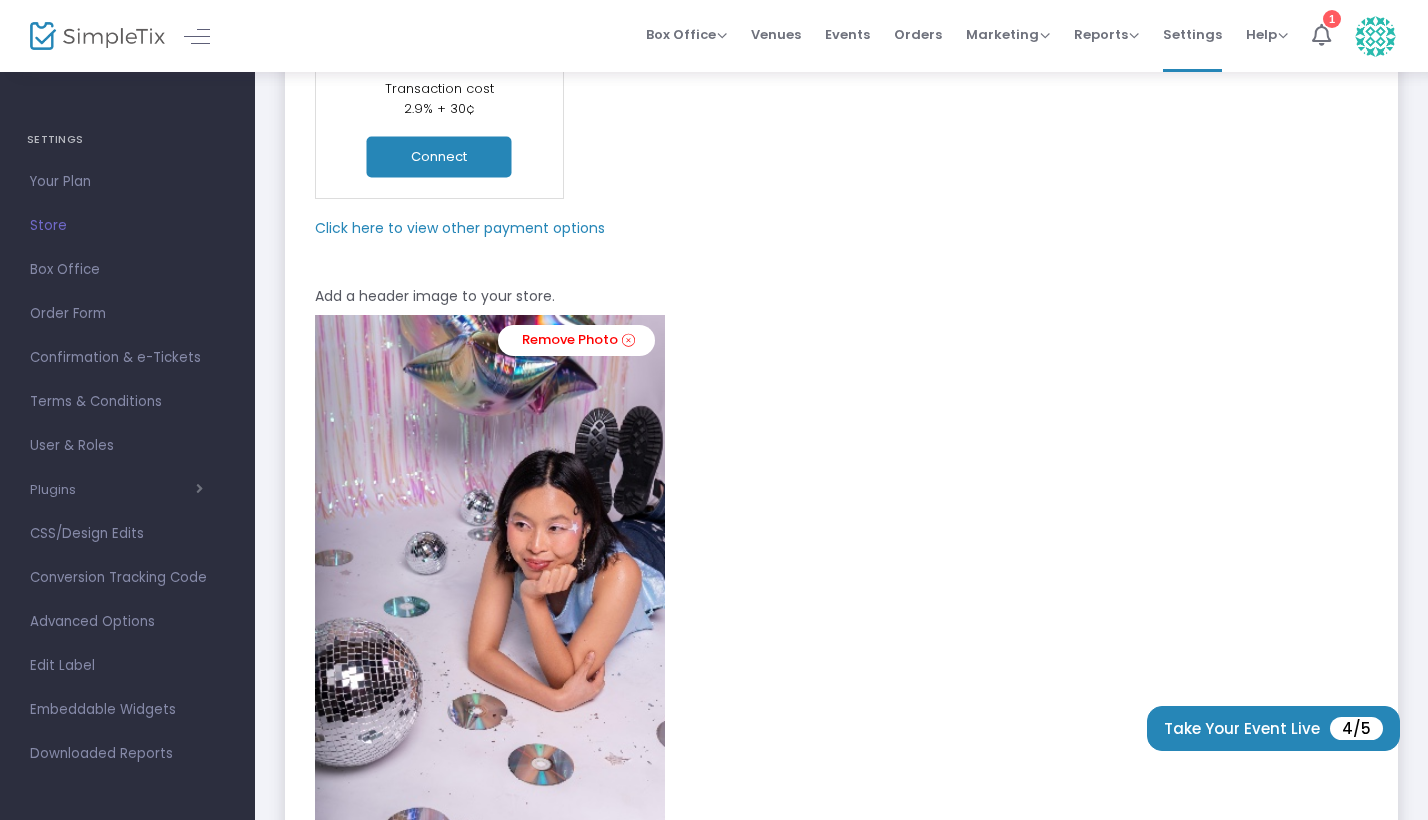 scroll, scrollTop: 314, scrollLeft: 0, axis: vertical 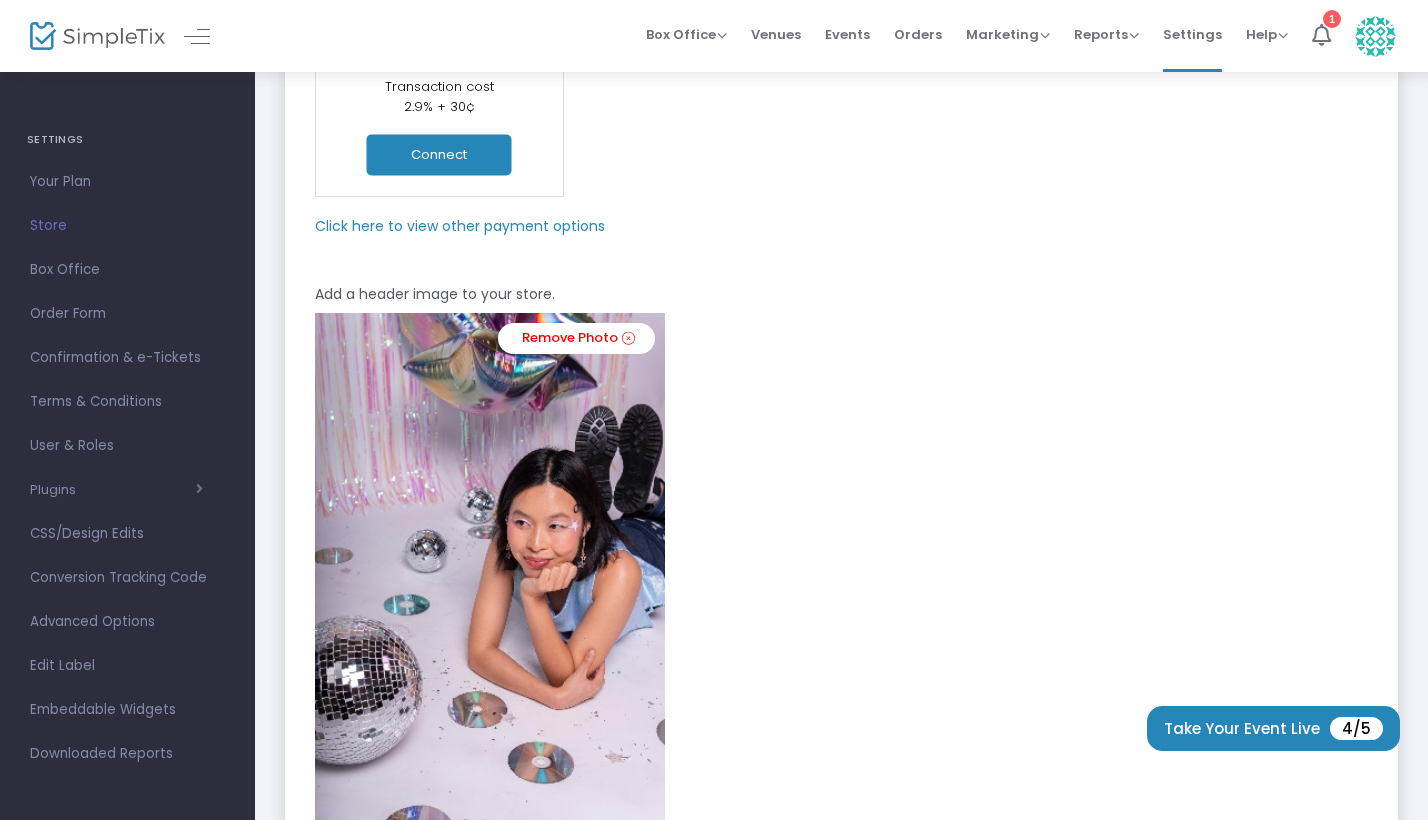 click on "Click here to view other payment options" 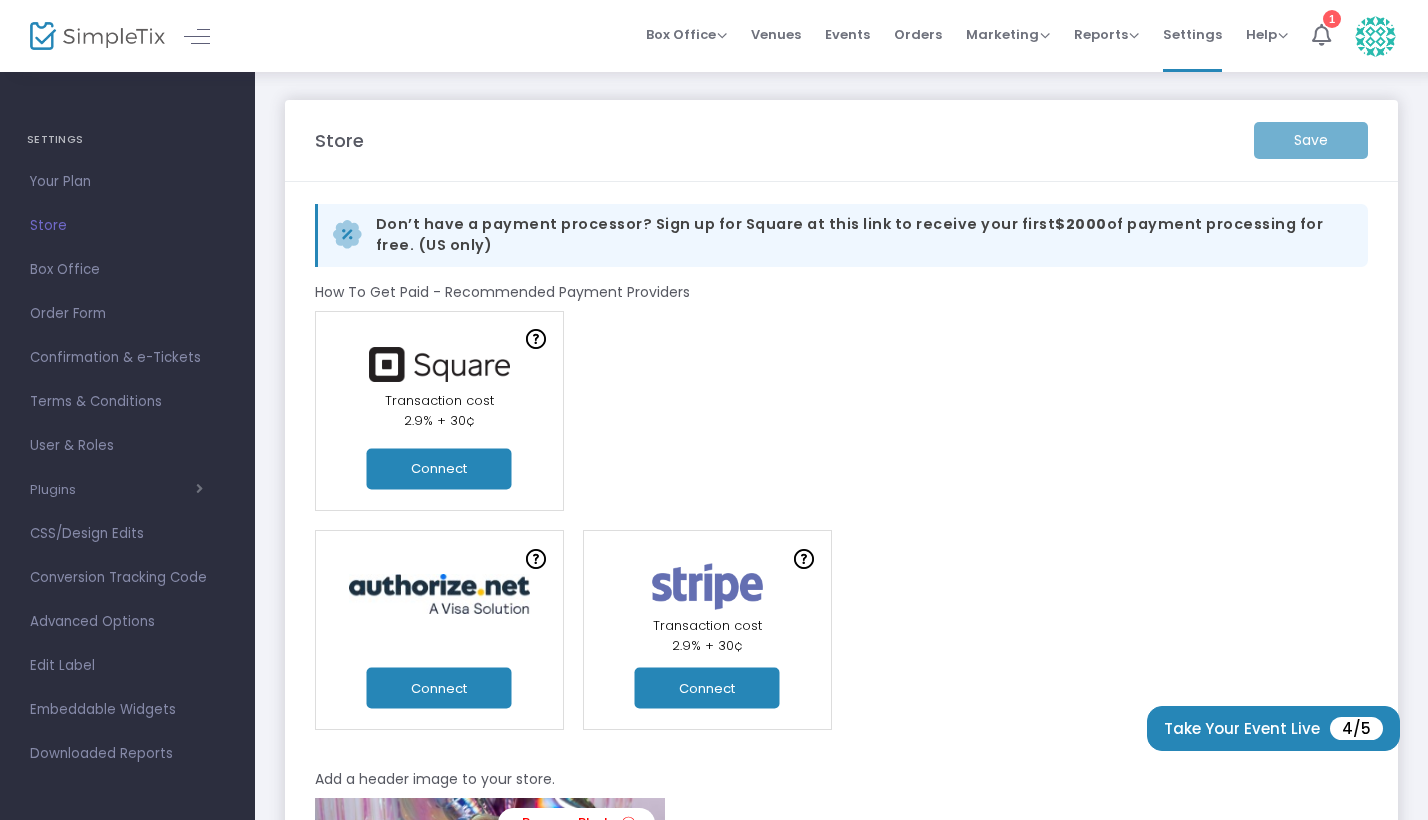 scroll, scrollTop: 0, scrollLeft: 0, axis: both 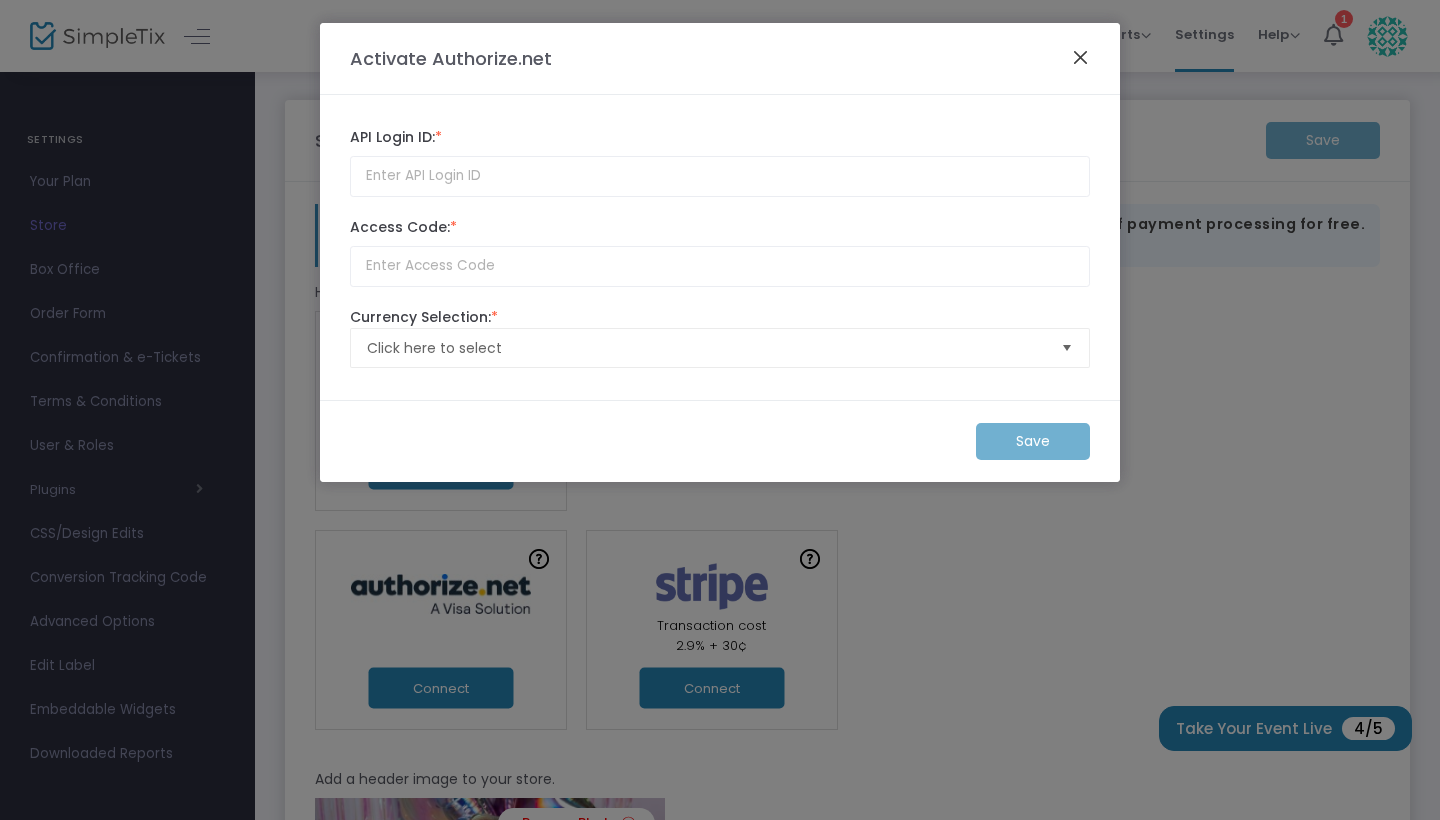 click 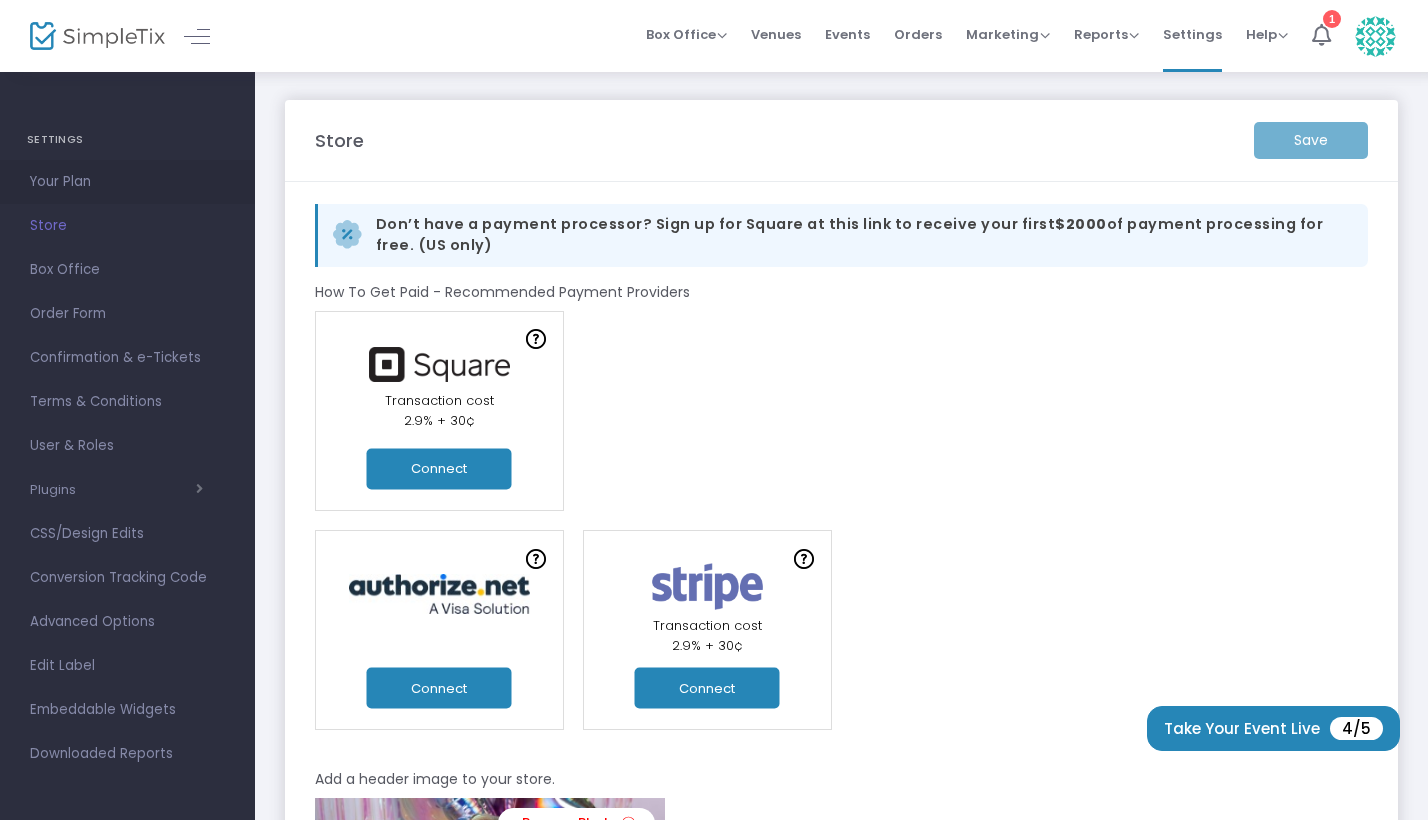 click on "Your Plan" at bounding box center (127, 182) 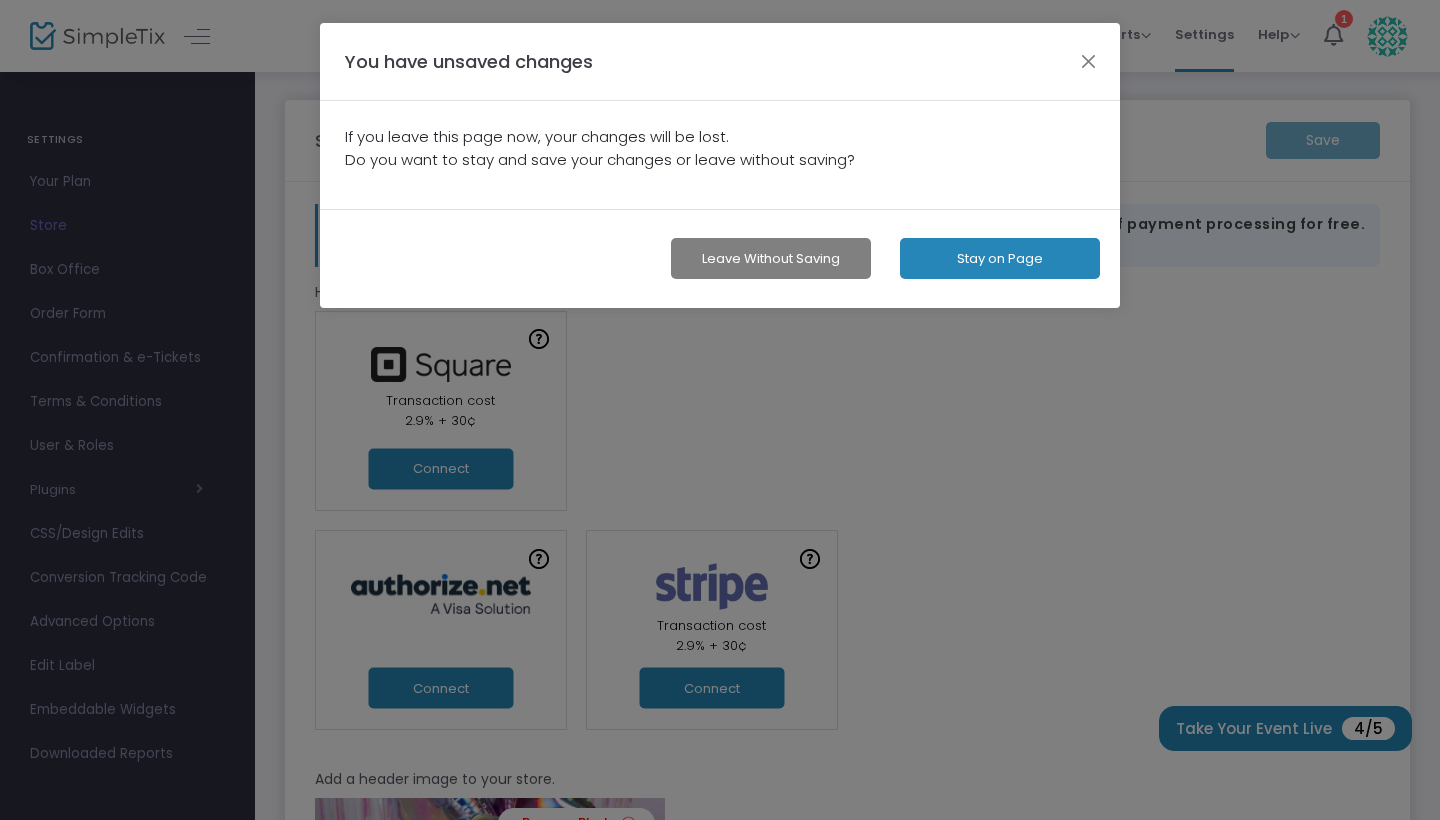click on "Stay on Page" 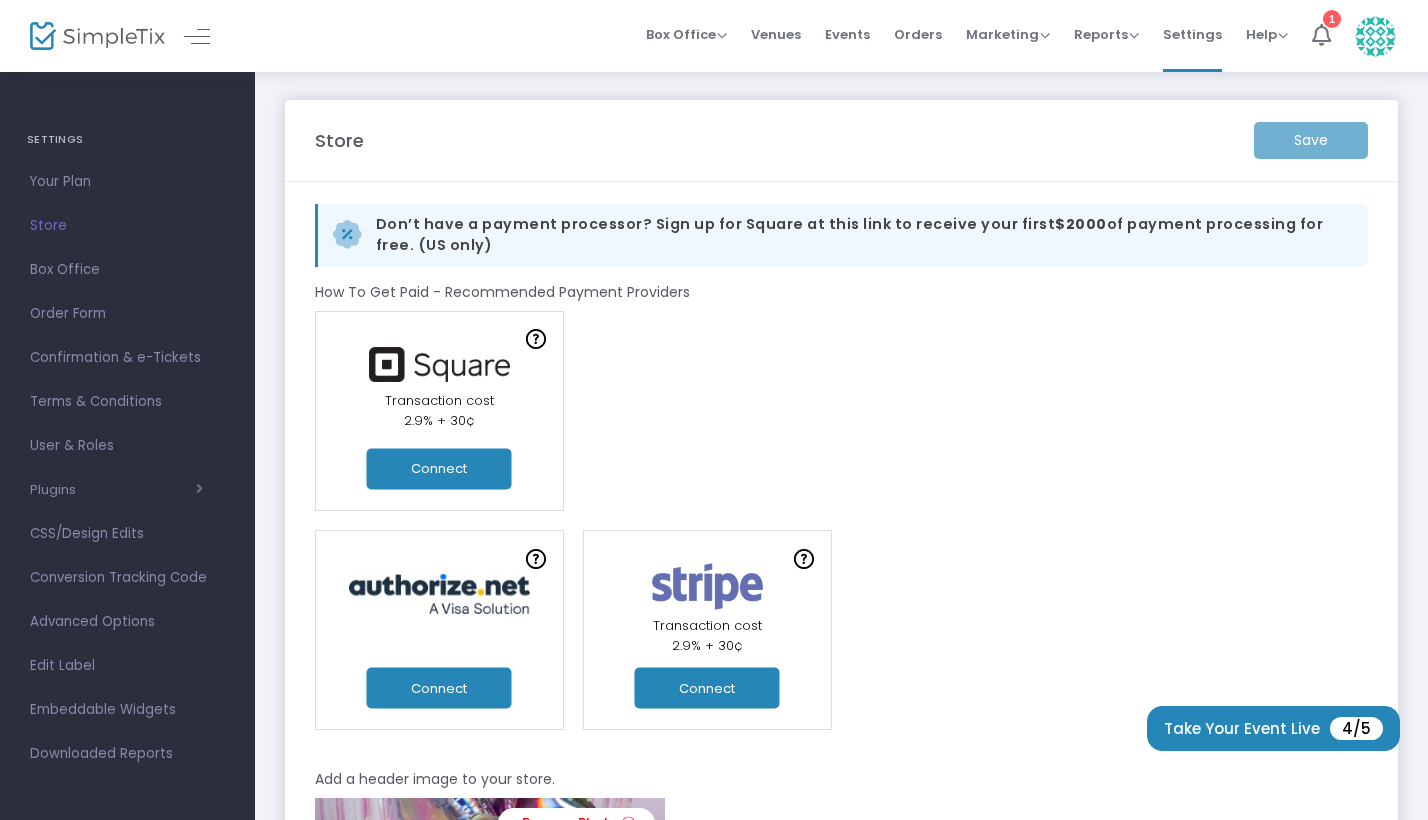 scroll, scrollTop: 0, scrollLeft: 0, axis: both 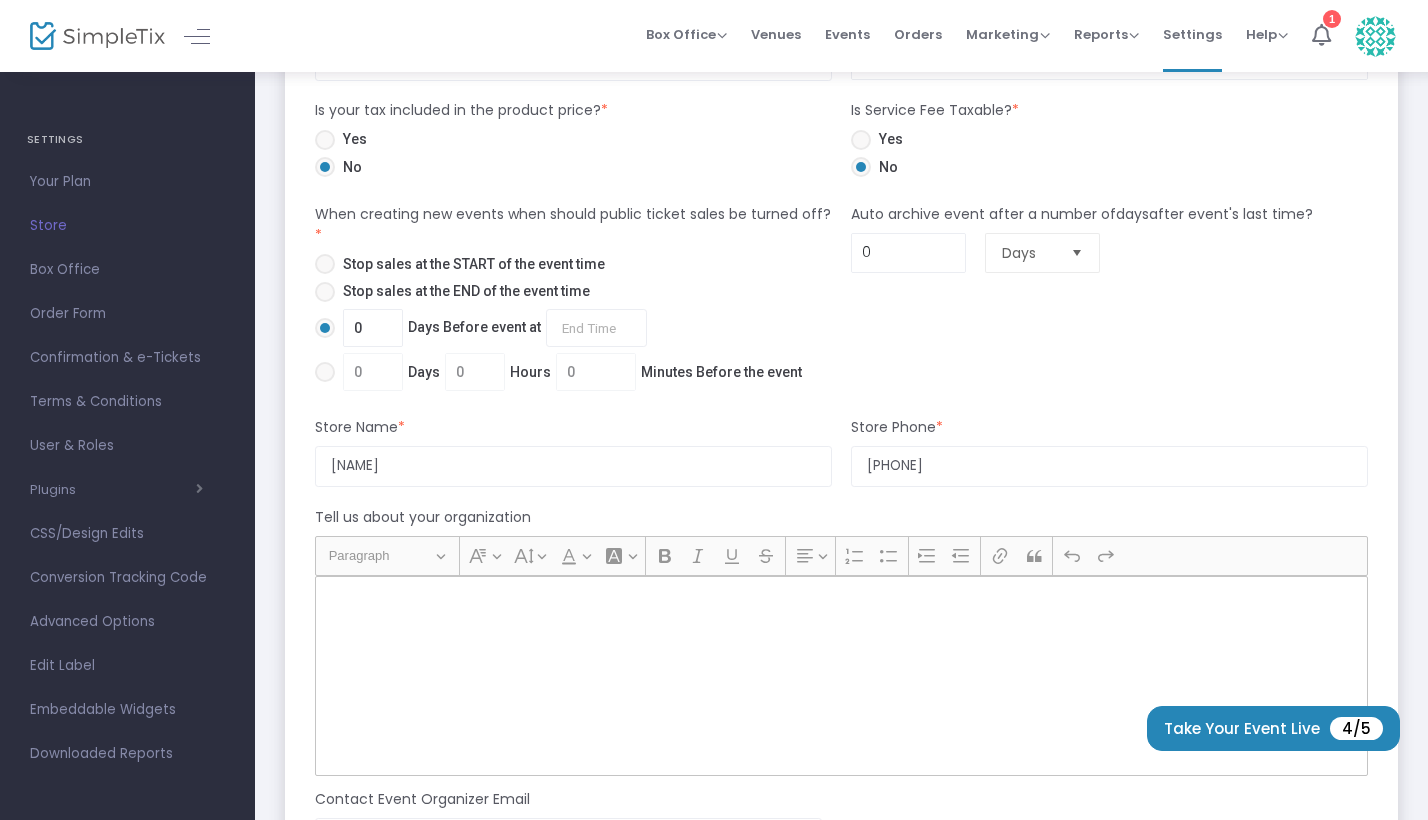 click at bounding box center (325, 292) 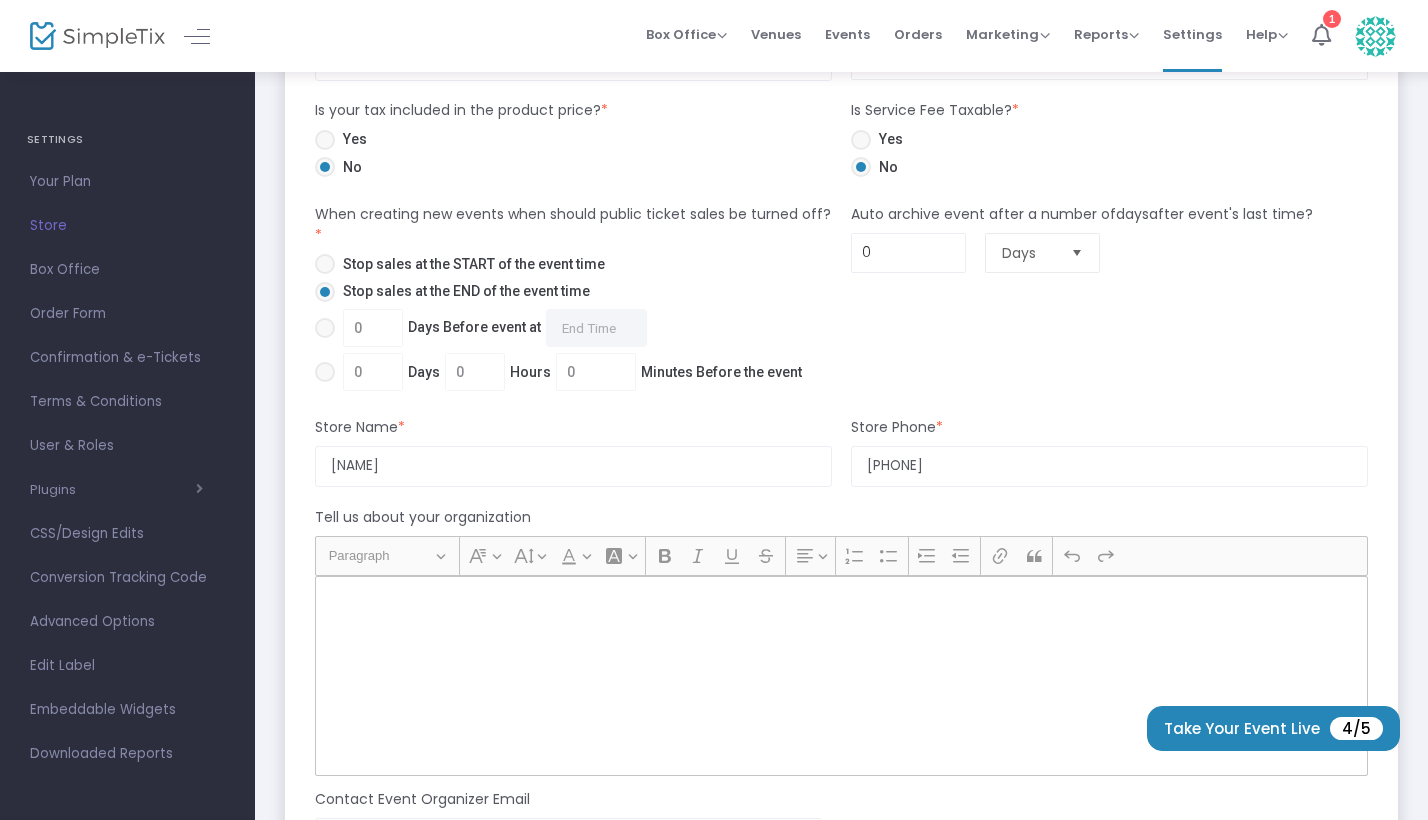 click at bounding box center (325, 264) 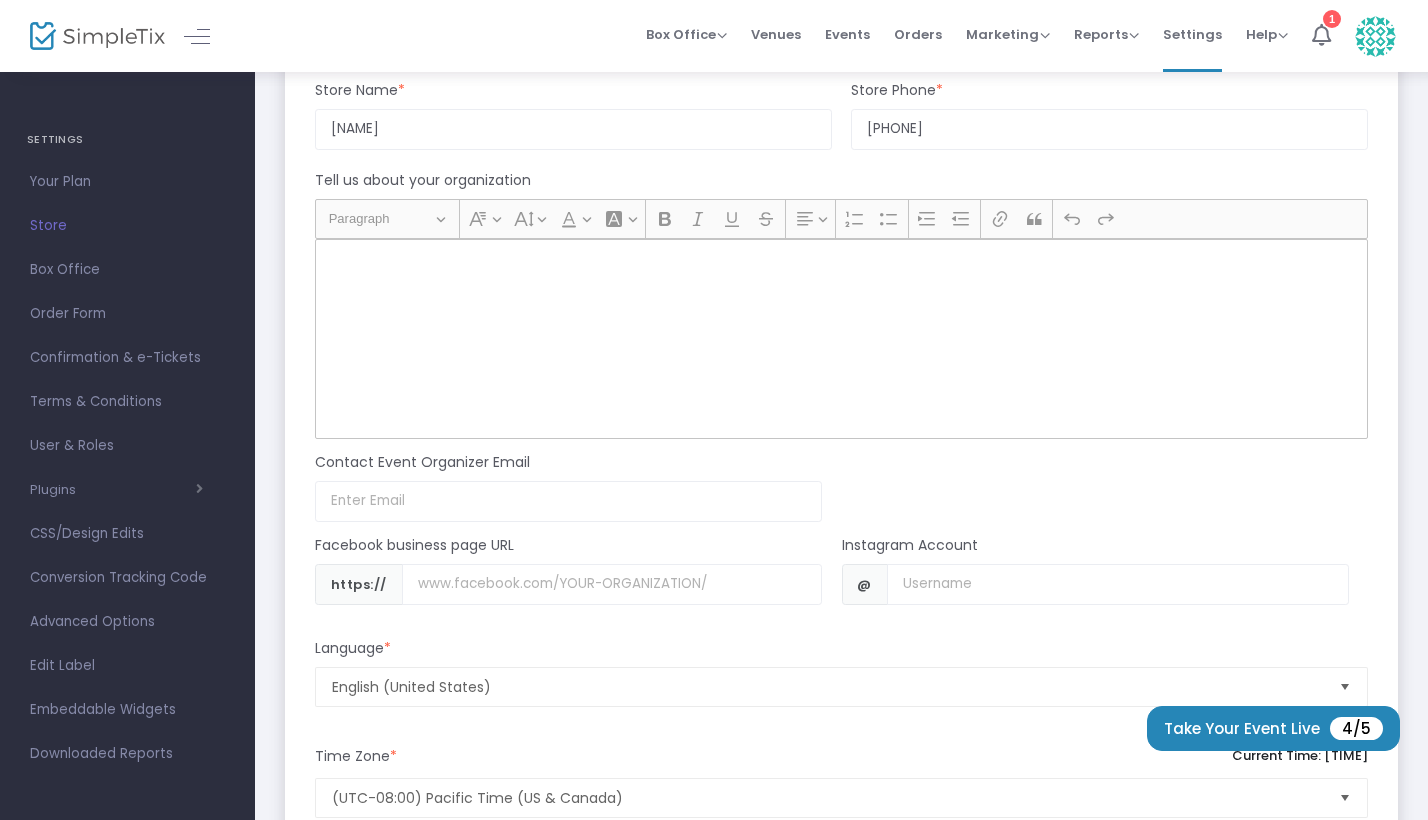 scroll, scrollTop: 2006, scrollLeft: 0, axis: vertical 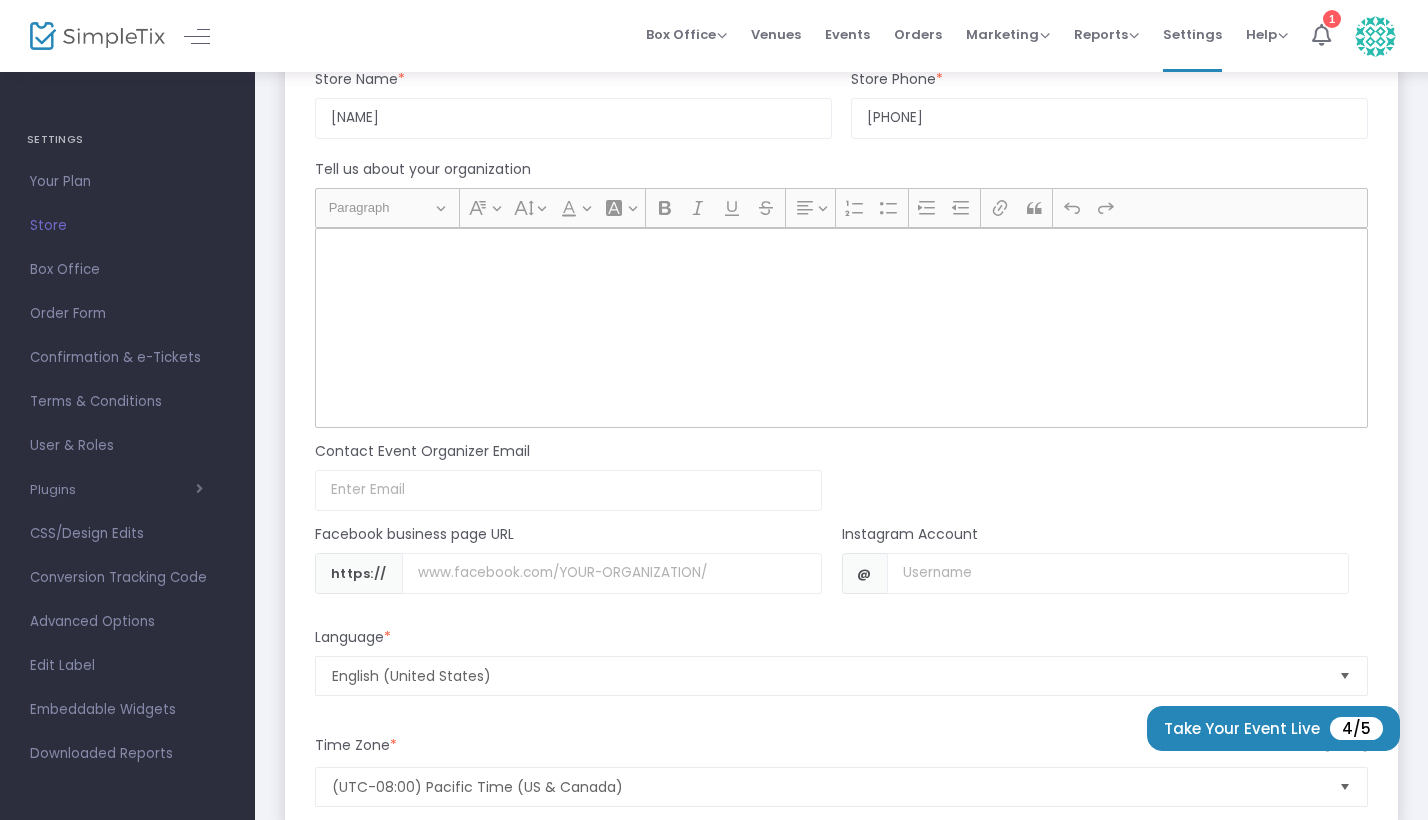 click 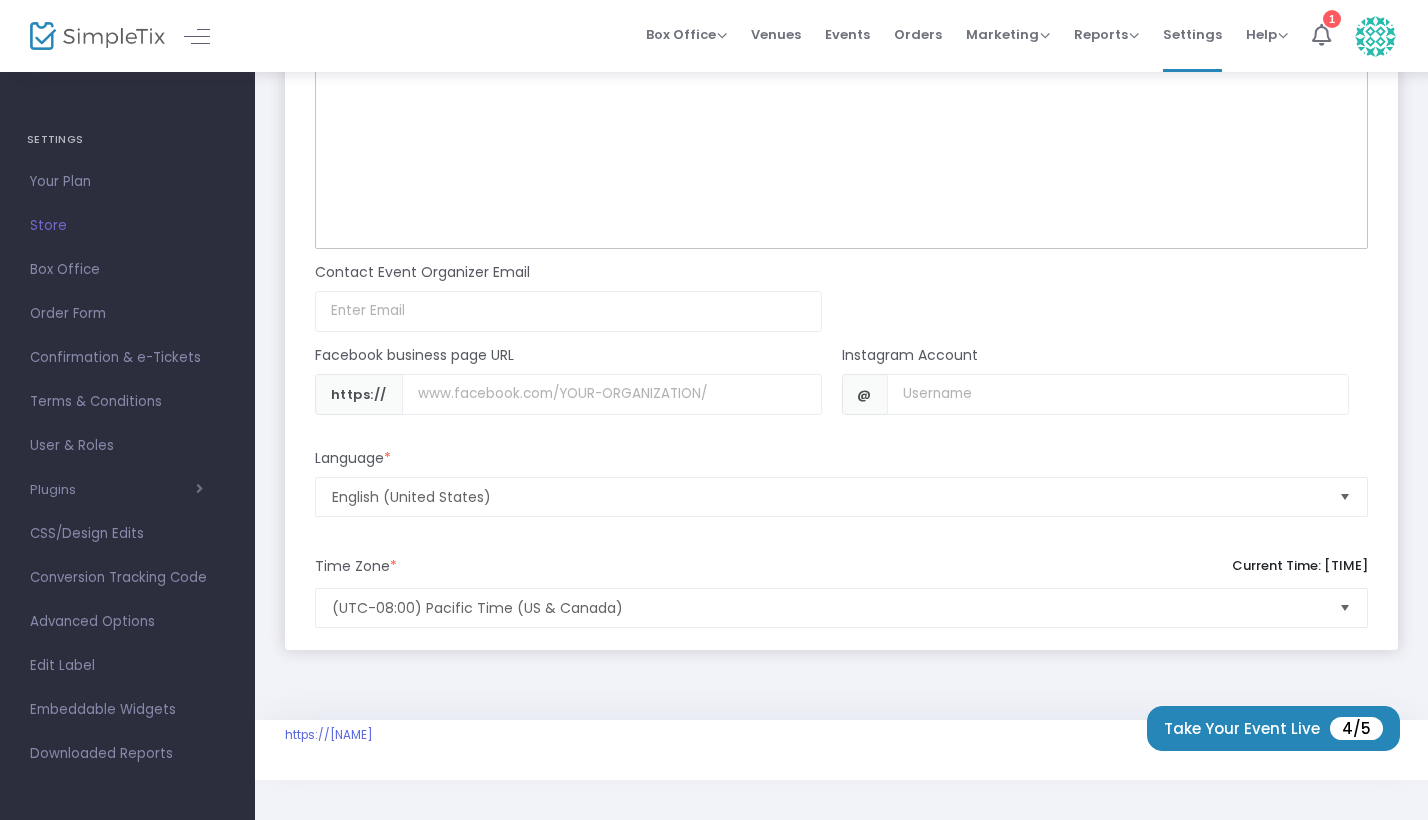 scroll, scrollTop: 2189, scrollLeft: 0, axis: vertical 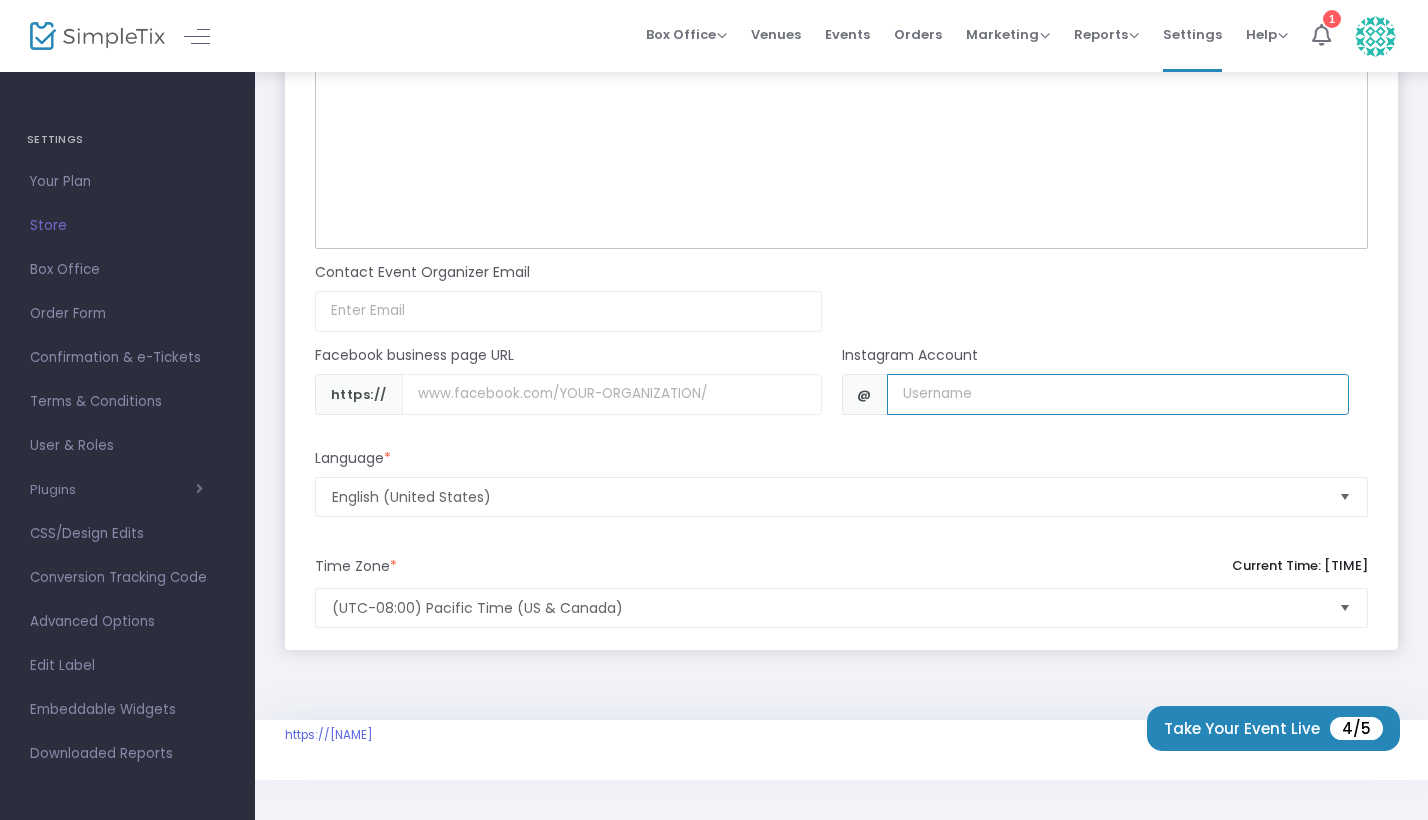 click 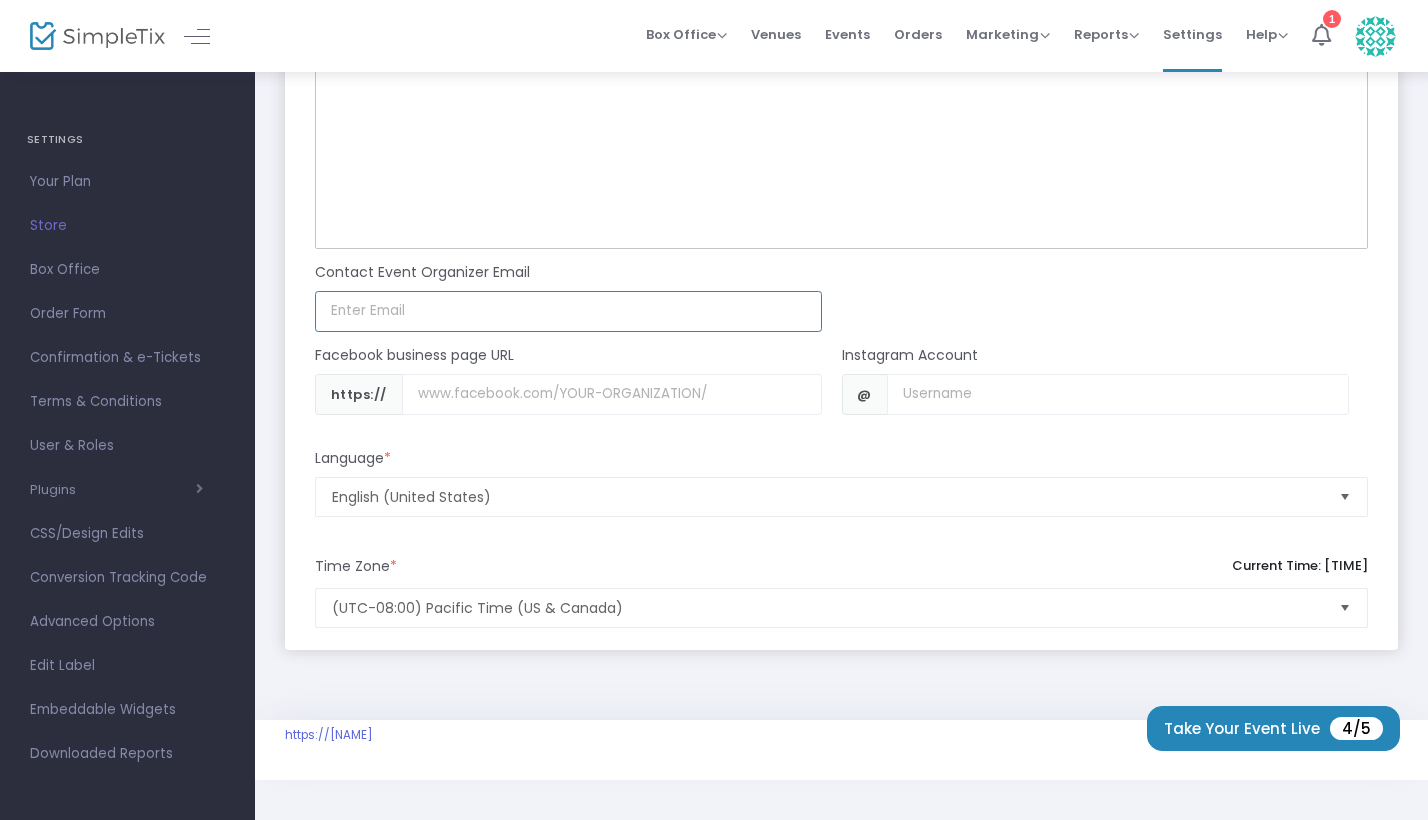 click 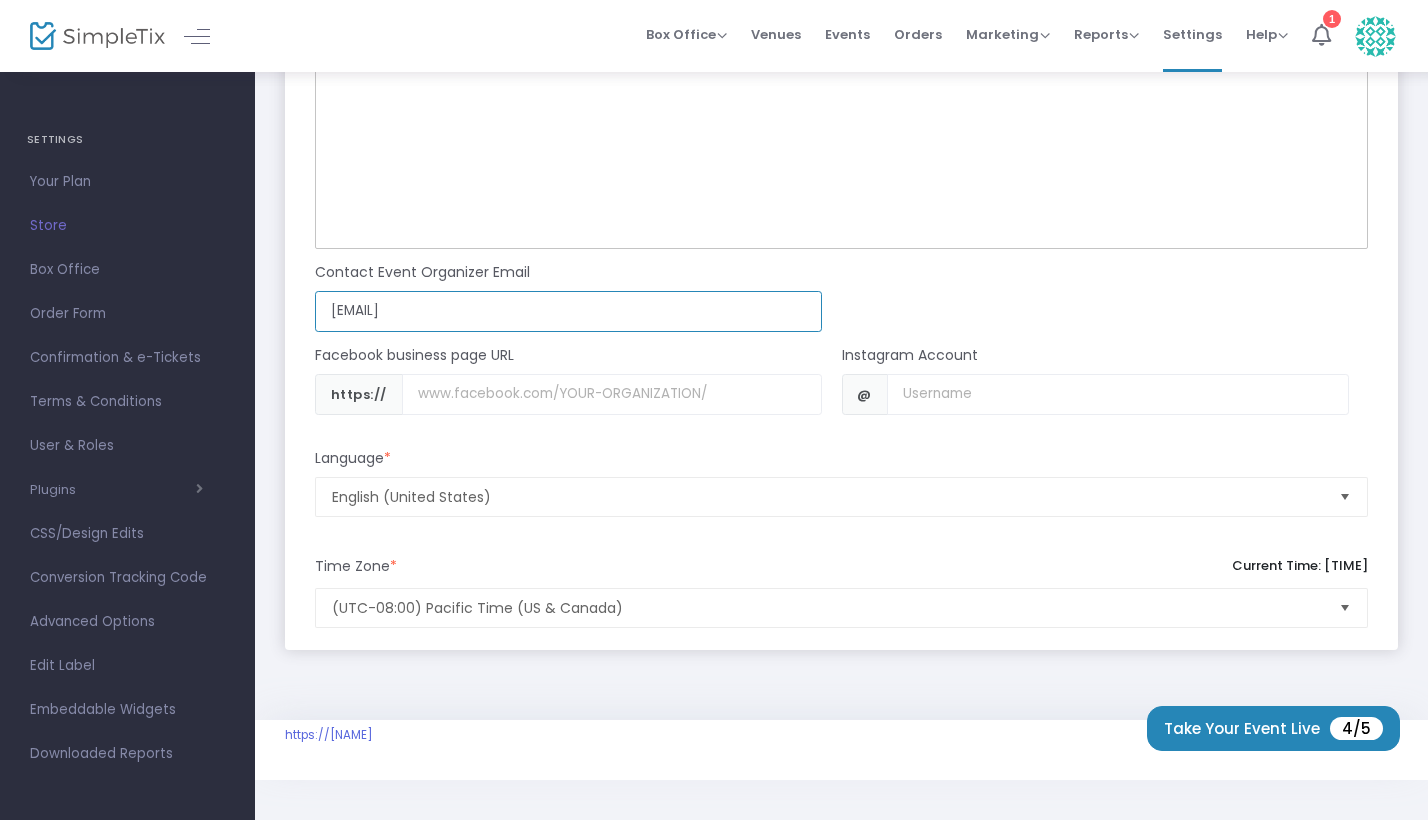 type on "[EMAIL]" 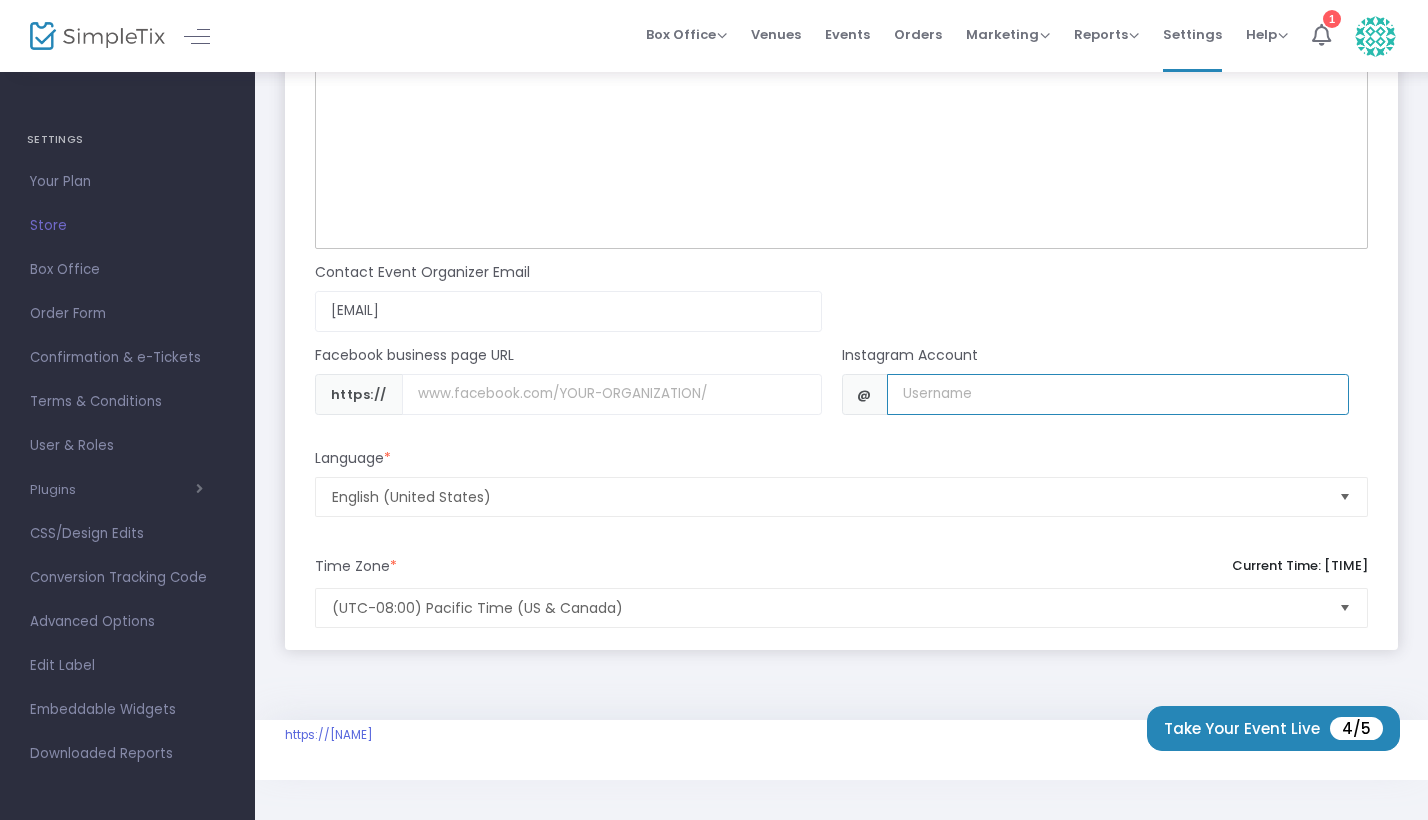 click 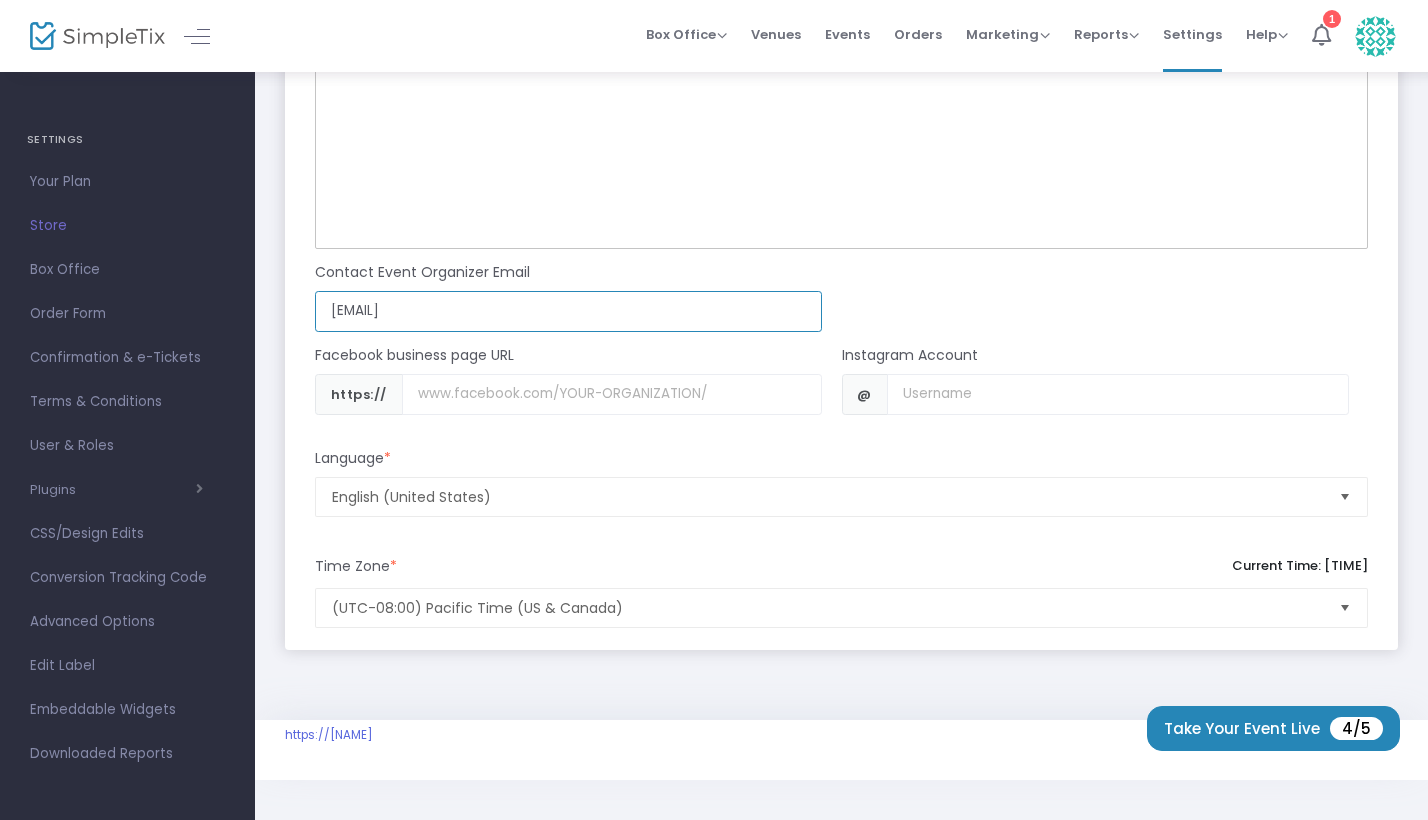 click on "[EMAIL]" 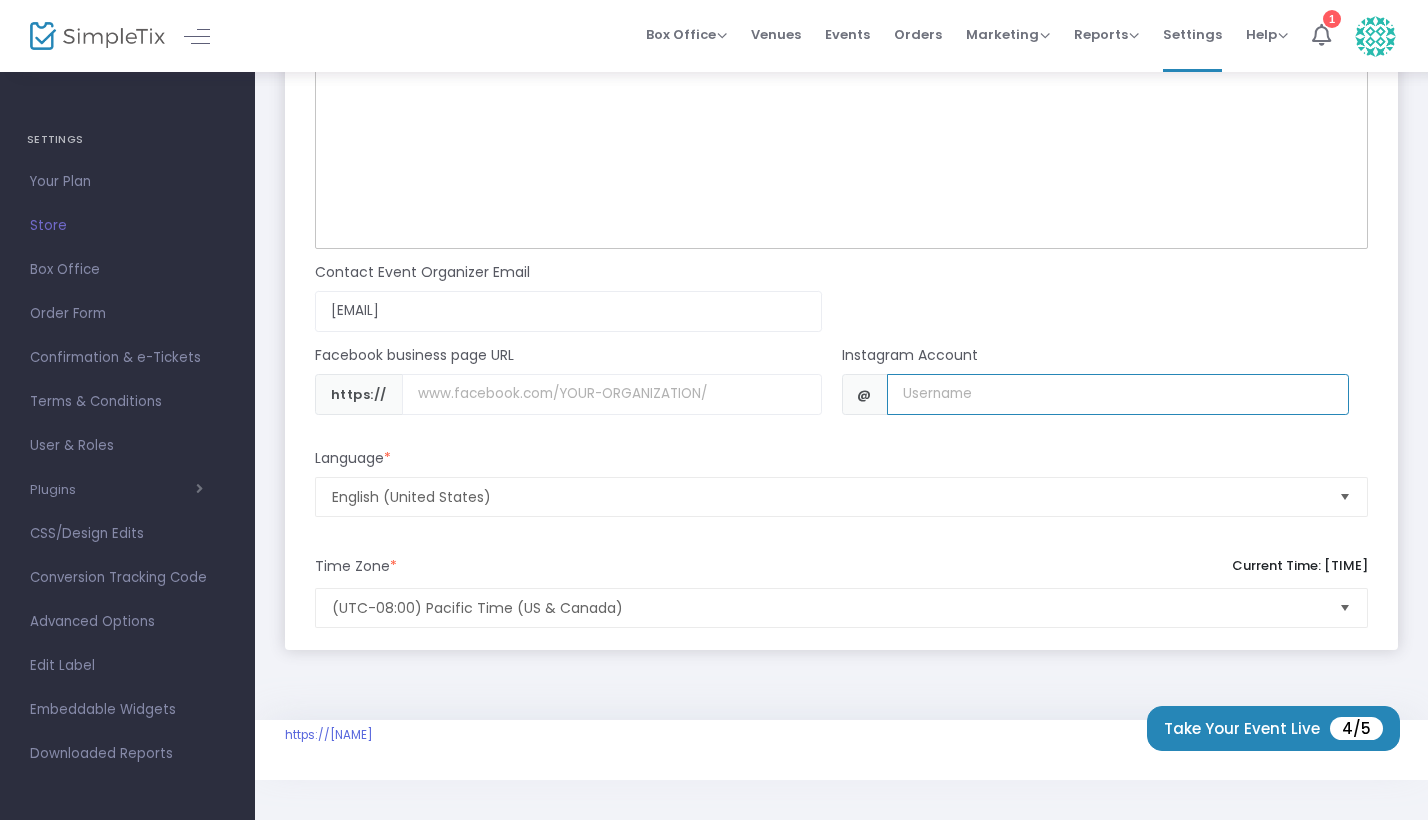 click 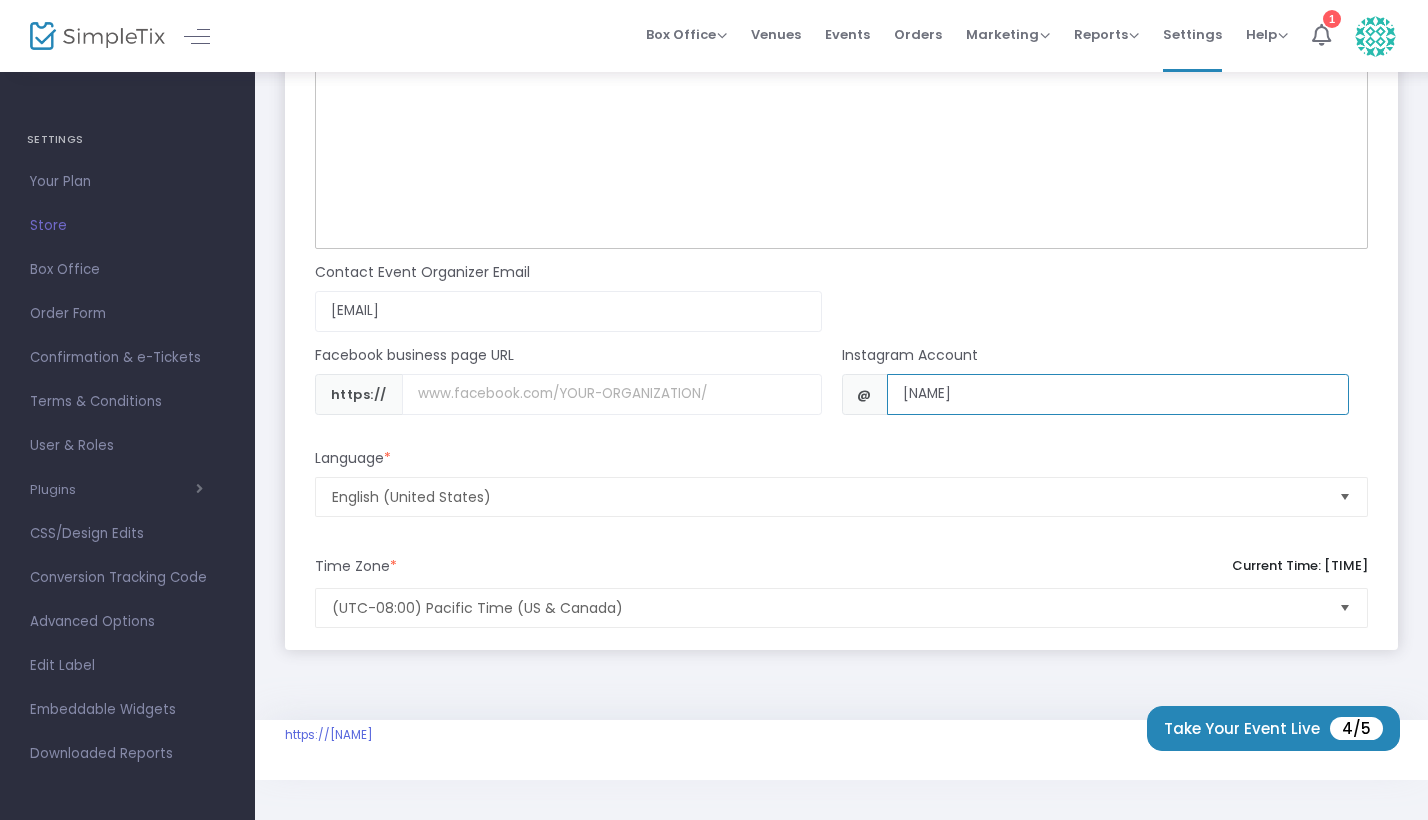 type on "[NAME]" 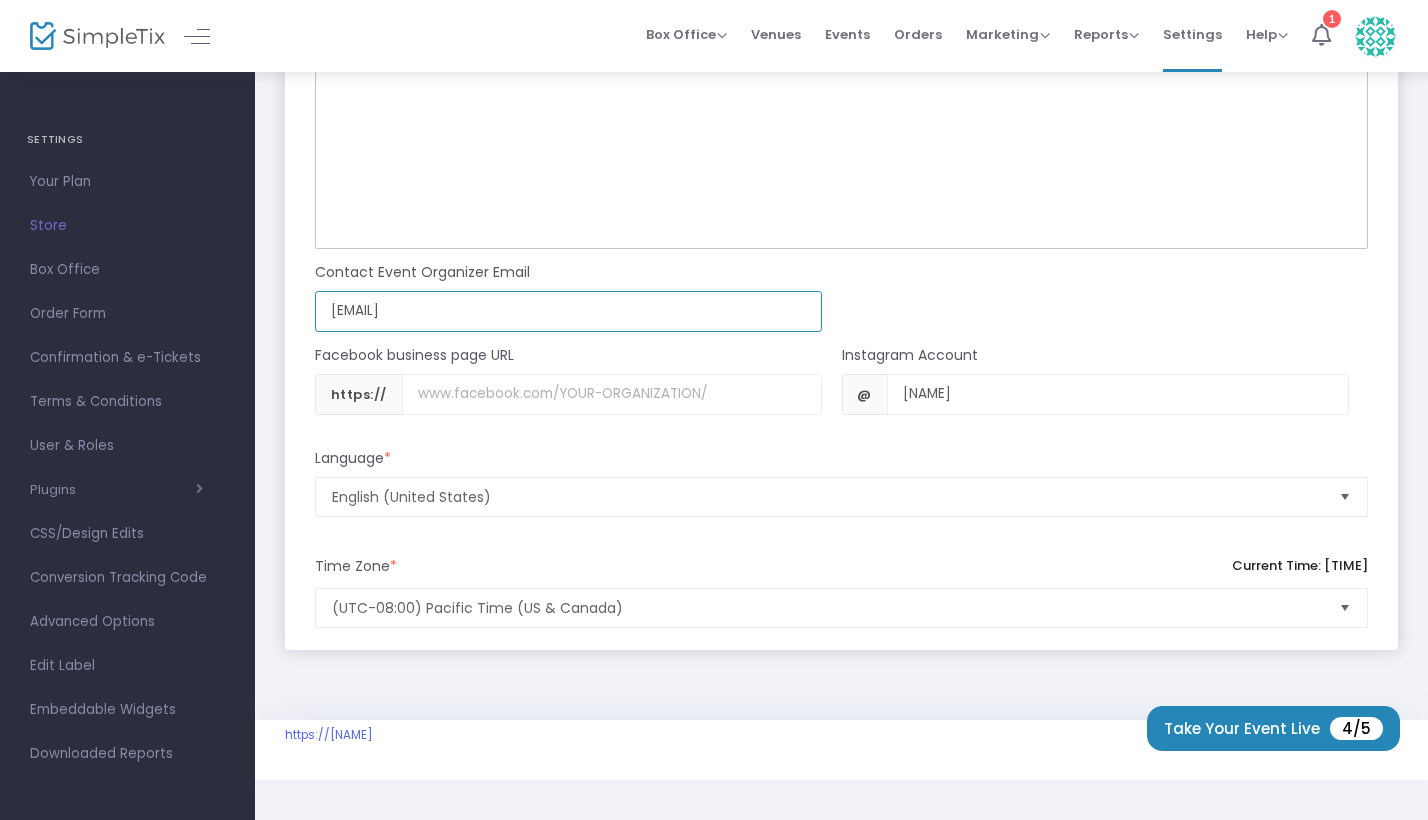 click on "[EMAIL]" 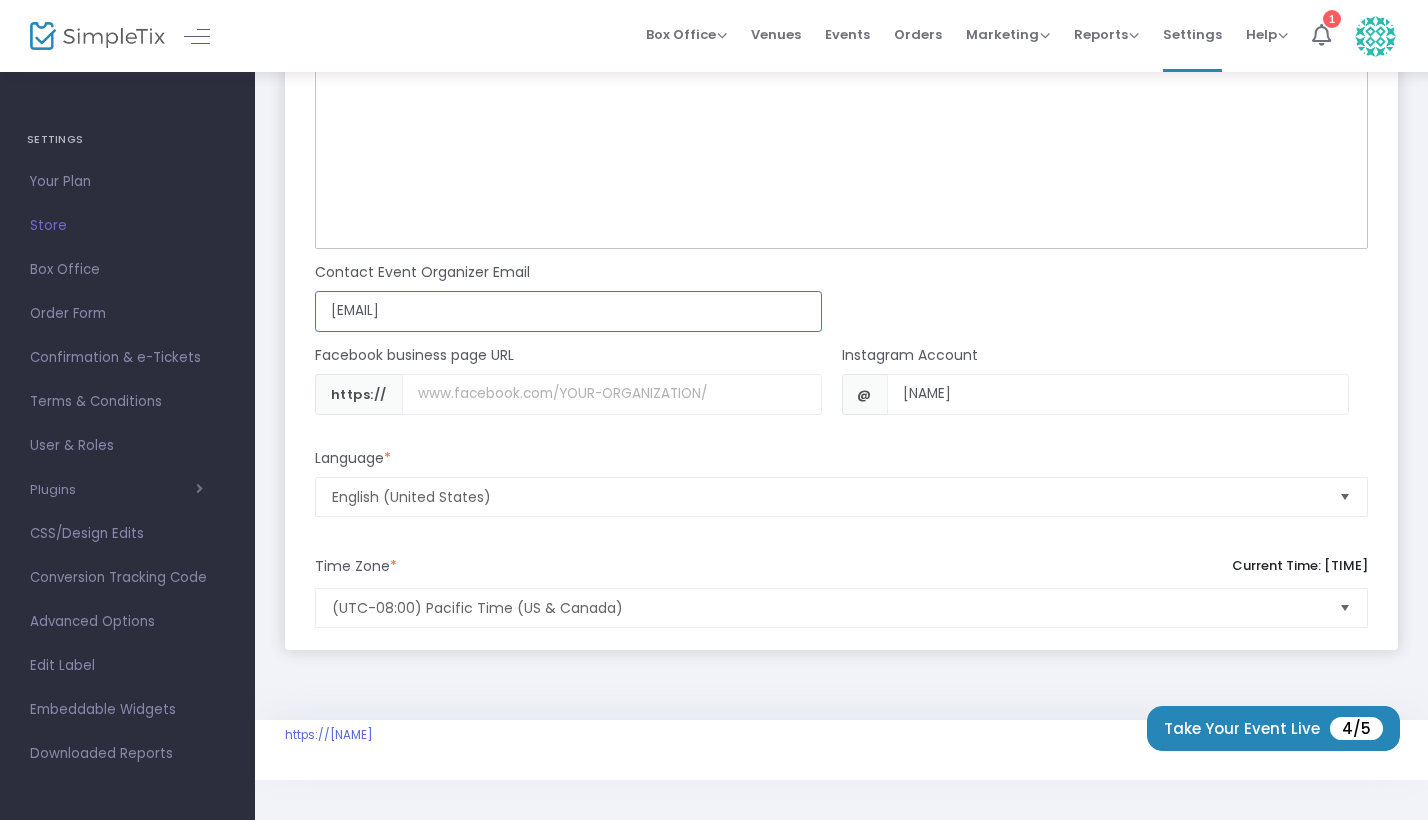 drag, startPoint x: 431, startPoint y: 311, endPoint x: 378, endPoint y: 333, distance: 57.384666 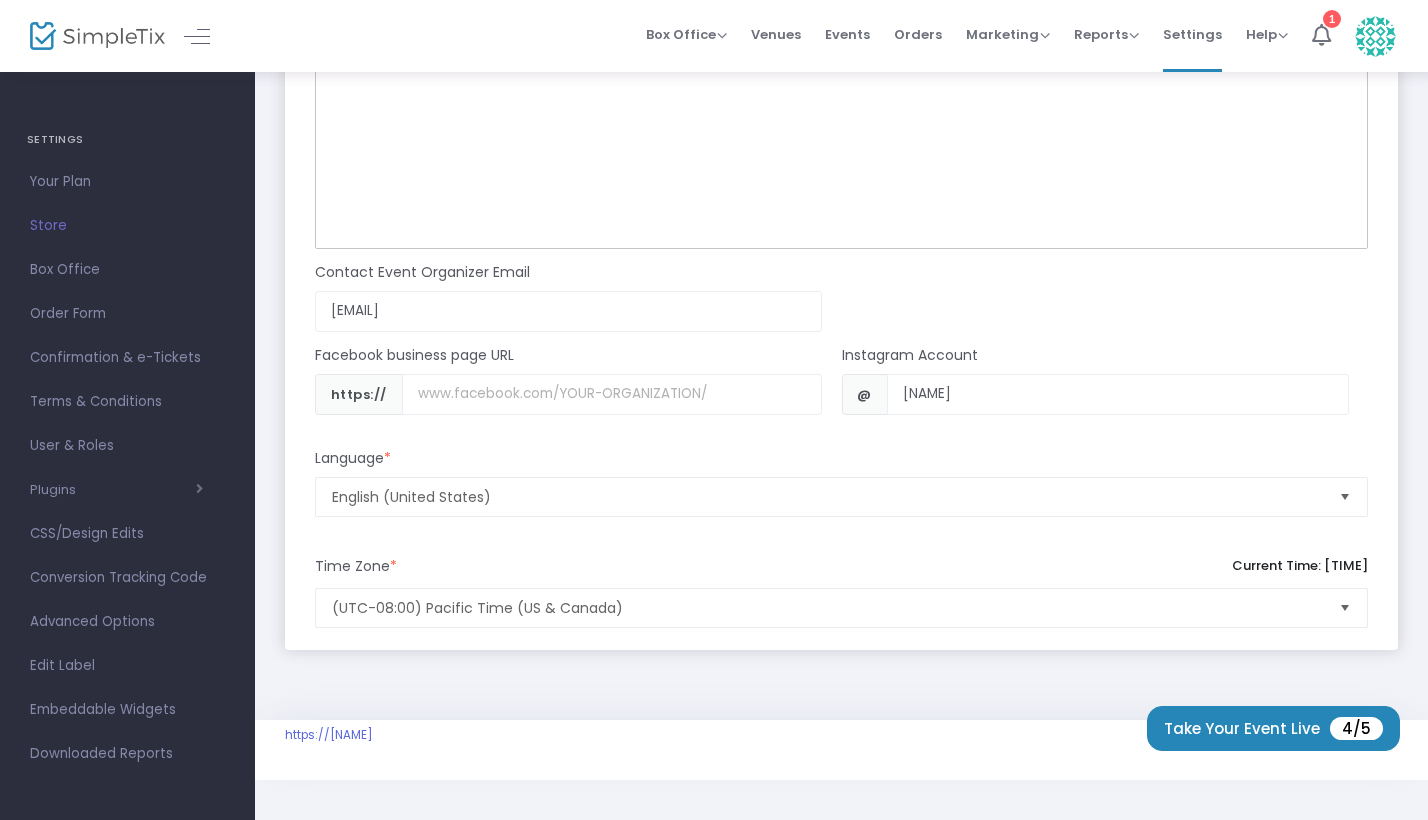 click on "https://" 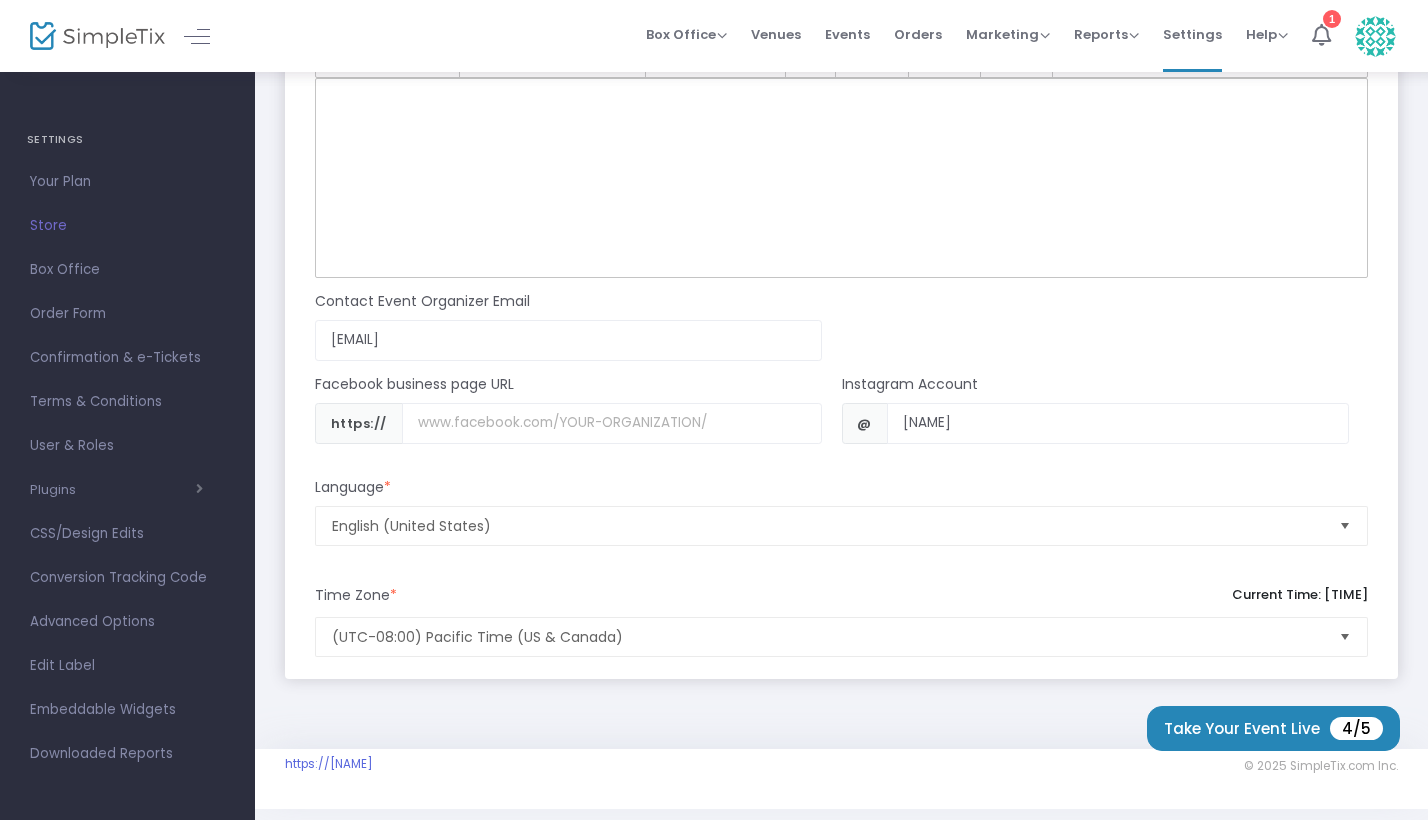 scroll, scrollTop: 2155, scrollLeft: 0, axis: vertical 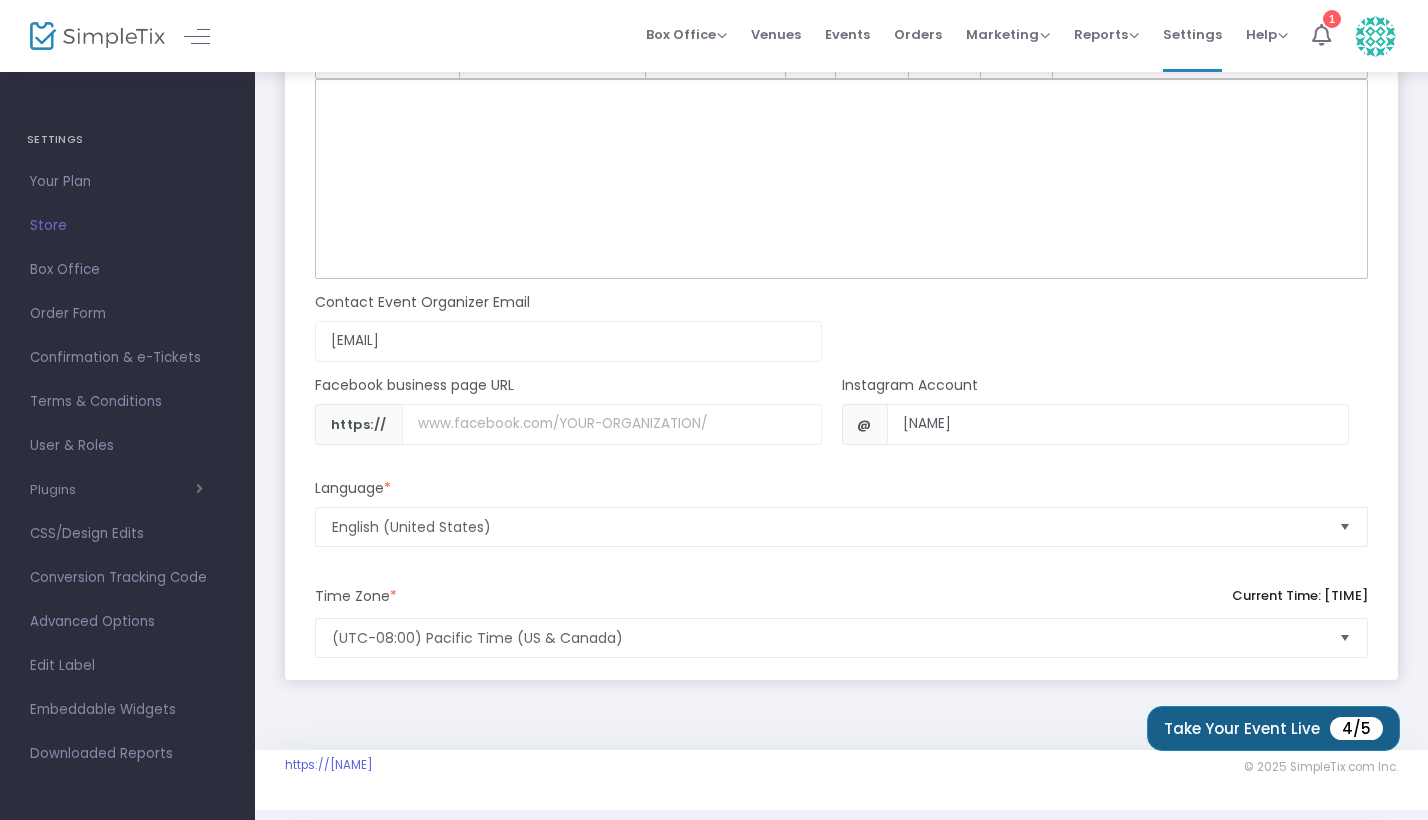 click on "Take Your Event Live  4/5" 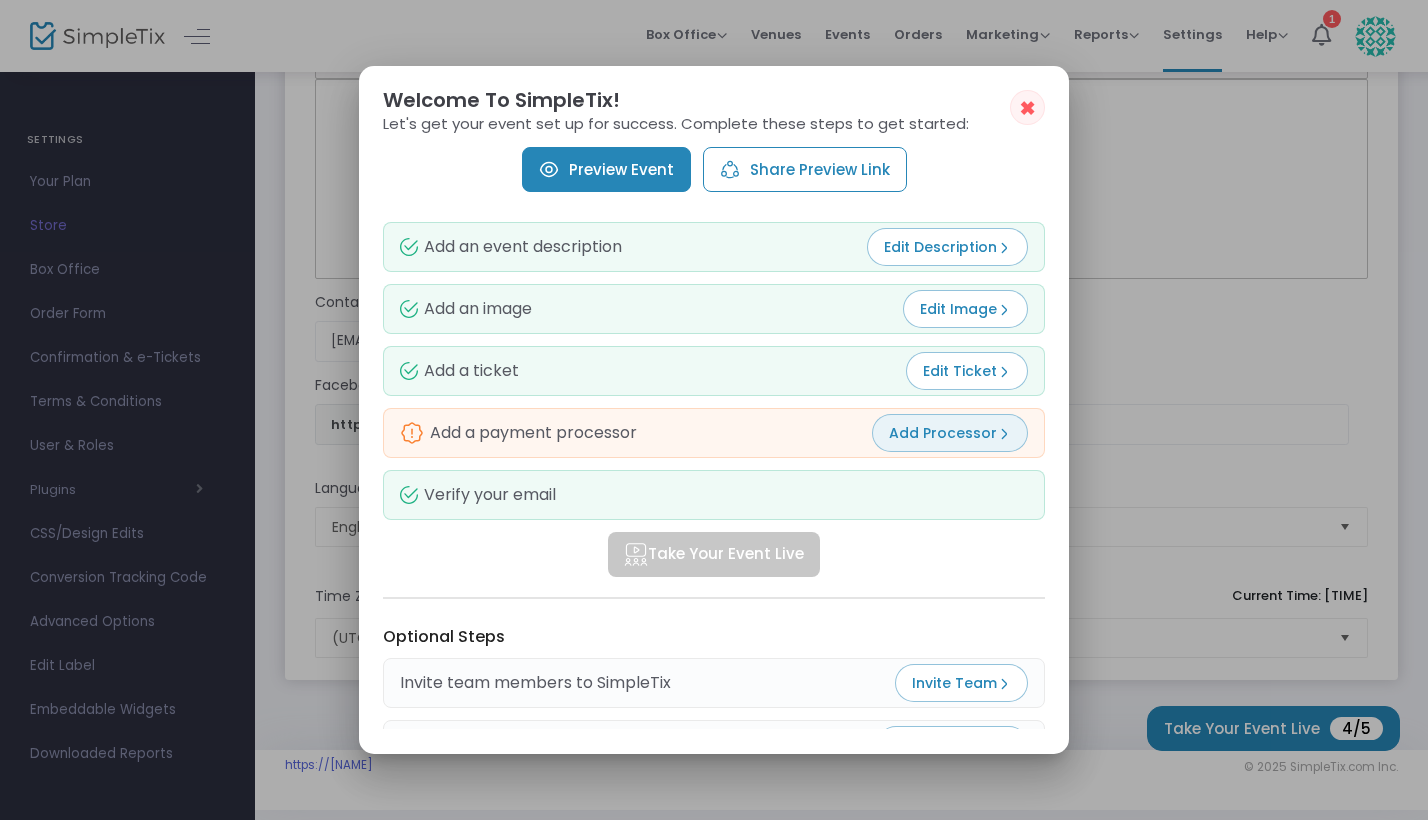 click on "Add Processor" at bounding box center (950, 433) 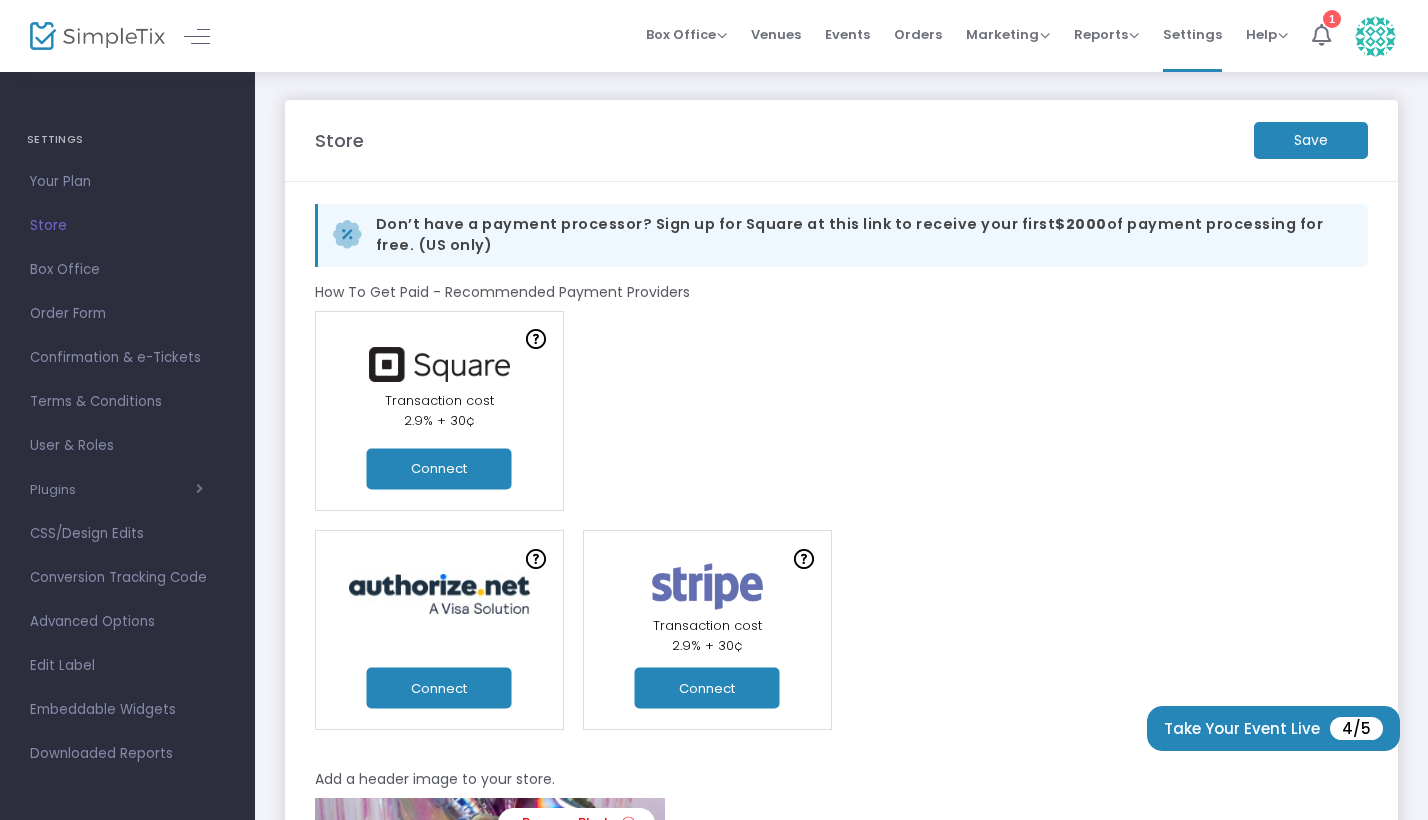 scroll, scrollTop: 0, scrollLeft: 0, axis: both 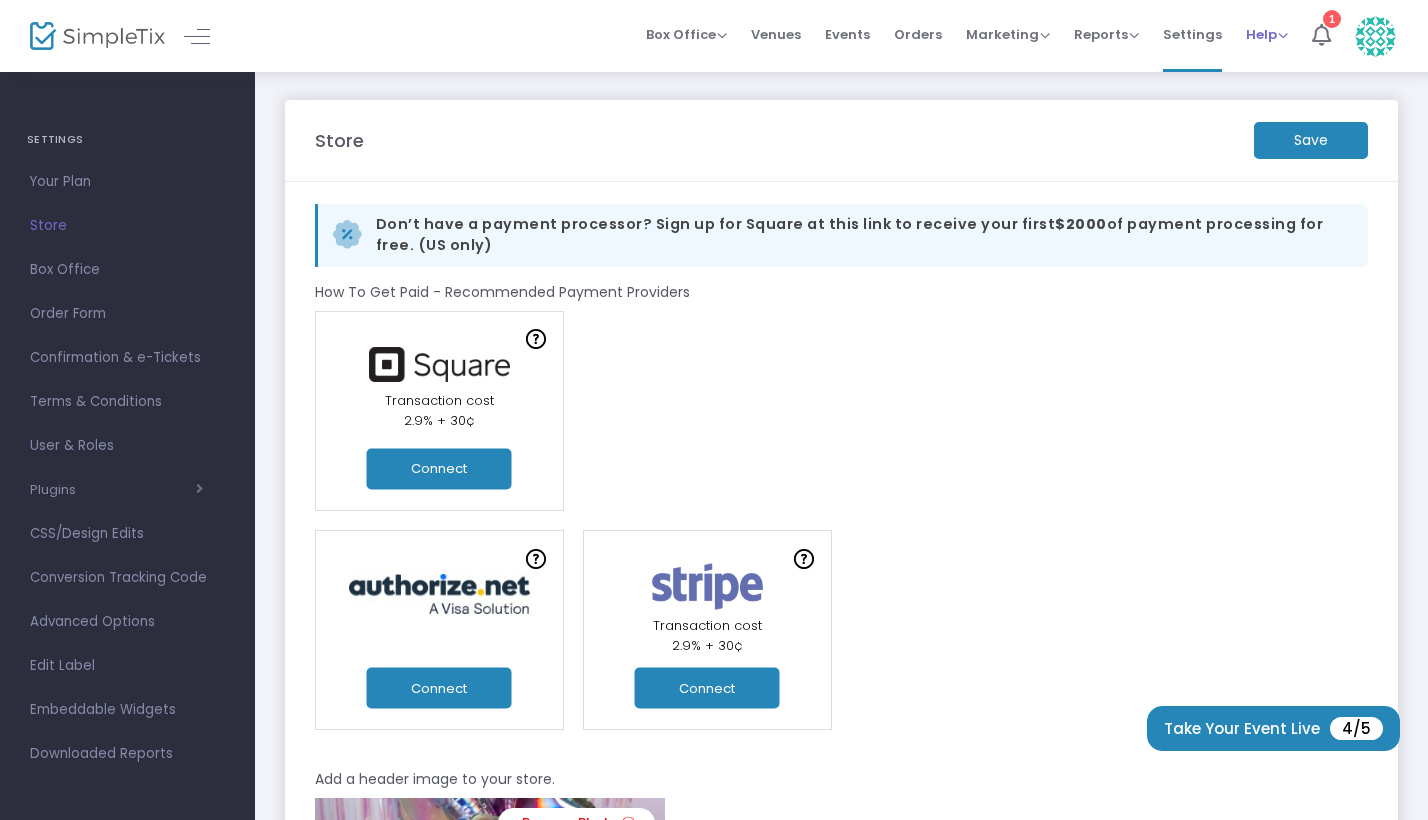 click on "Help" at bounding box center (1267, 34) 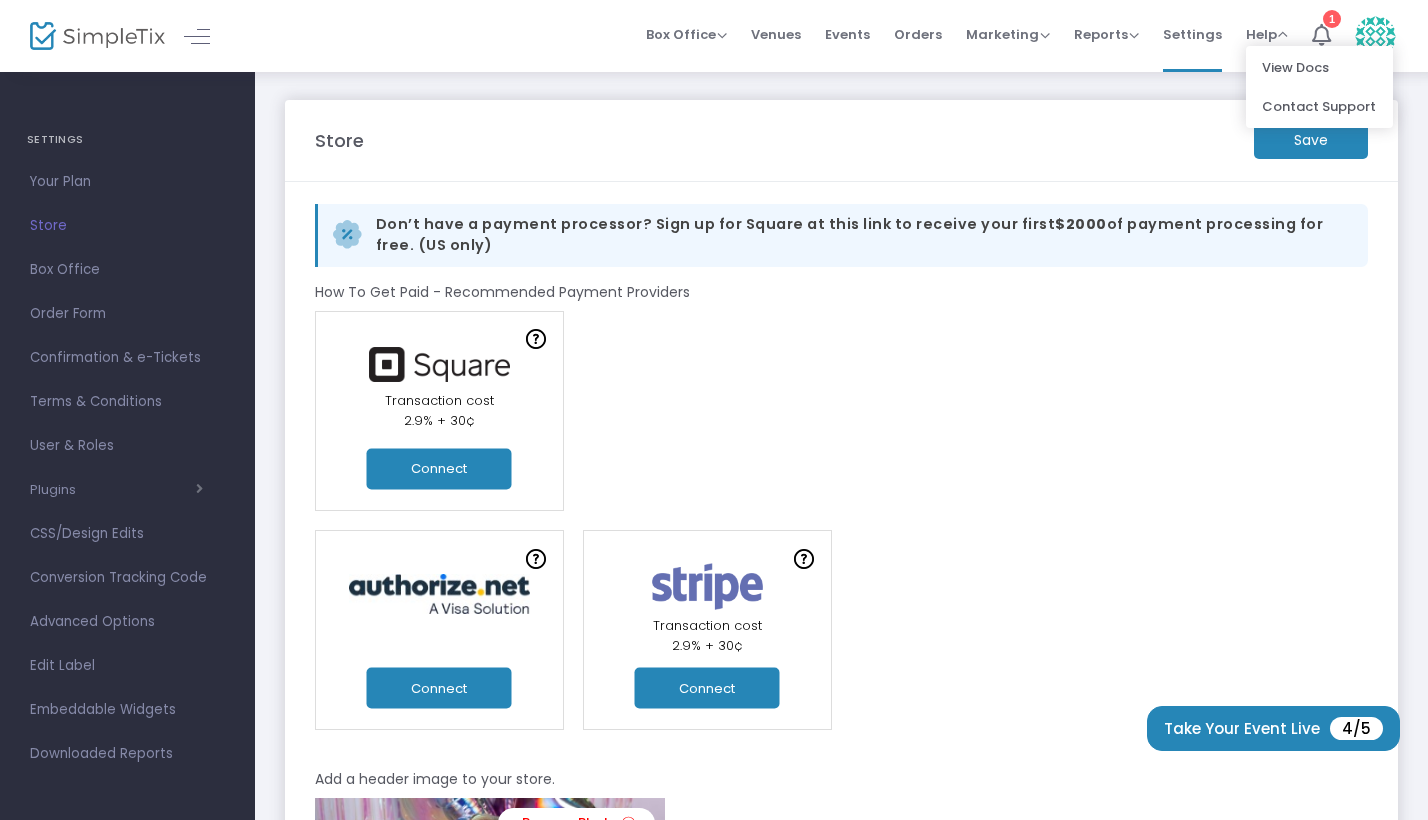 click on "Store Save" 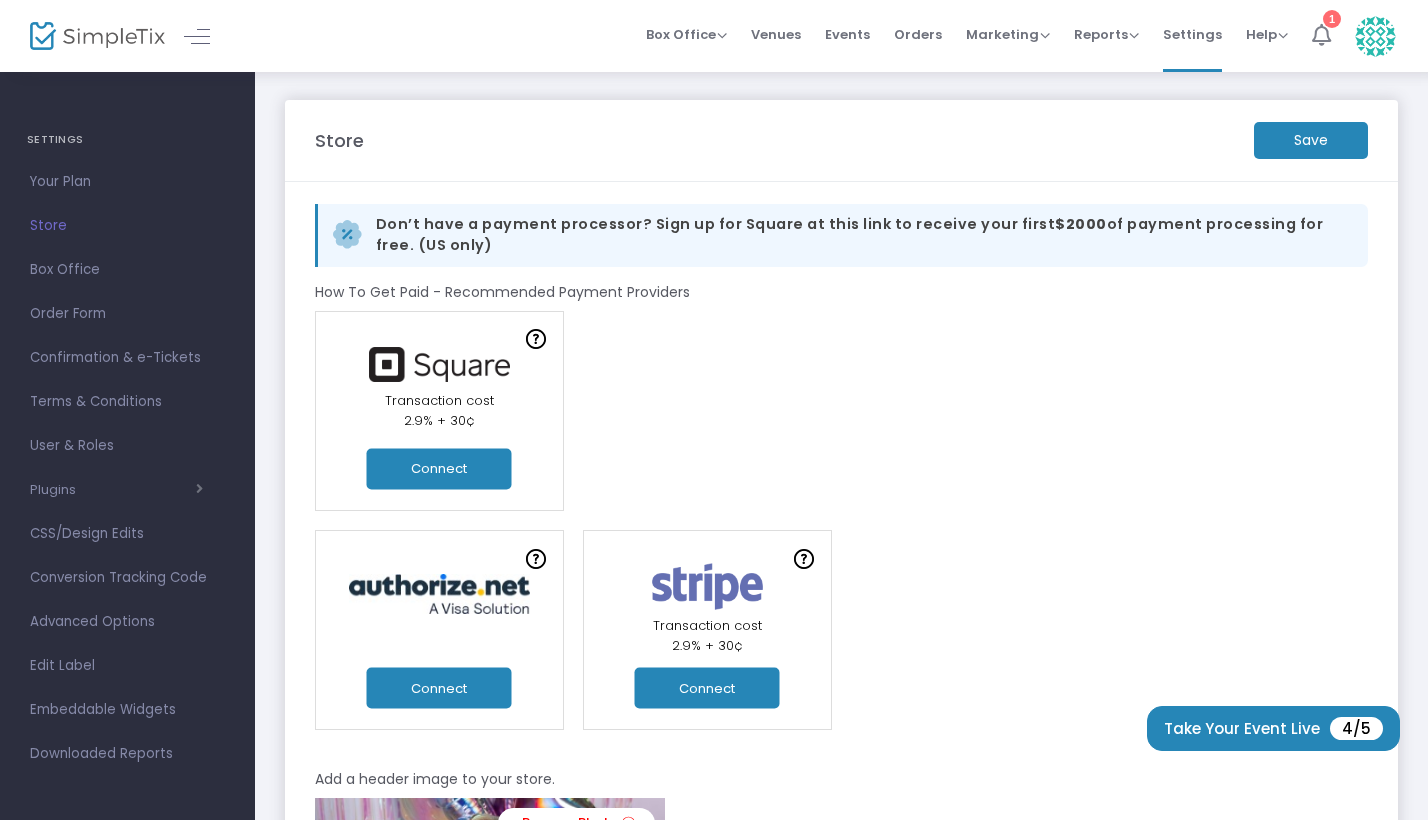 click on "1" at bounding box center [1321, 36] 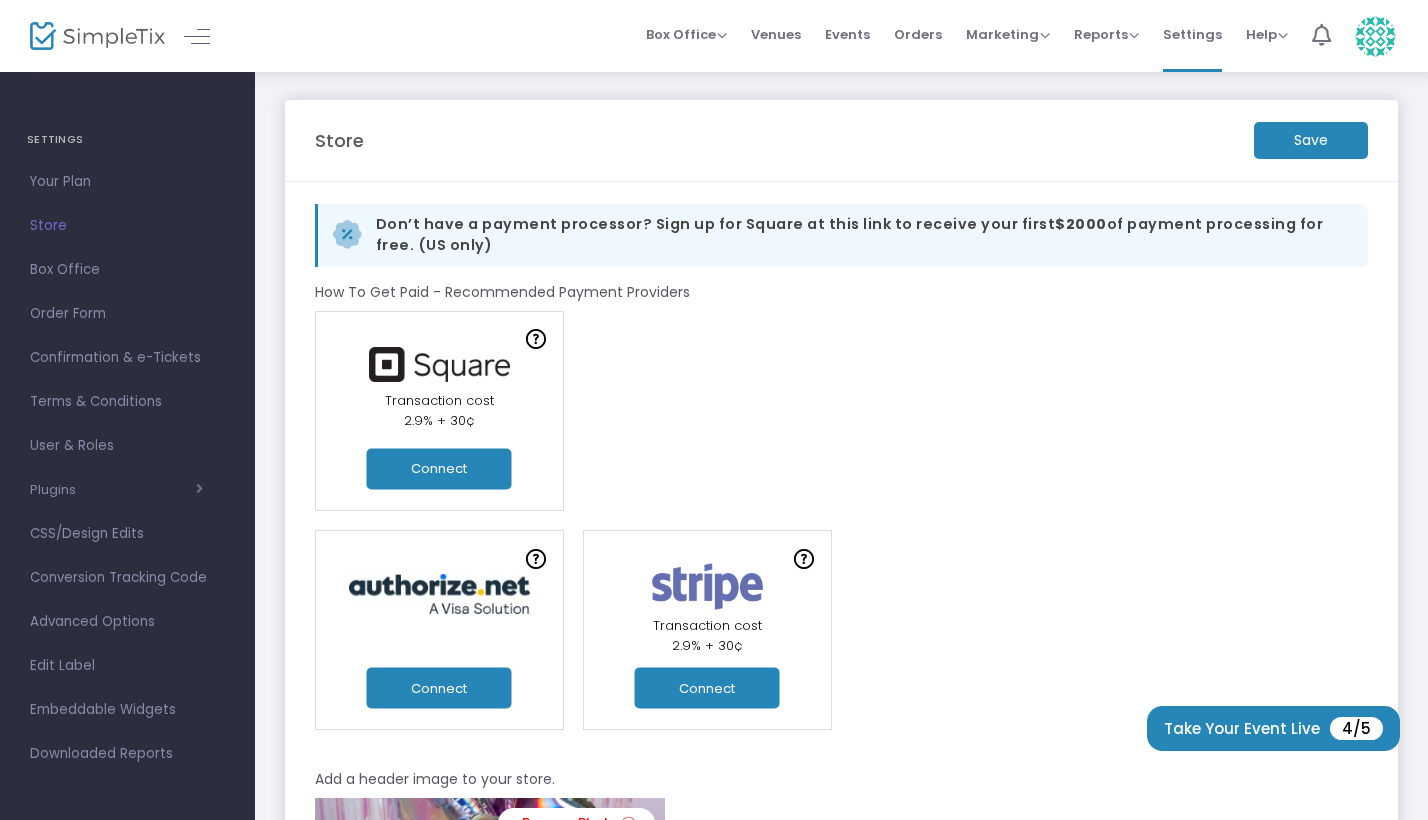 scroll, scrollTop: 0, scrollLeft: 0, axis: both 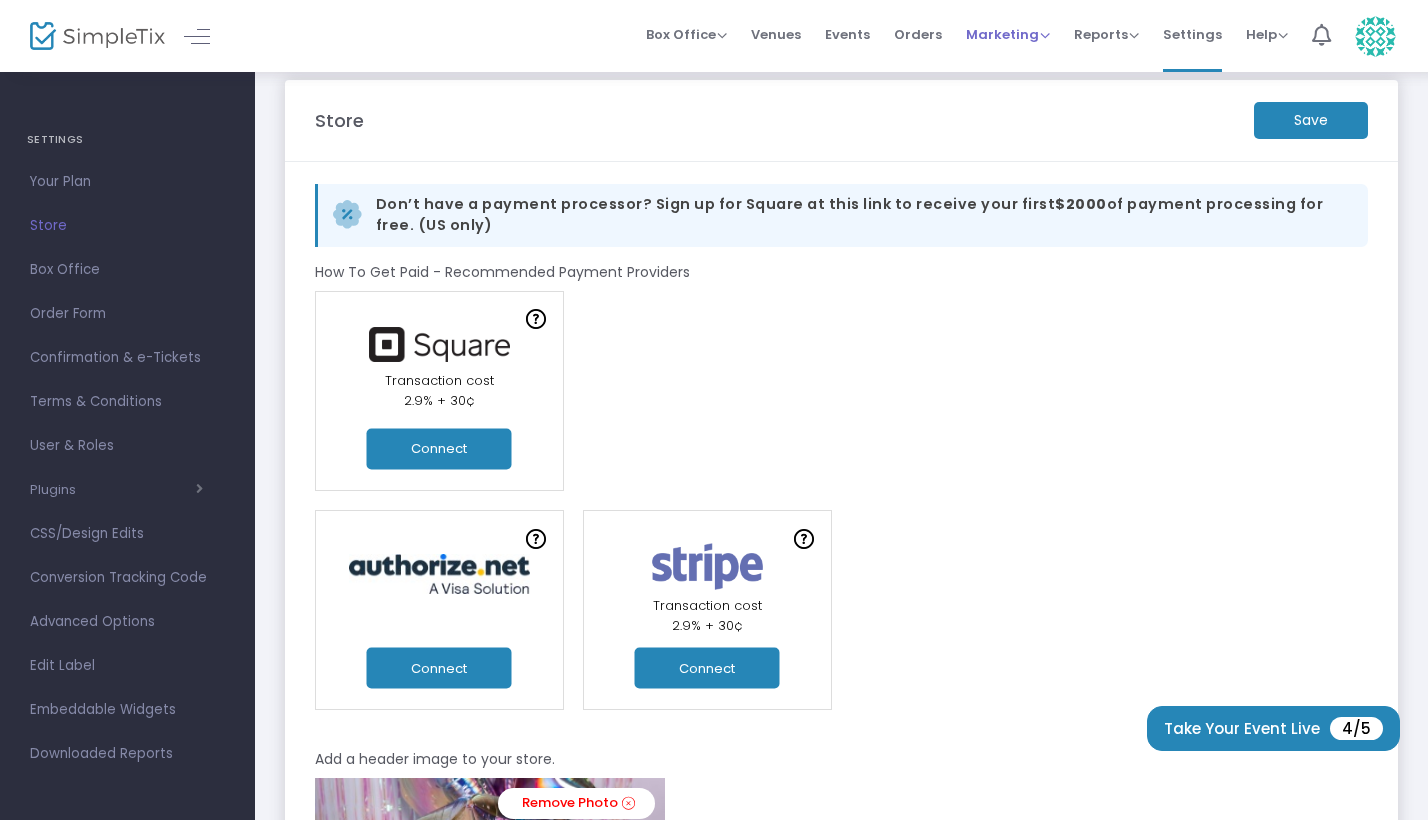 click on "Marketing" at bounding box center [1008, 34] 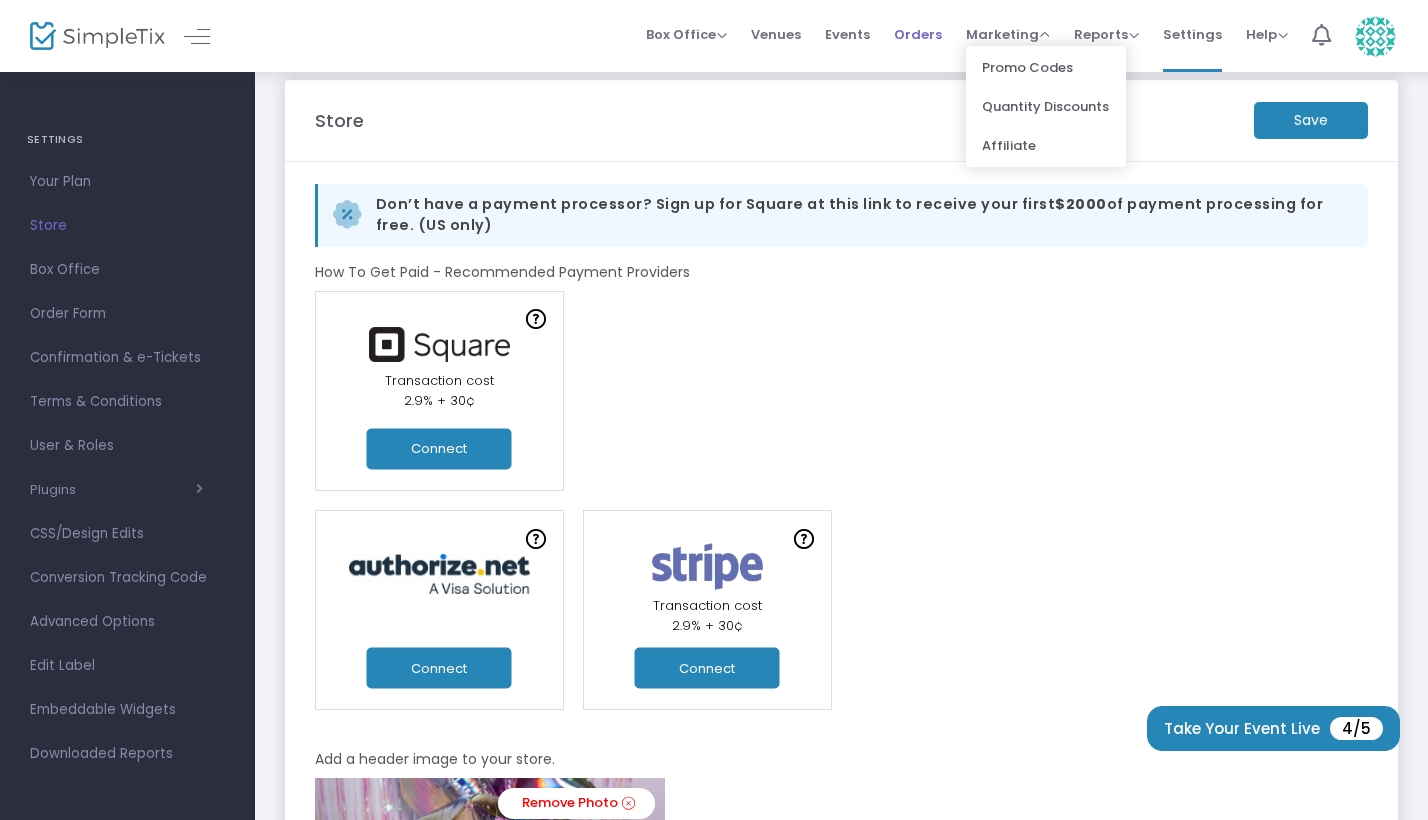 click on "Orders" at bounding box center [918, 34] 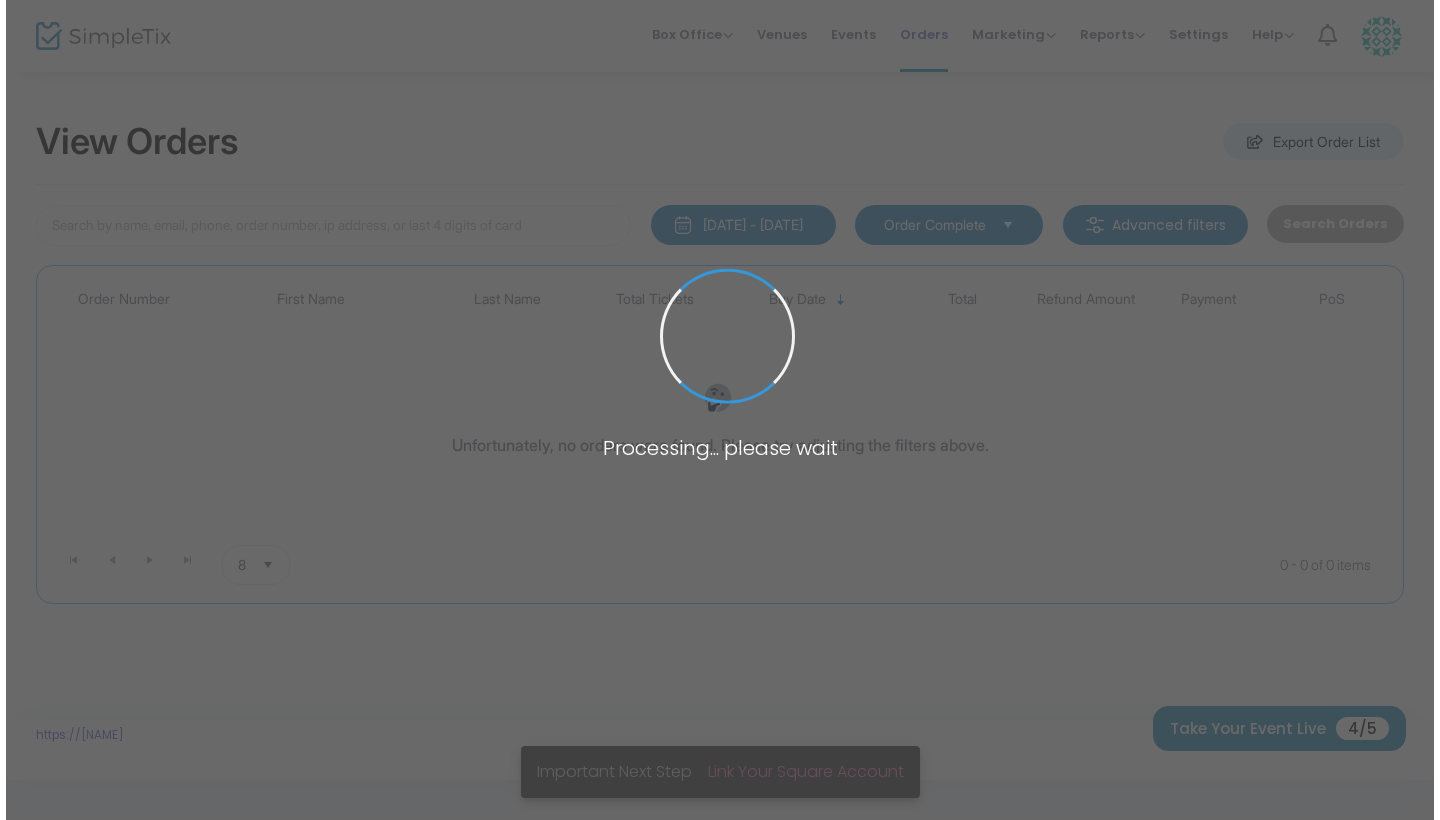 scroll, scrollTop: 0, scrollLeft: 0, axis: both 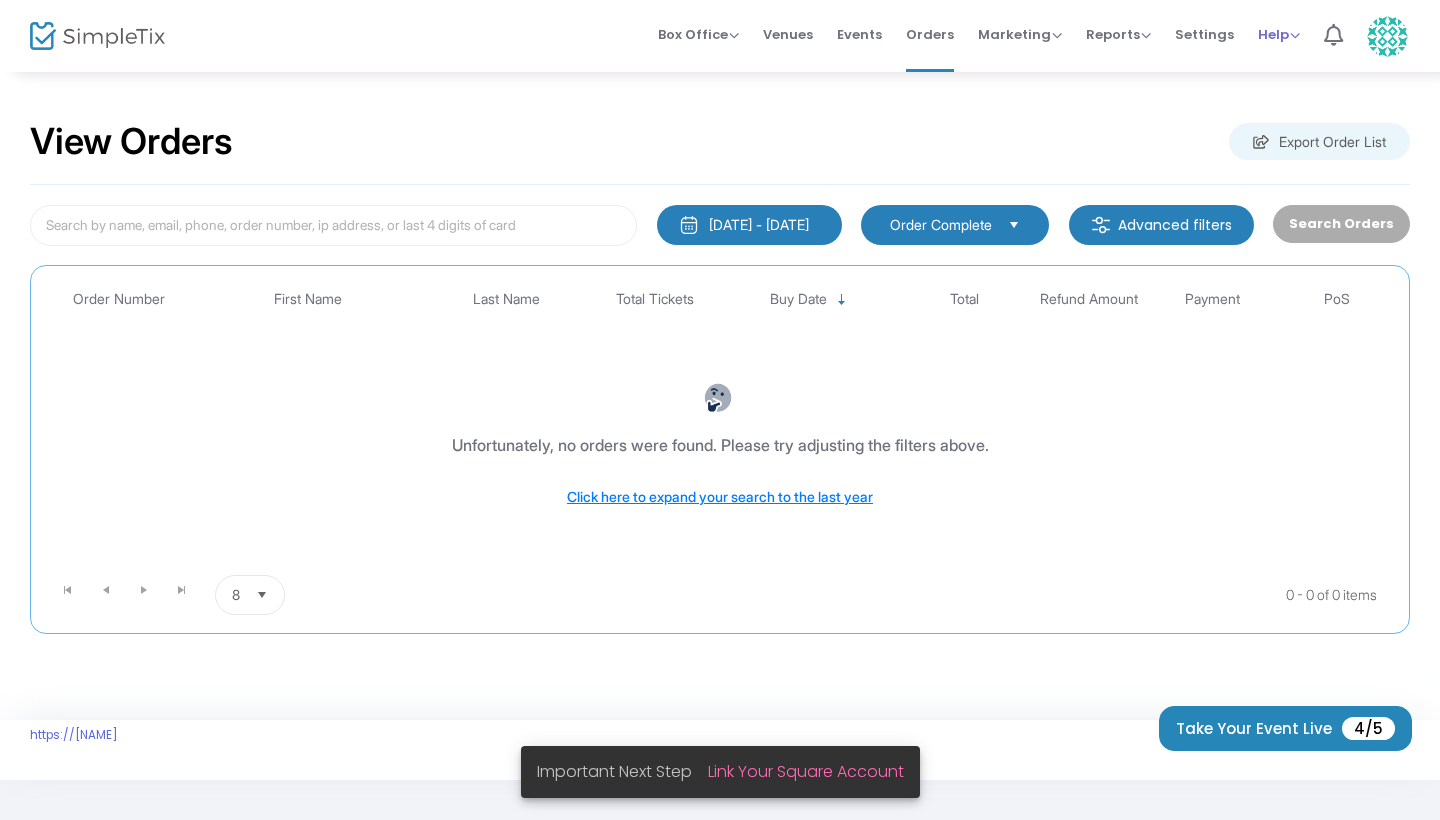 click on "Help   View Docs   Contact Support" at bounding box center [1279, 36] 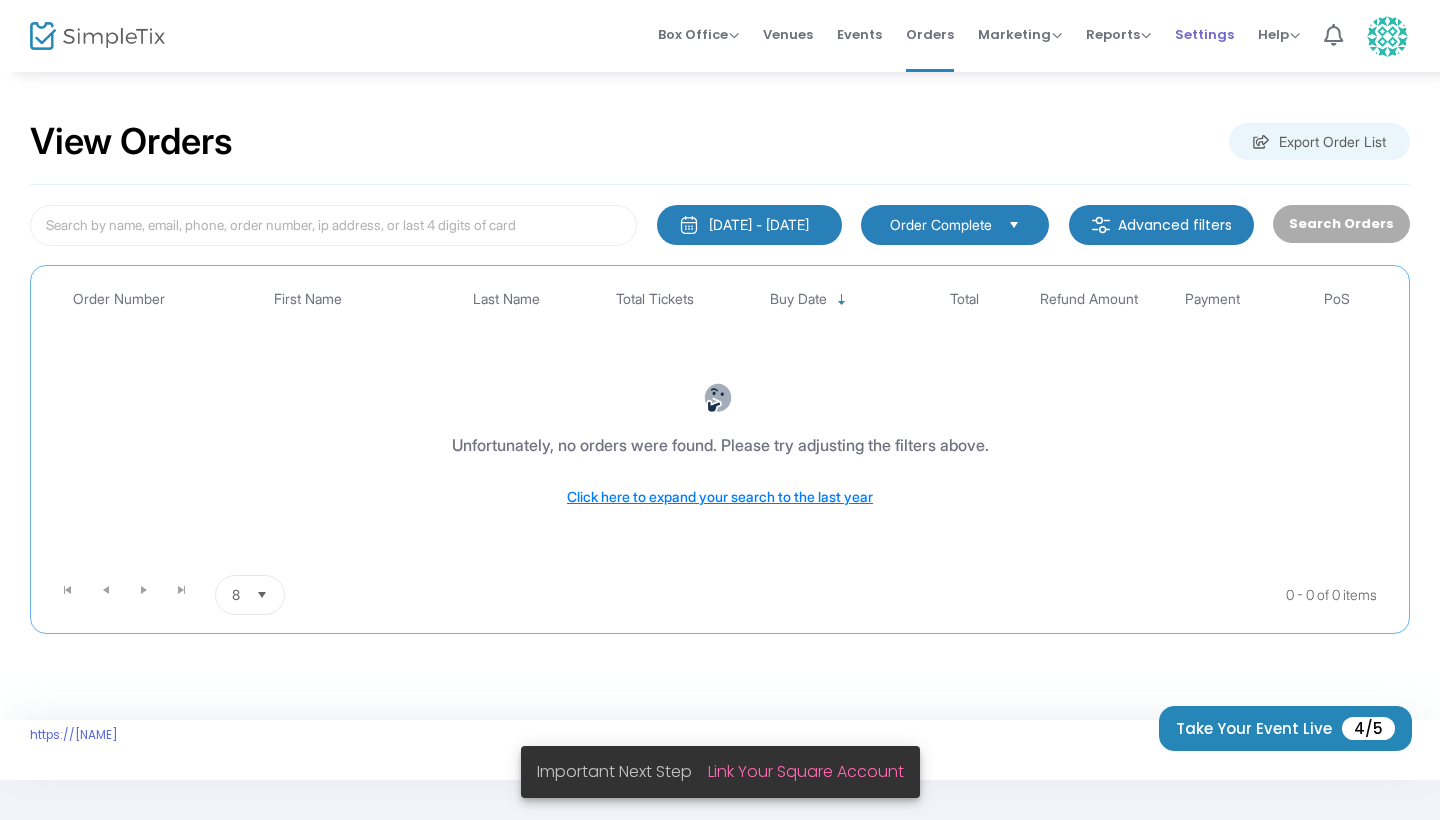 click on "Settings" at bounding box center [1204, 34] 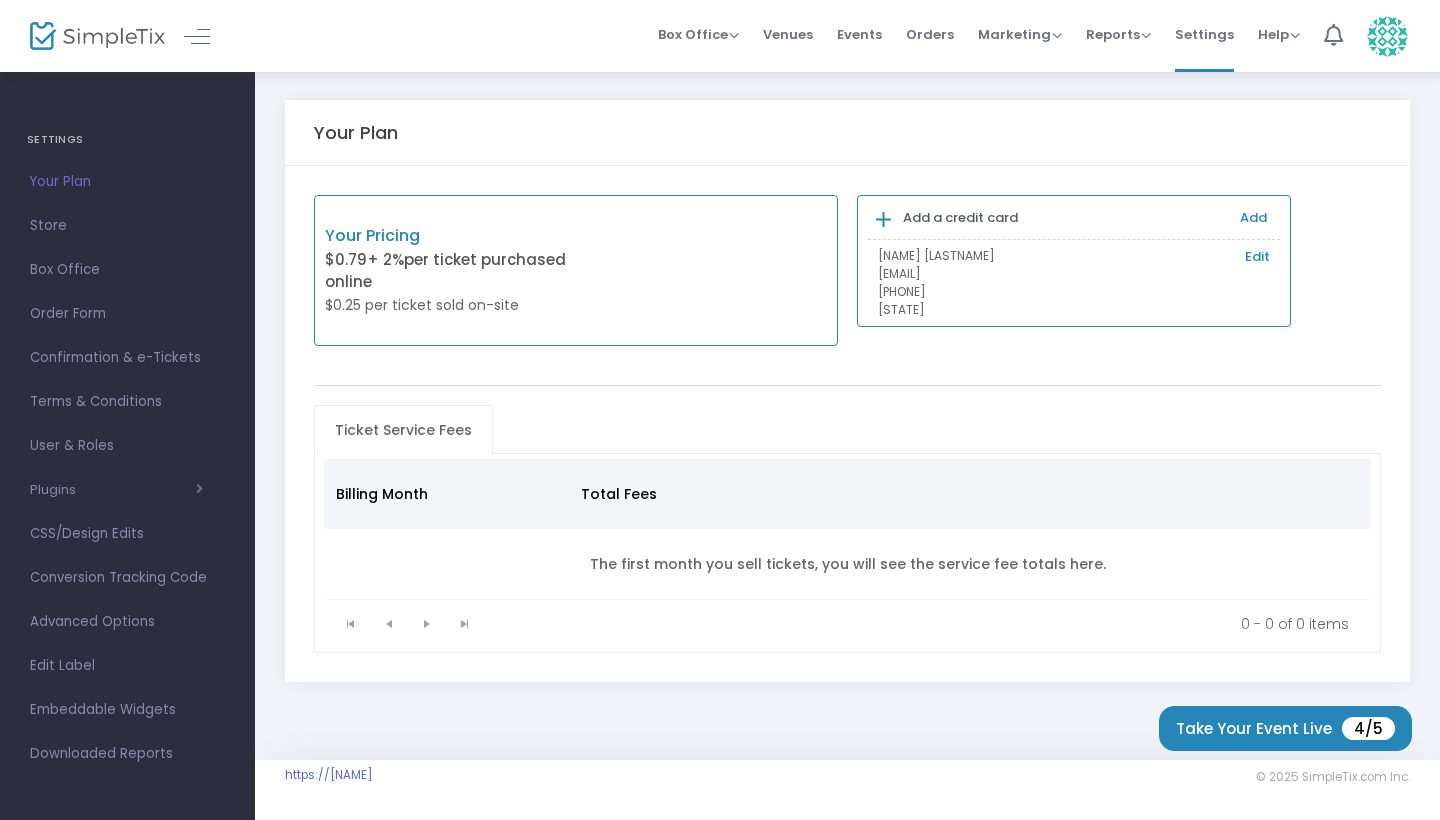 click on "Your Pricing  $[PRICE]   + [PERCENTAGE]%  per ticket purchased online  $[PRICE] per ticket sold on-site" at bounding box center (576, 270) 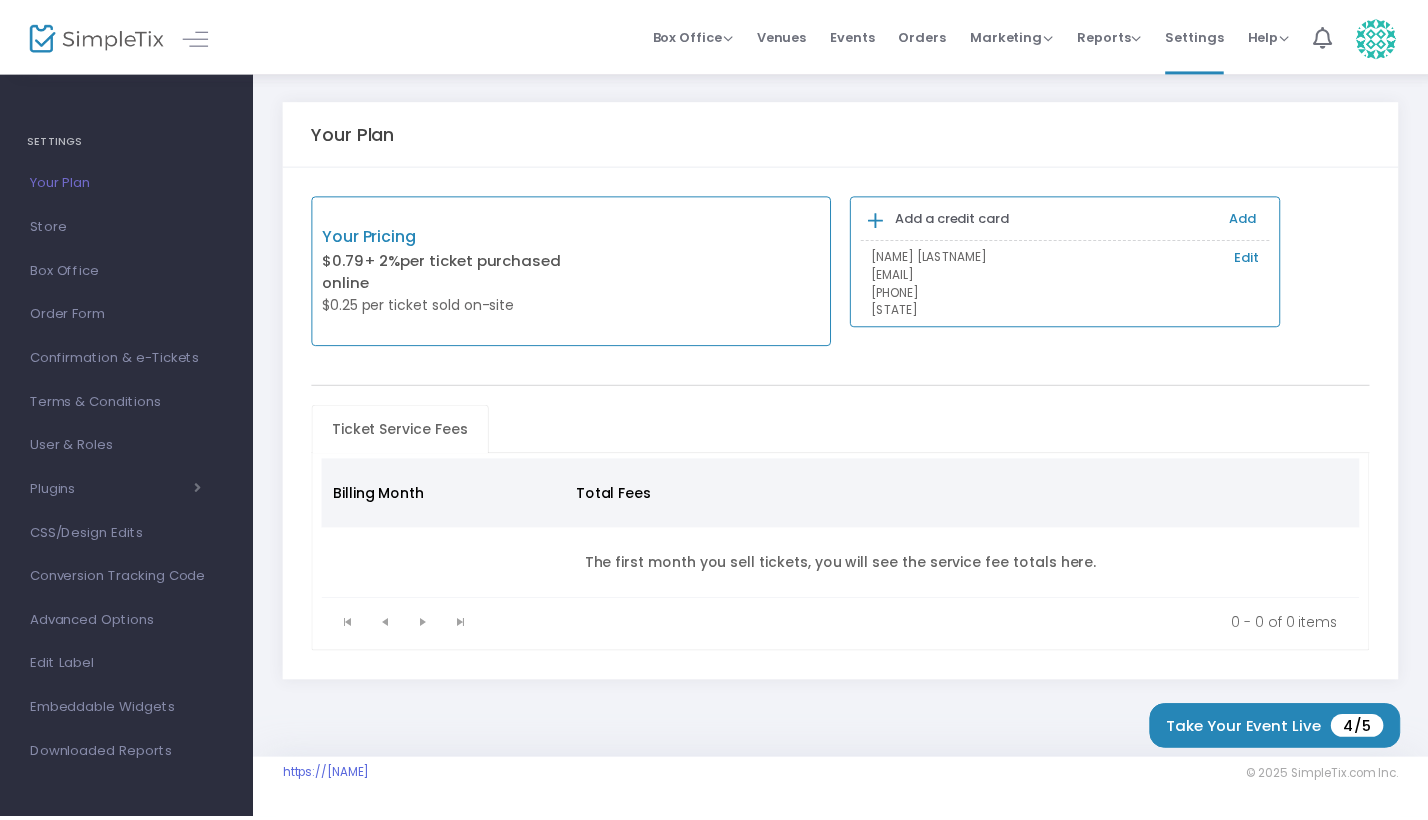 scroll, scrollTop: 0, scrollLeft: 0, axis: both 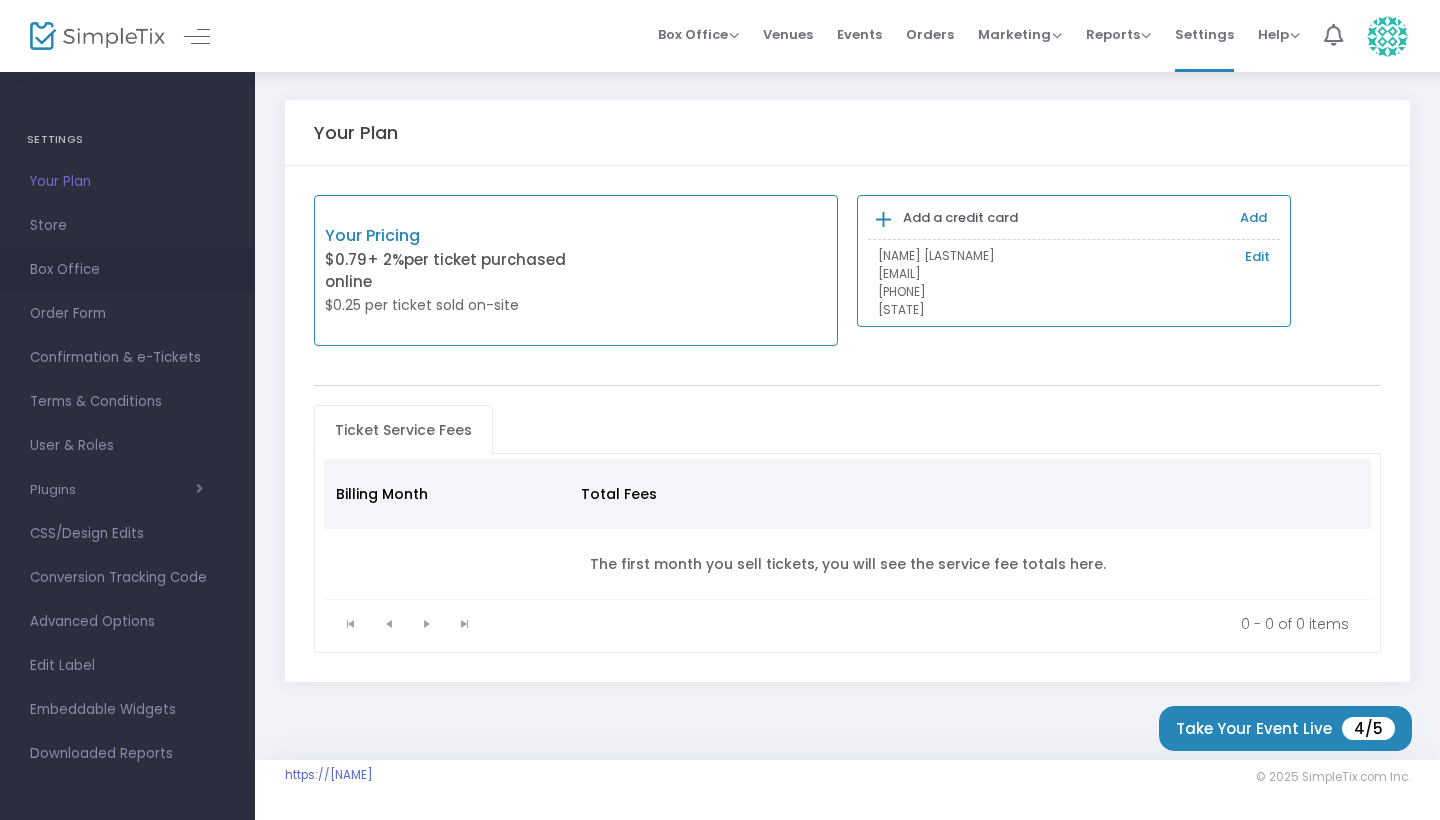 click on "Box Office" at bounding box center [127, 270] 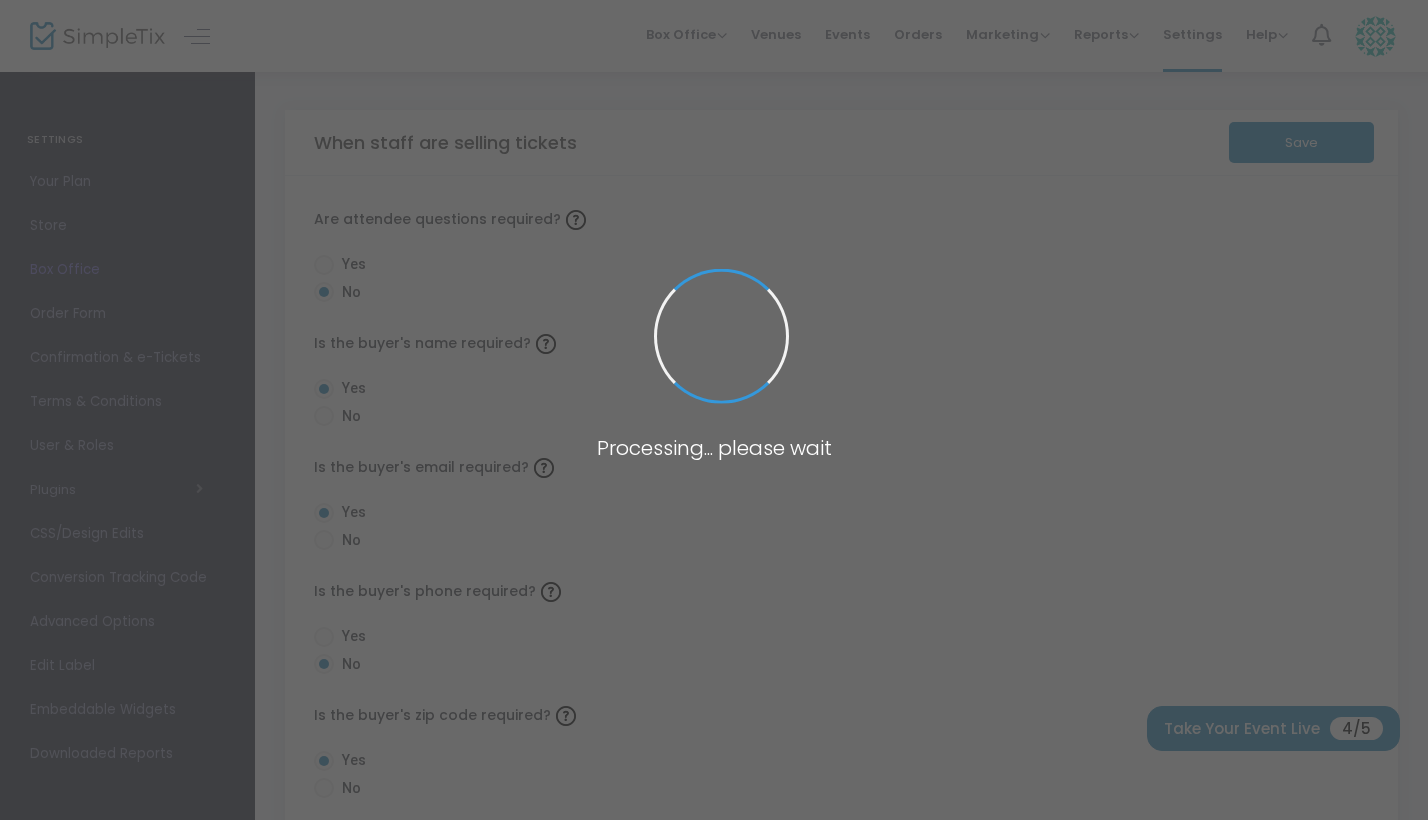 radio on "false" 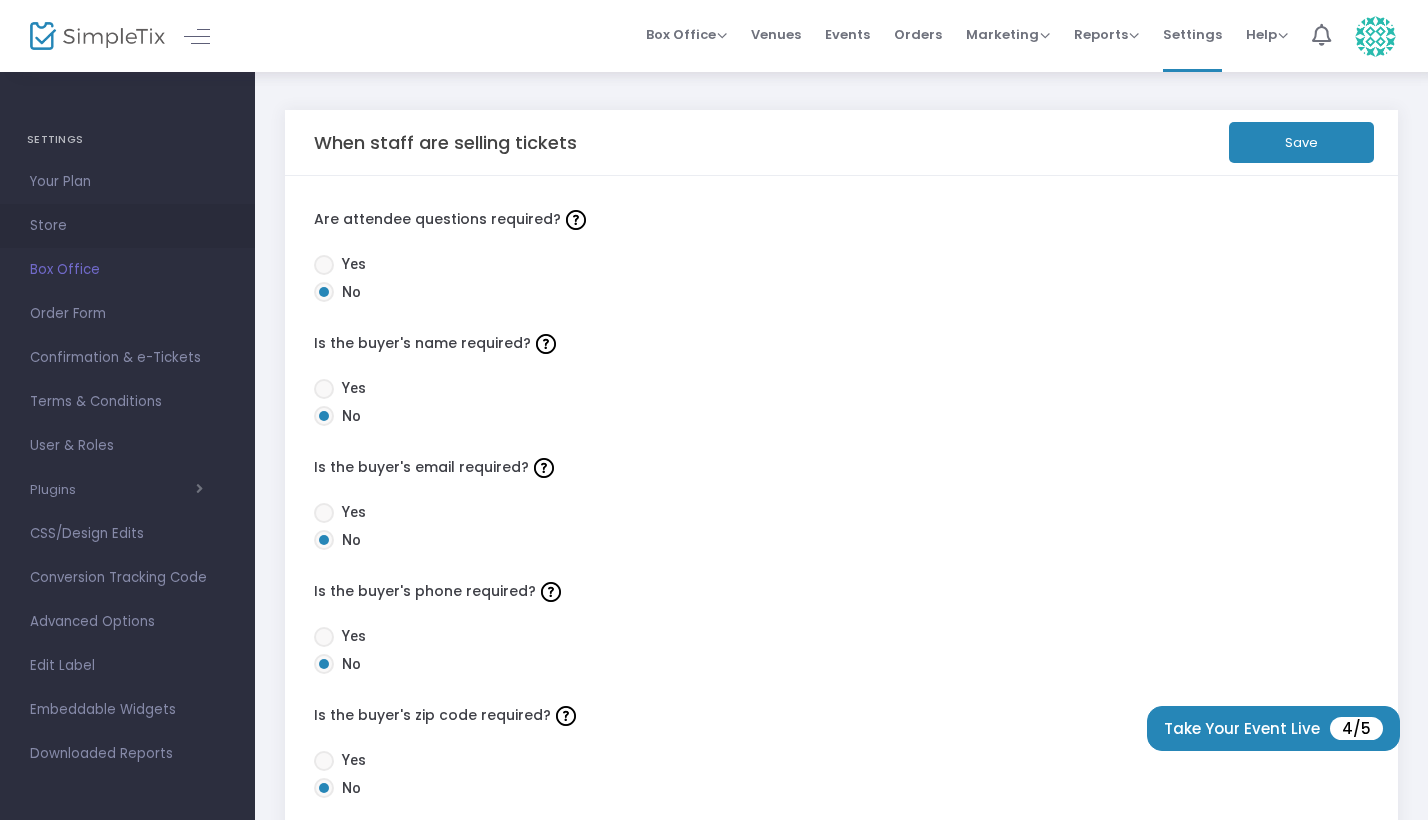 click on "Store" at bounding box center (127, 226) 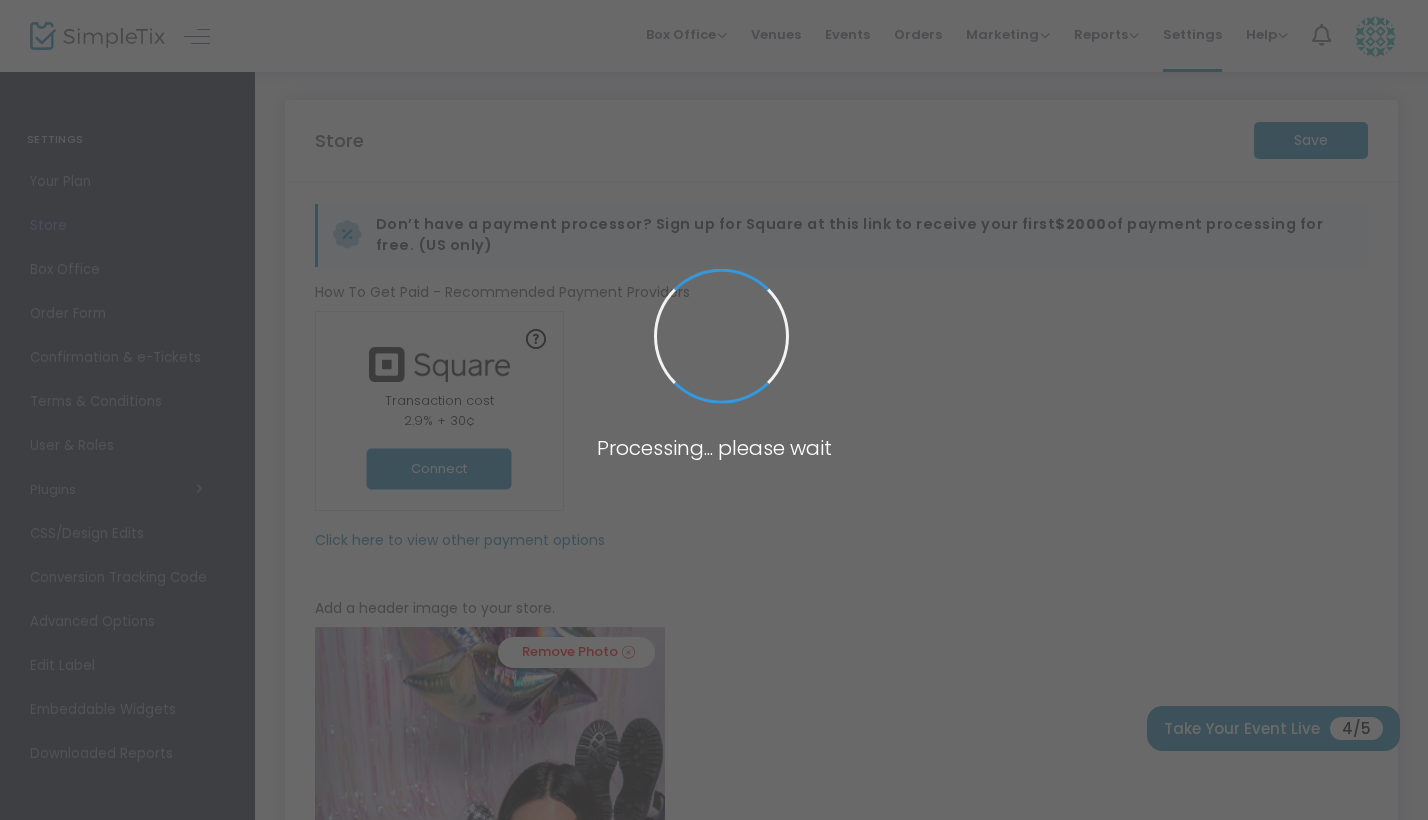 type on "https://[NAME]" 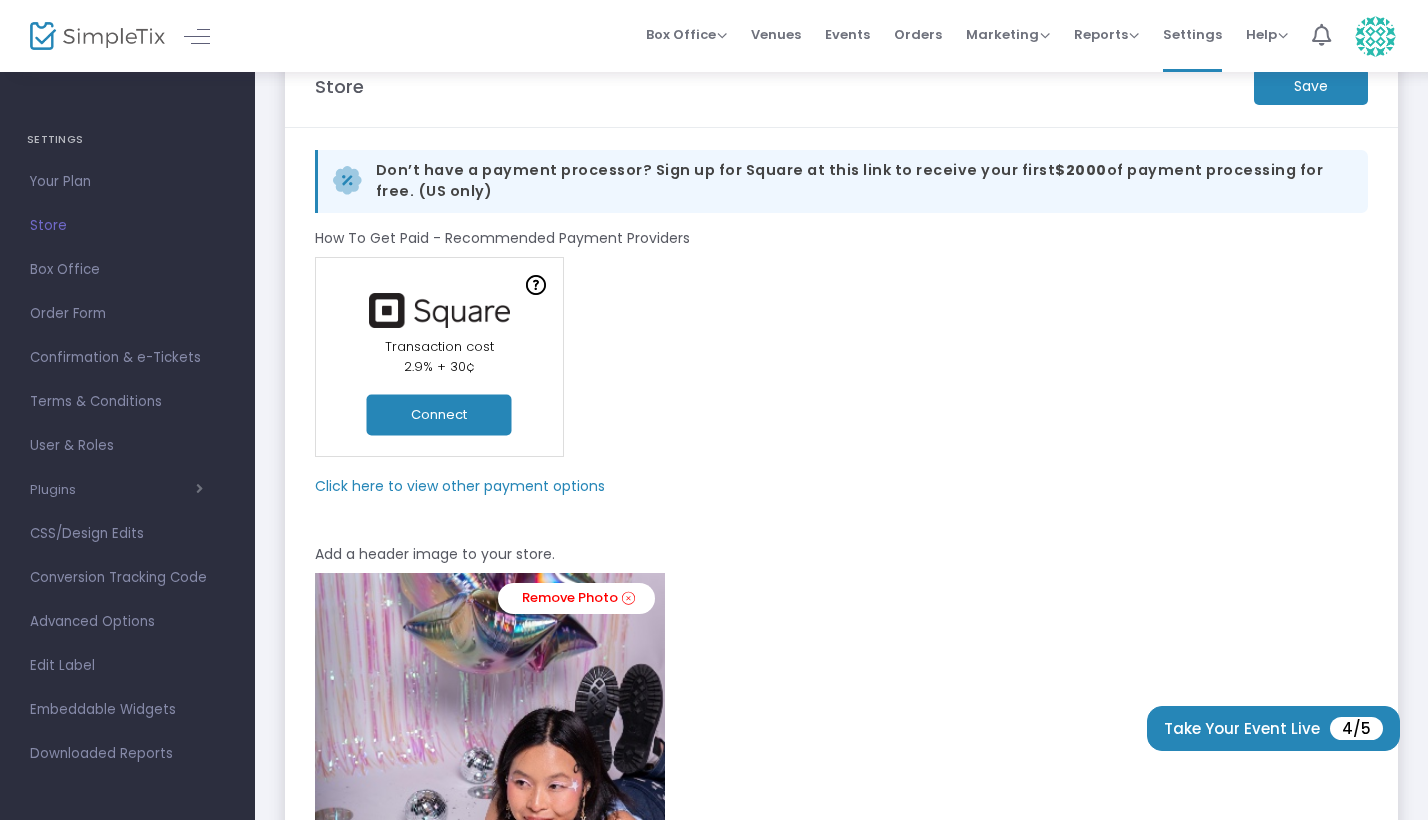 scroll, scrollTop: 58, scrollLeft: 0, axis: vertical 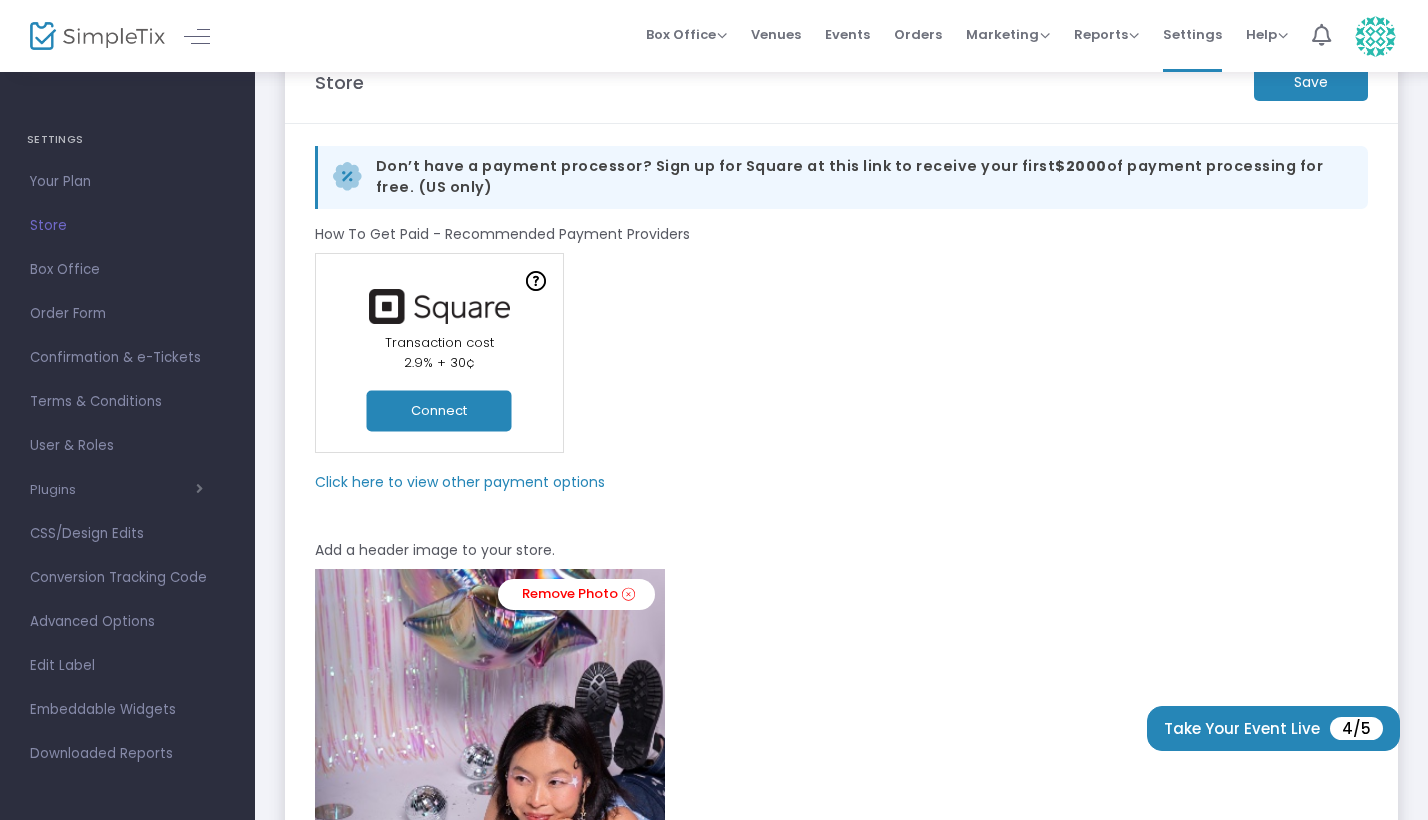 click on "Click here to view other payment options" 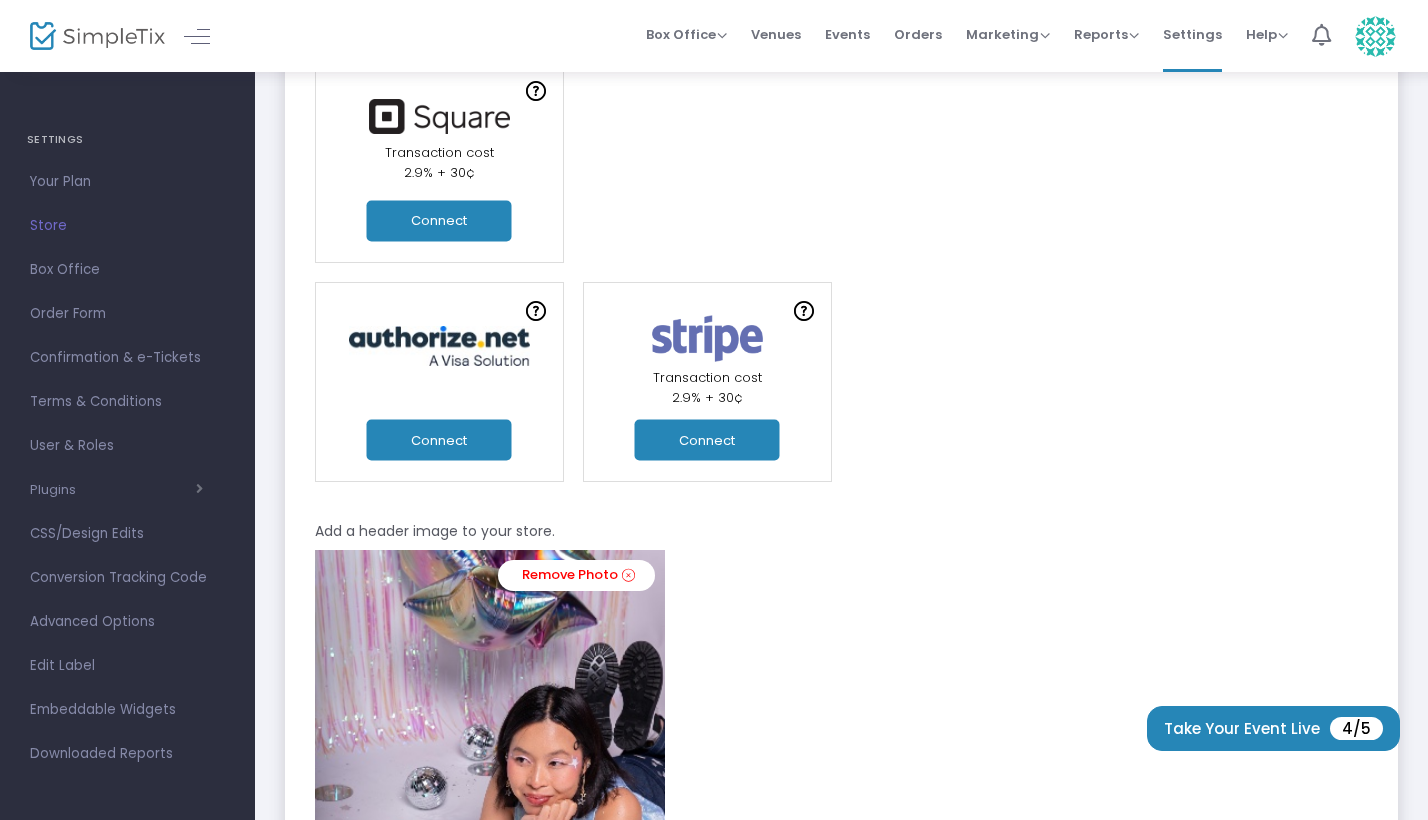 scroll, scrollTop: 219, scrollLeft: 0, axis: vertical 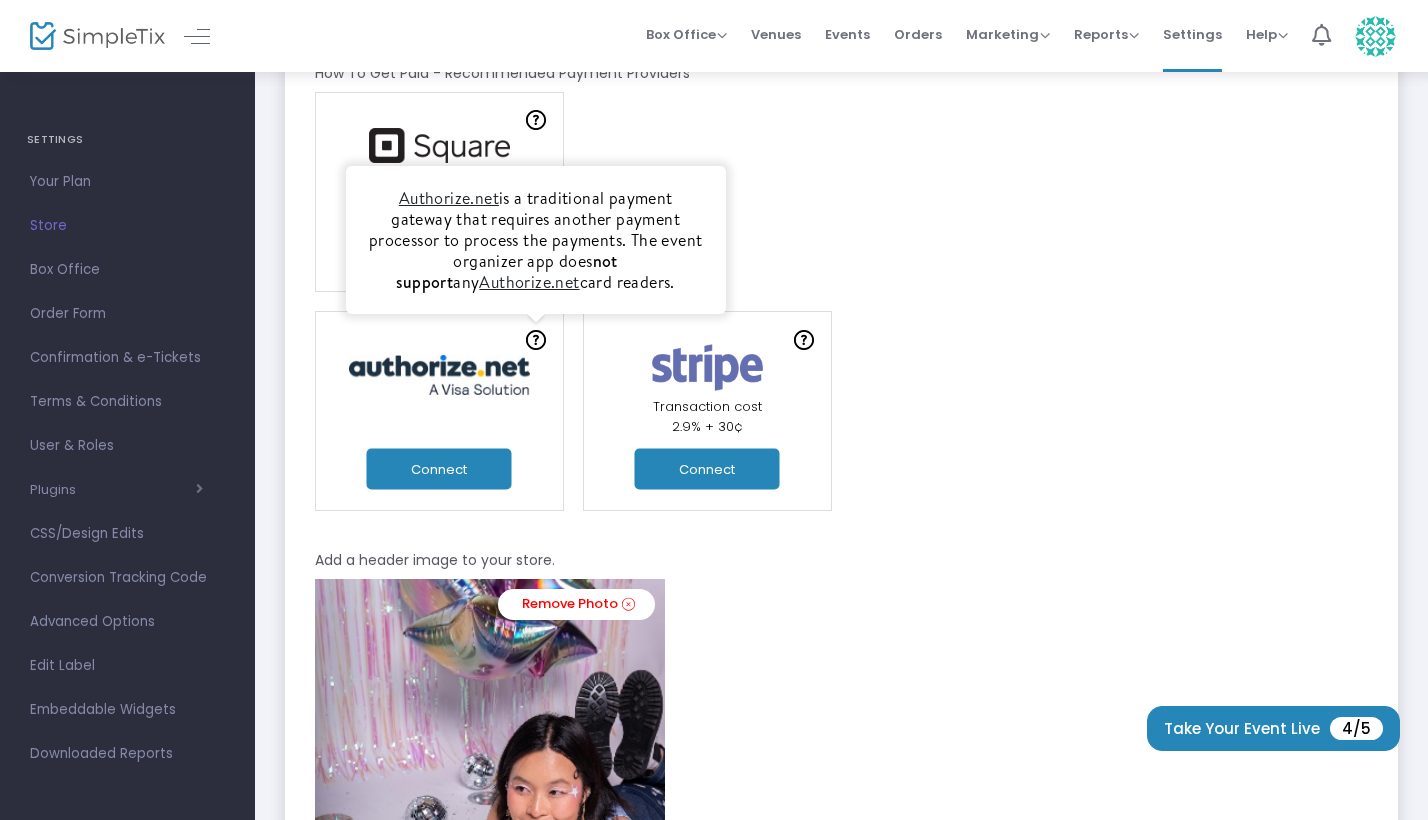 click on "Authorize.net" 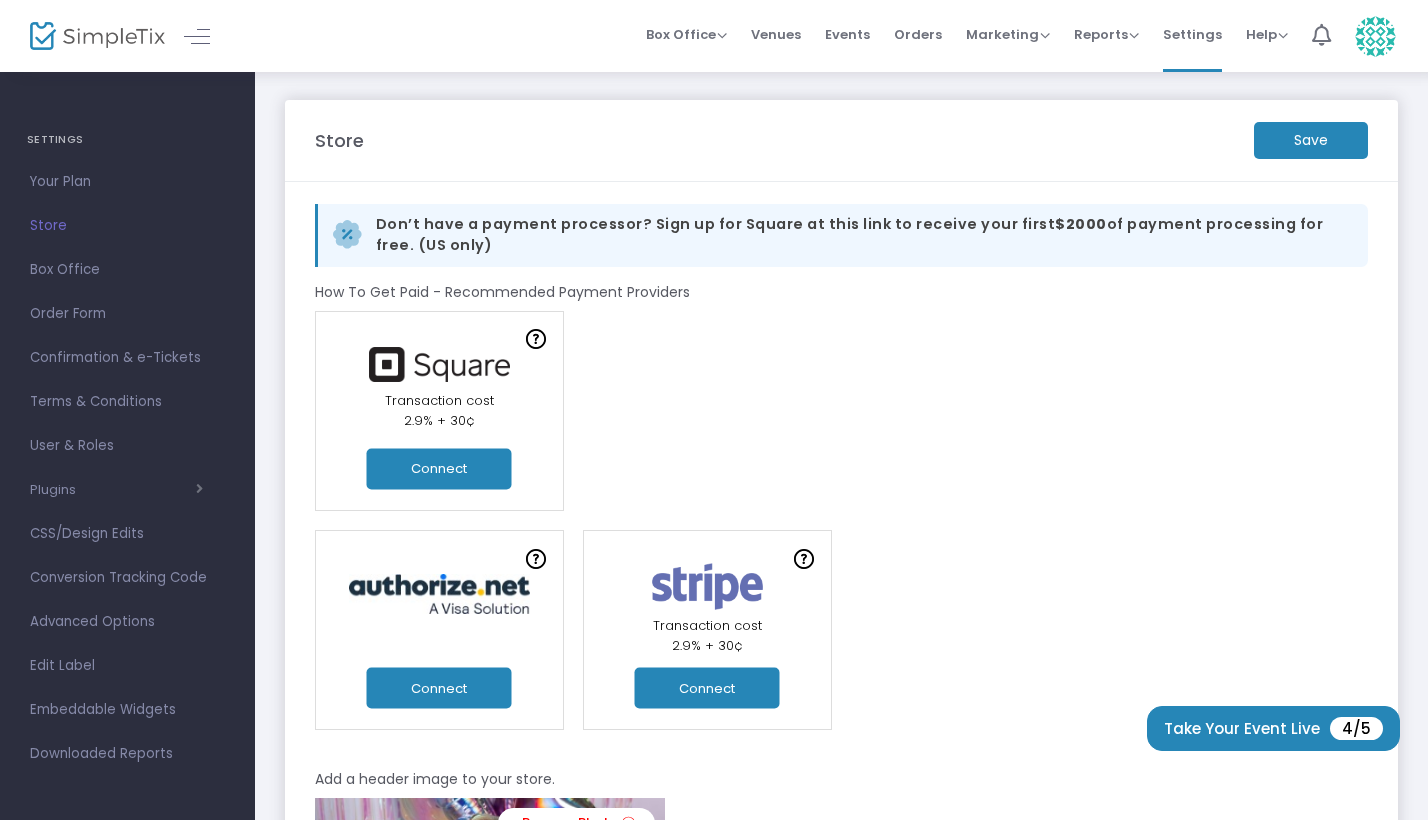 scroll, scrollTop: 0, scrollLeft: 0, axis: both 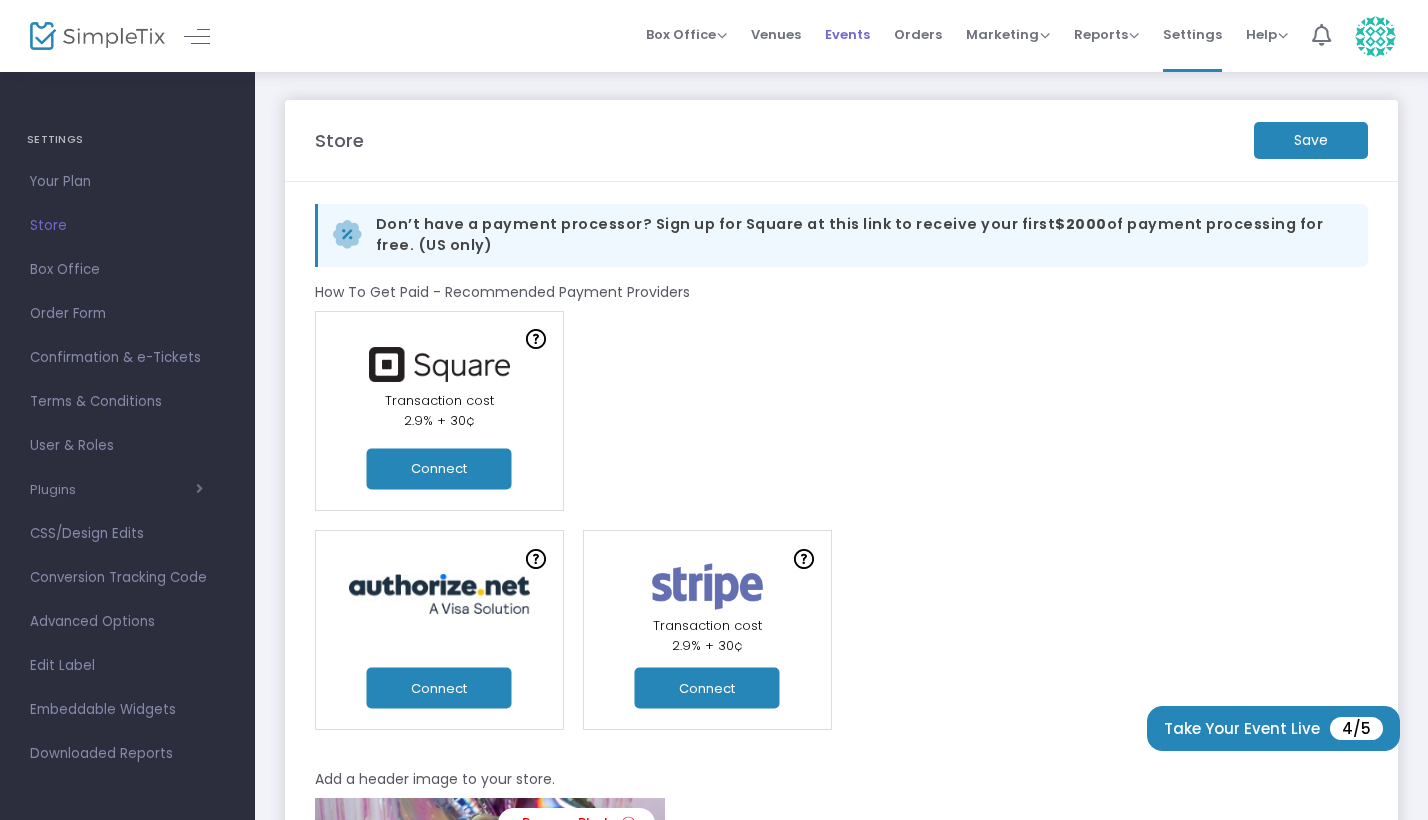 click on "Events" at bounding box center (847, 34) 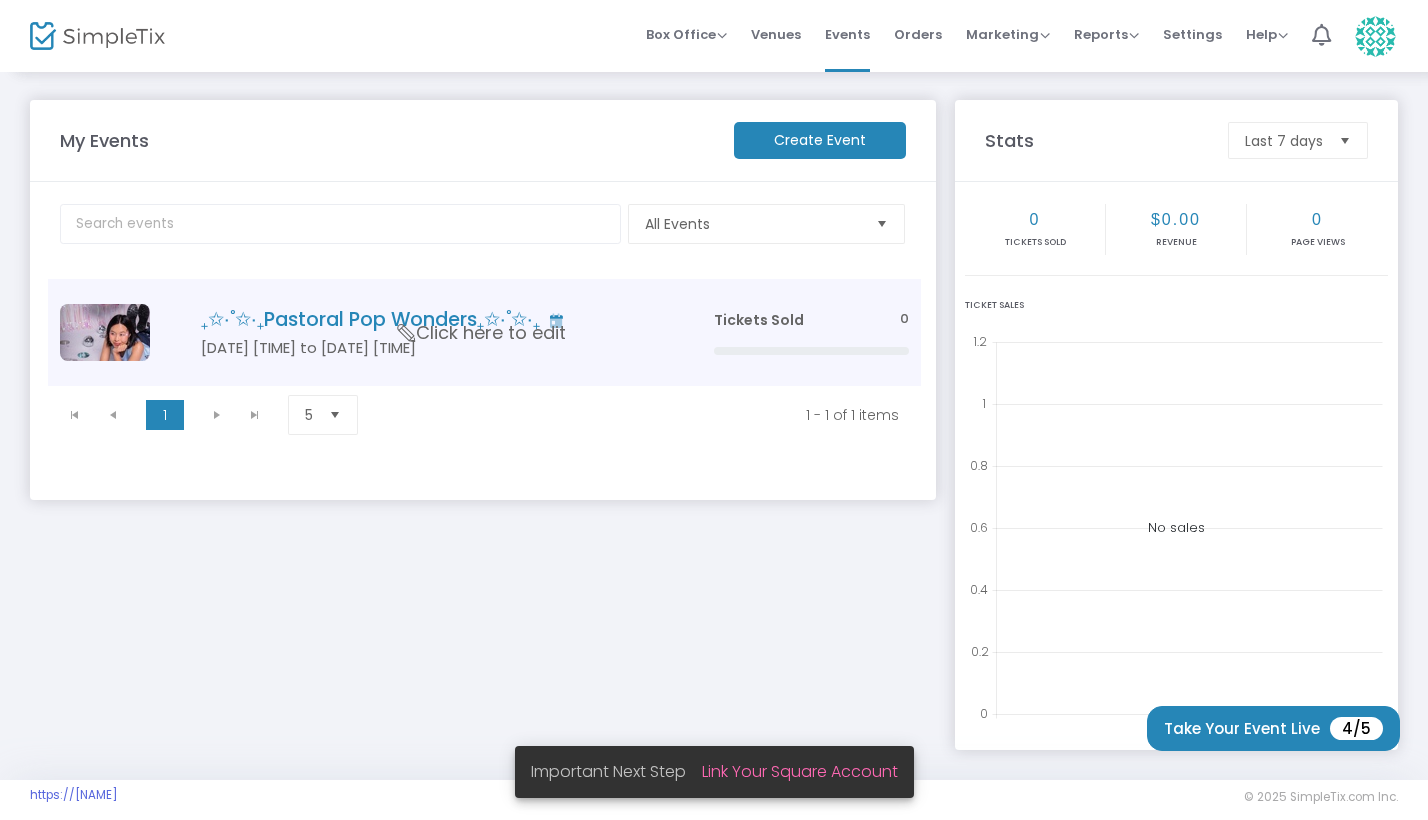 click on "₊✩‧˚✩‧₊Pastoral Pop Wonders₊✩‧˚✩‧₊" 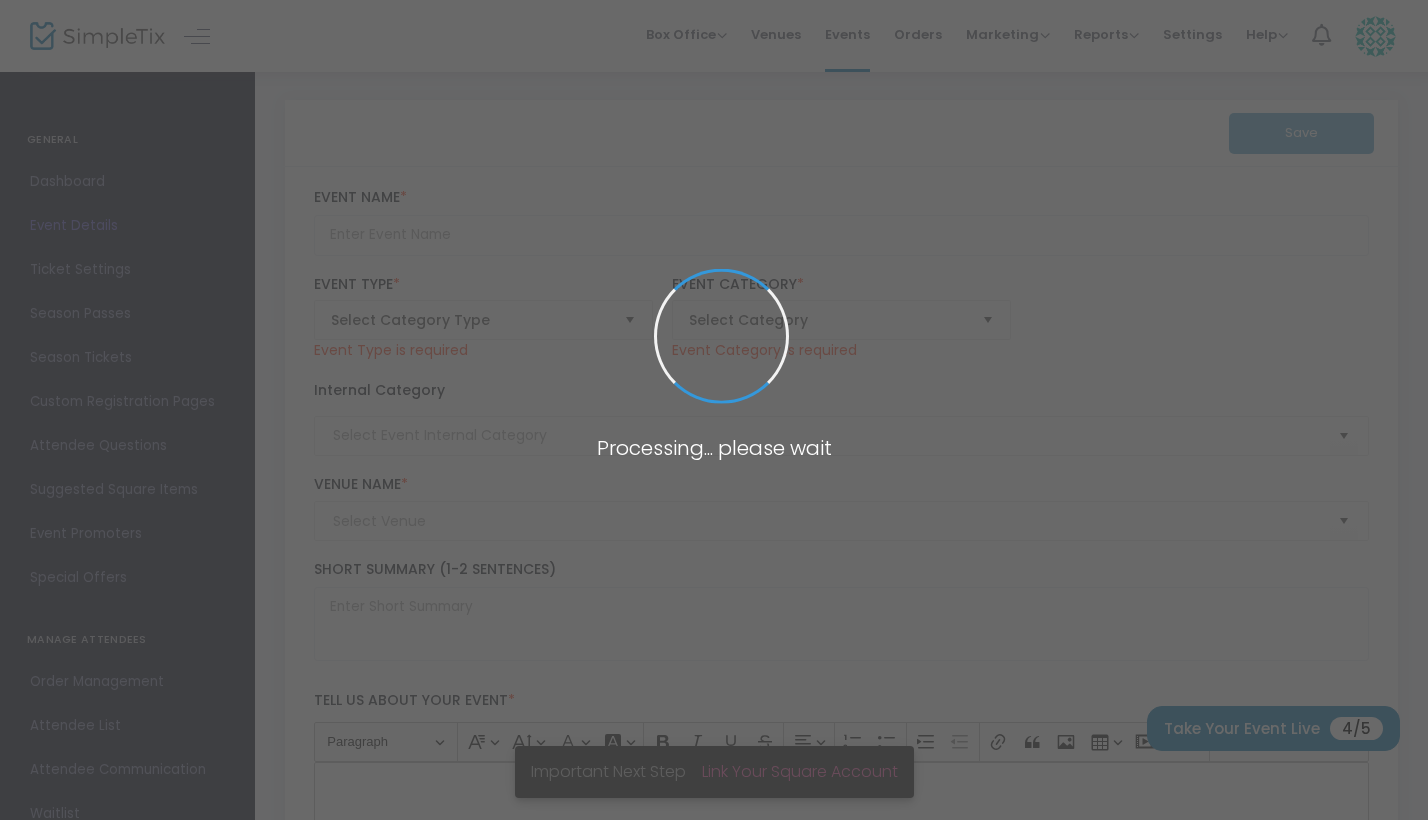 type on "₊✩‧˚✩‧₊Pastoral Pop Wonders₊✩‧˚✩‧₊" 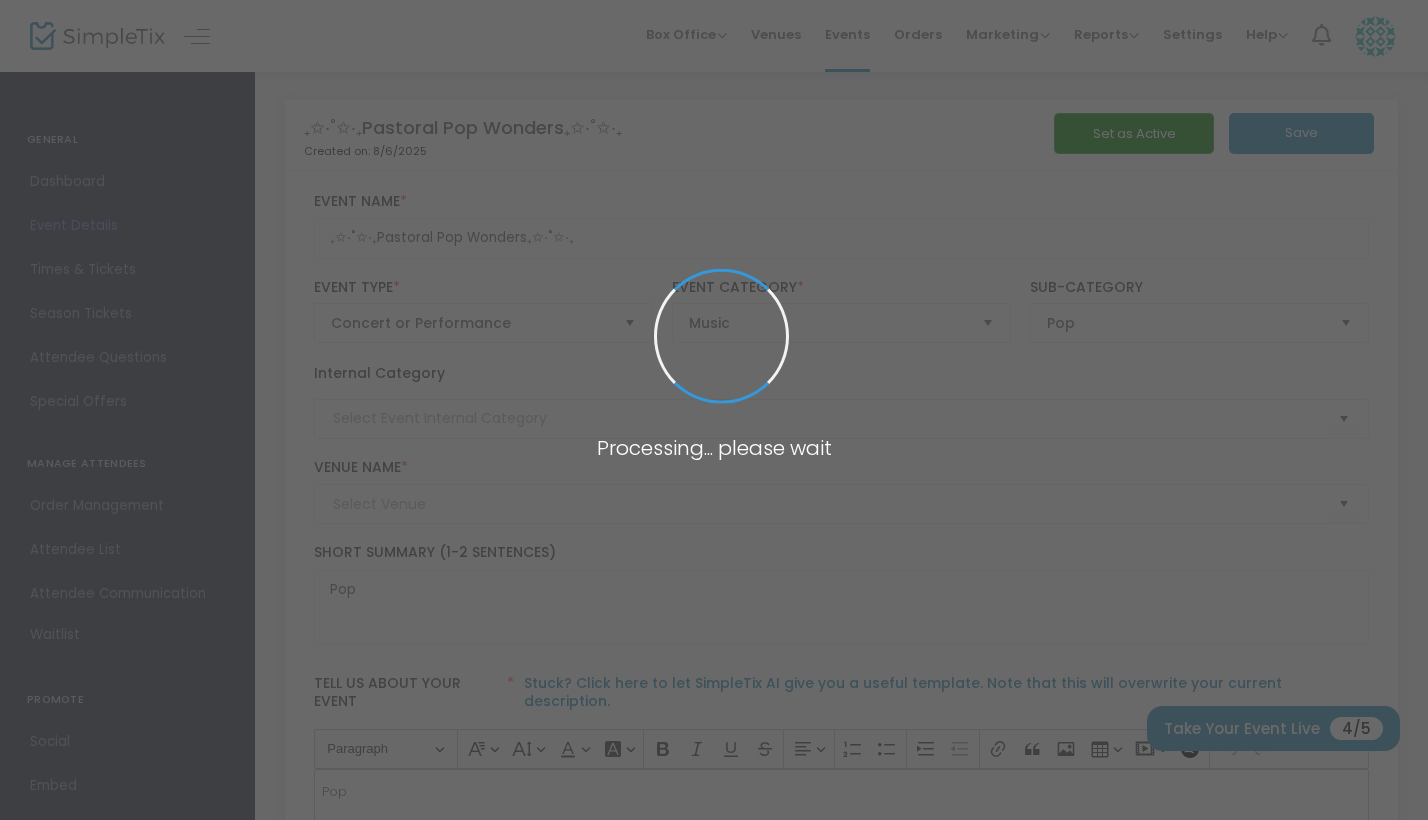 type on "[NAME]" 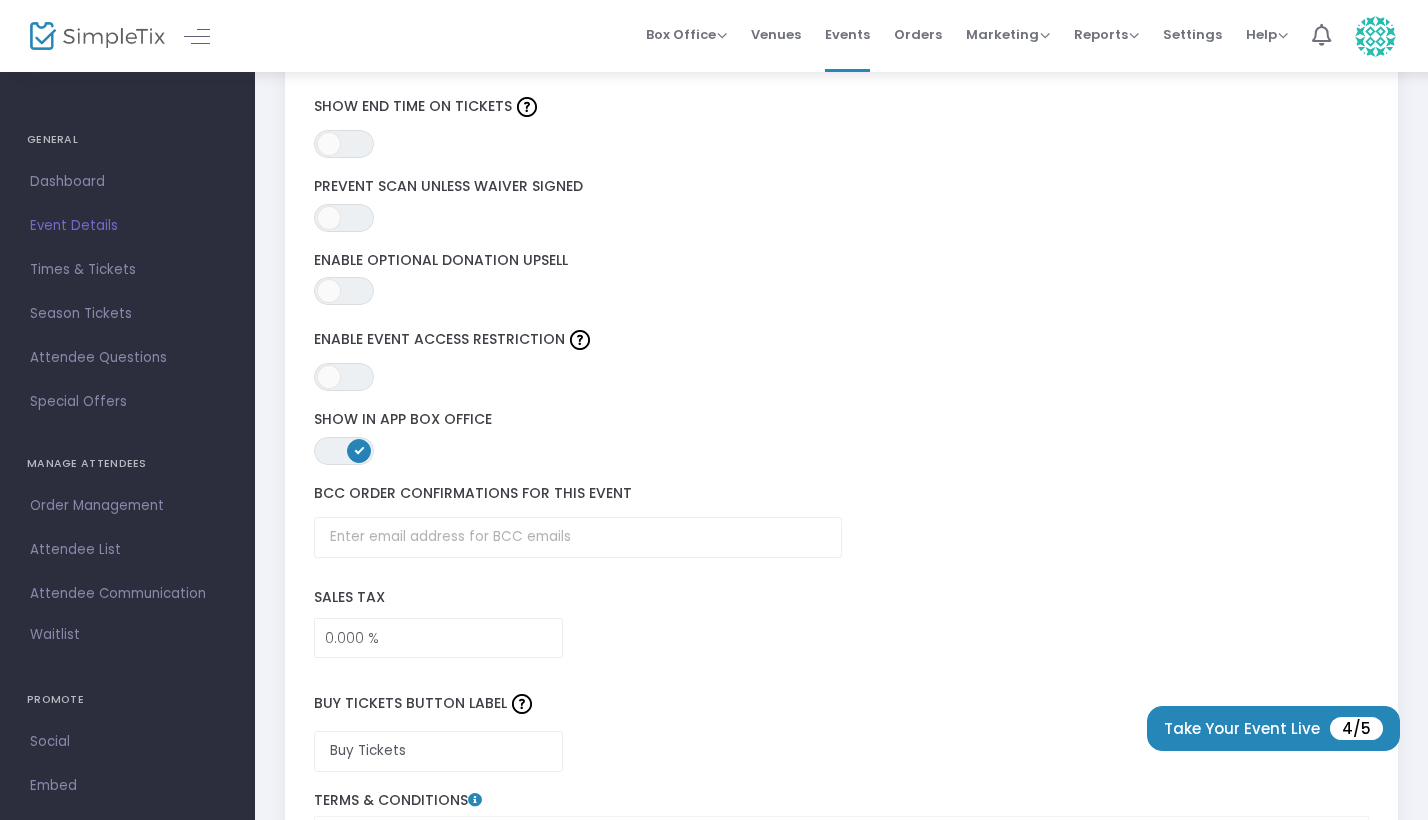 scroll, scrollTop: 2905, scrollLeft: 0, axis: vertical 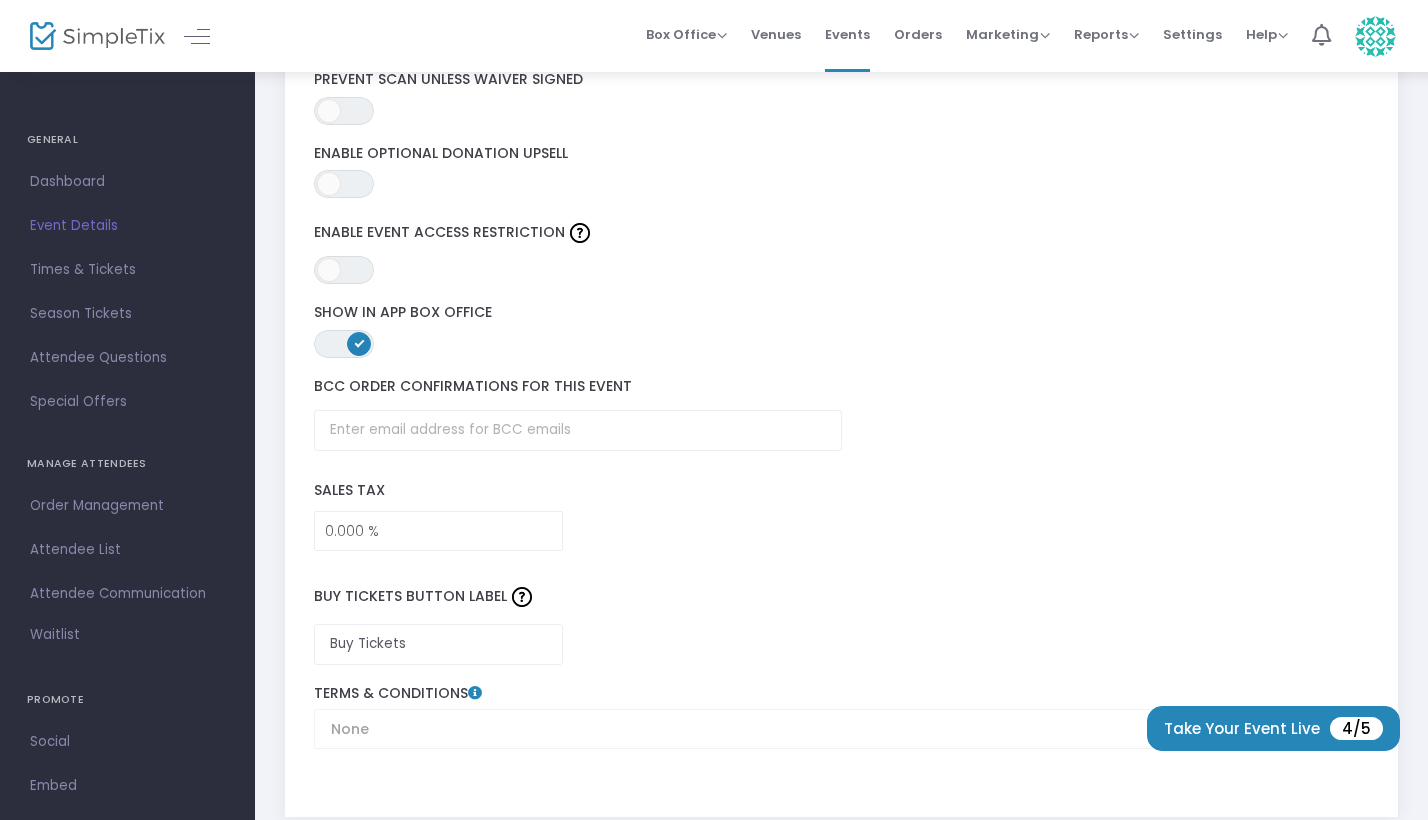 click 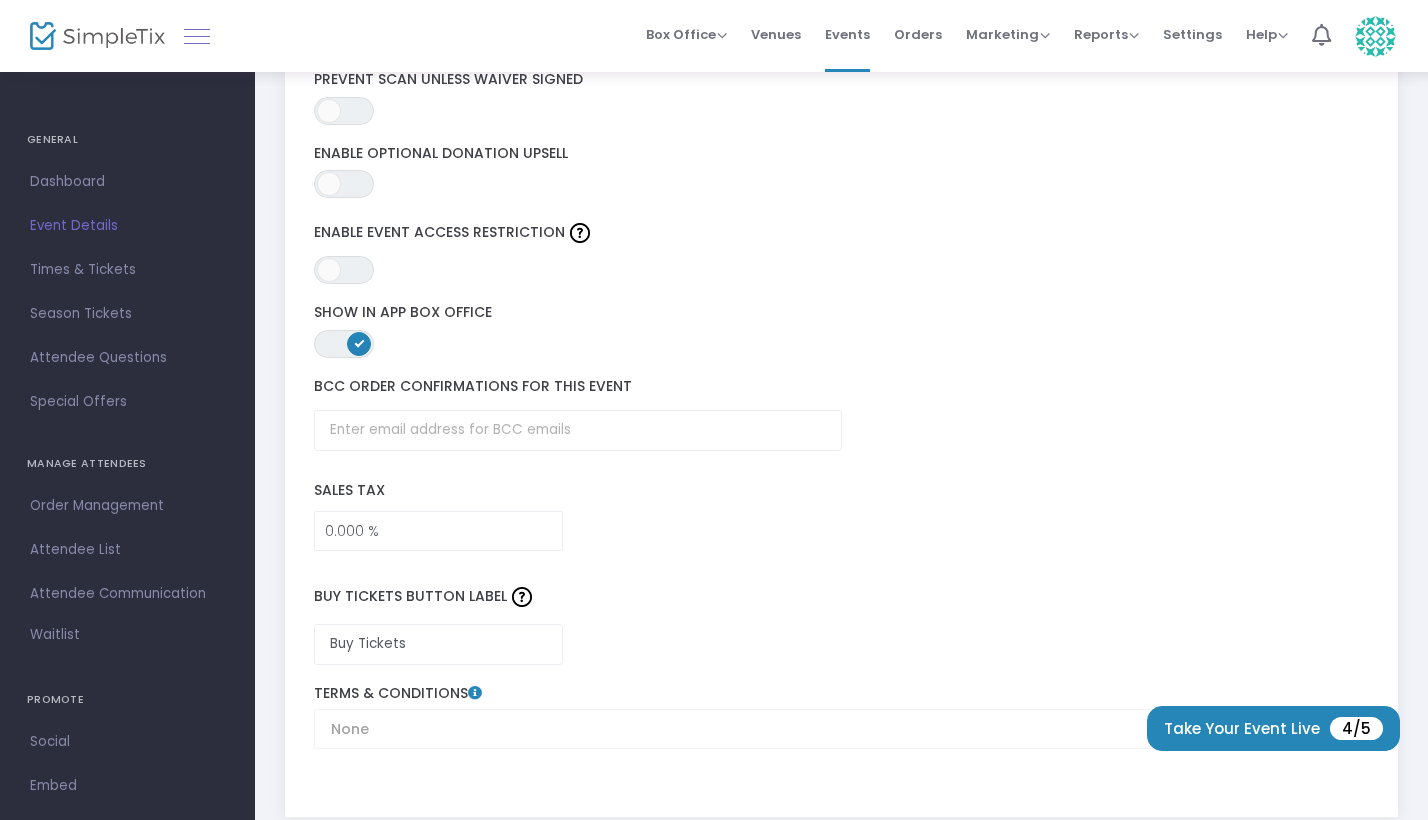 click at bounding box center [197, 36] 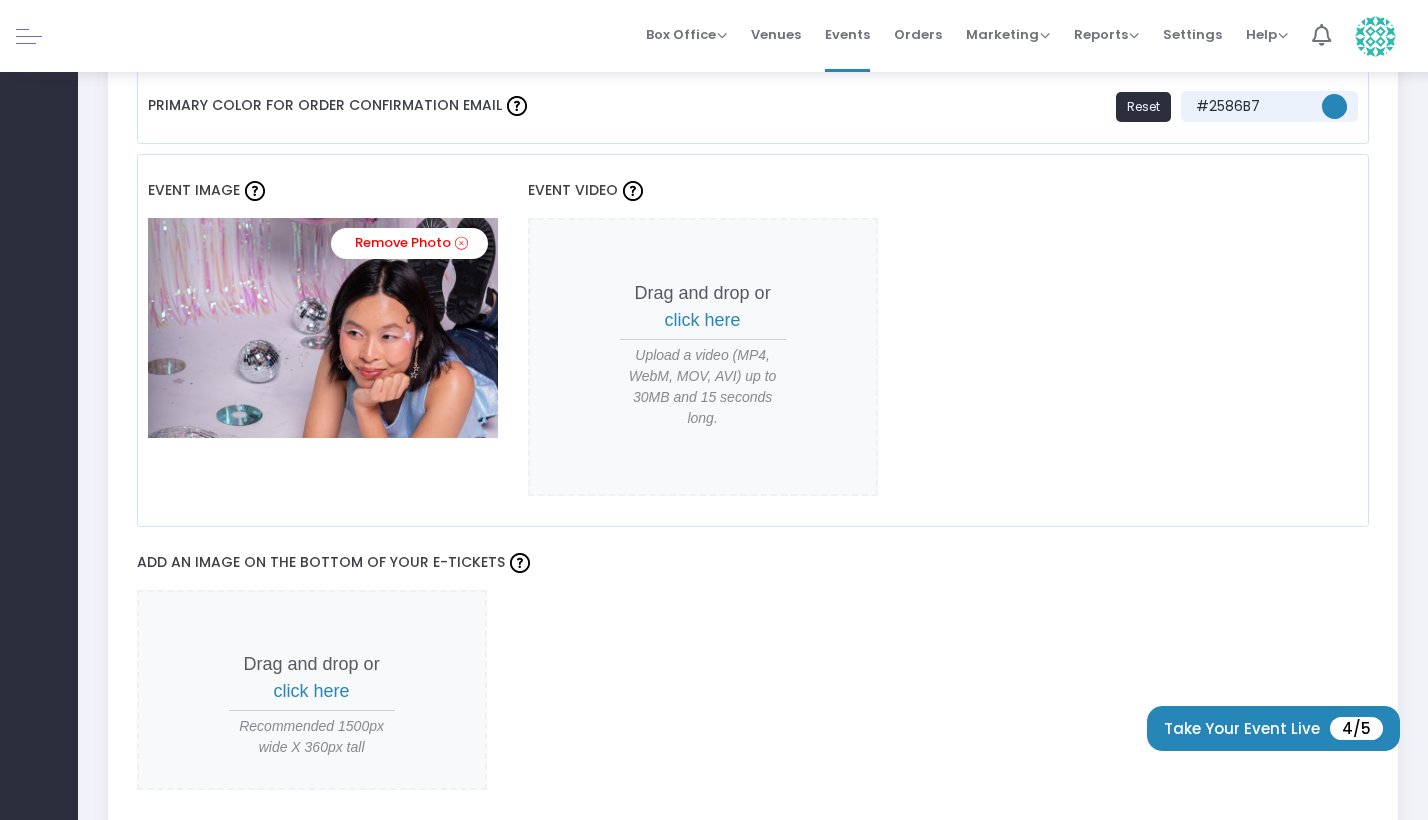 scroll, scrollTop: 1635, scrollLeft: 0, axis: vertical 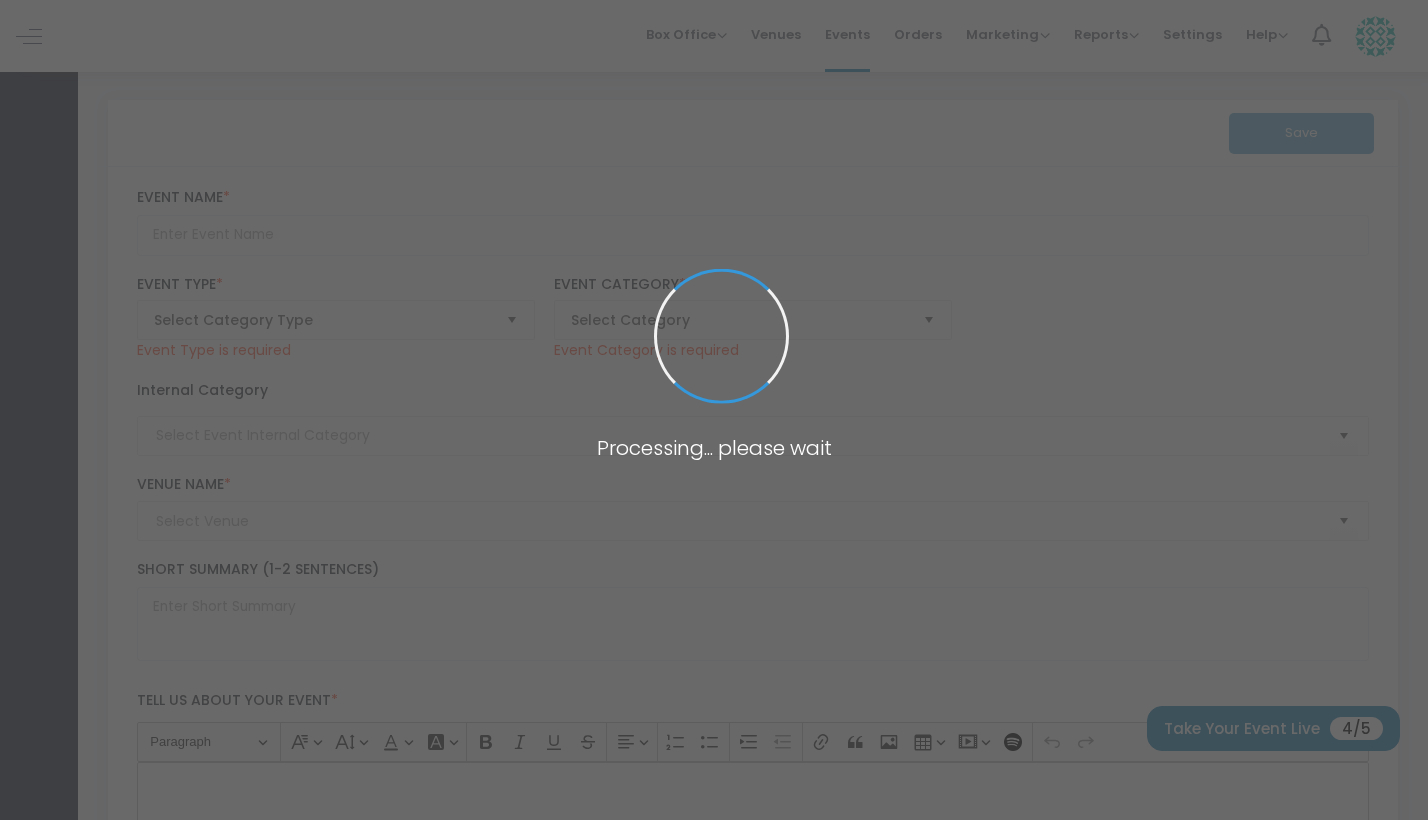type on "₊✩‧˚✩‧₊Pastoral Pop Wonders₊✩‧˚✩‧₊" 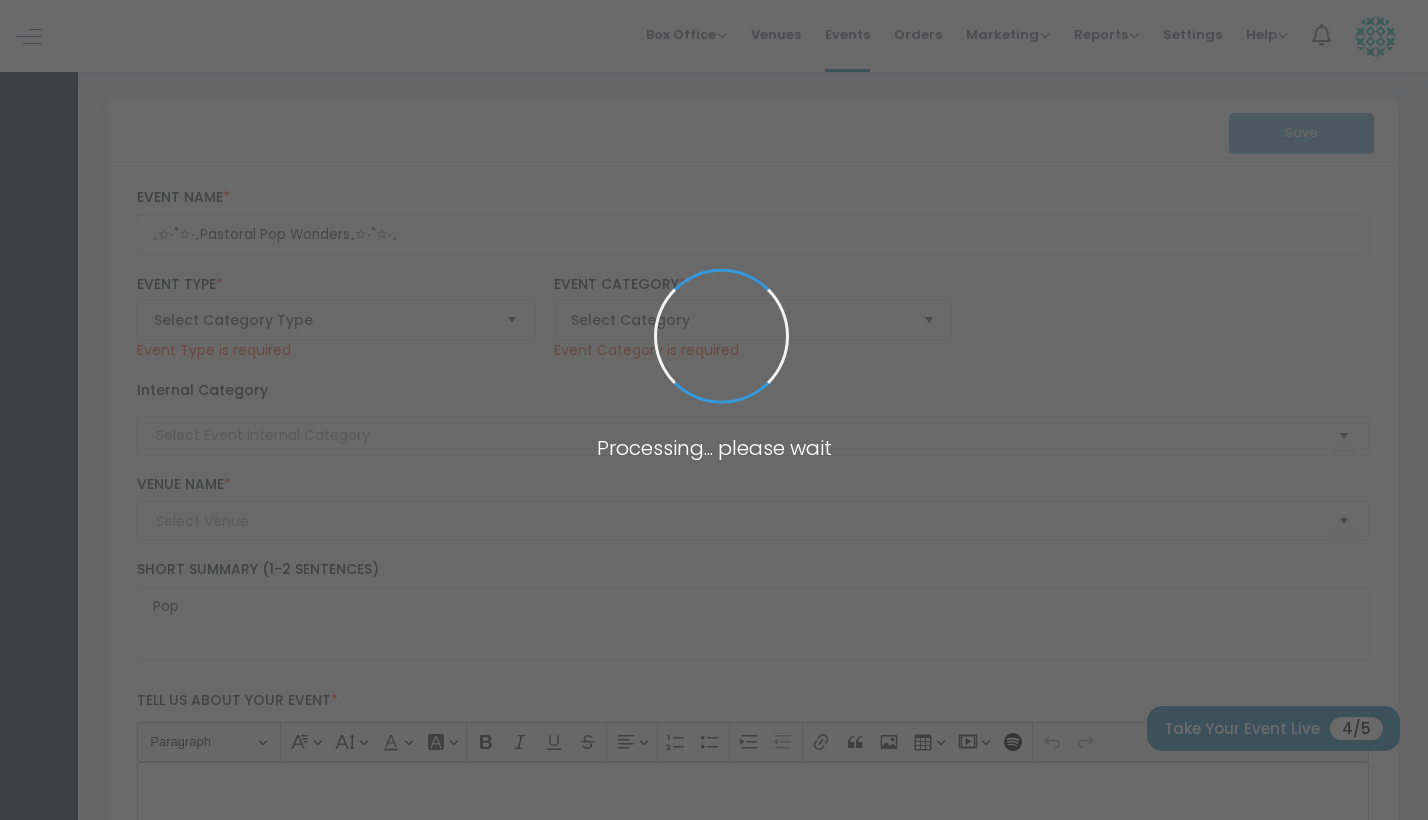 scroll, scrollTop: 19, scrollLeft: 0, axis: vertical 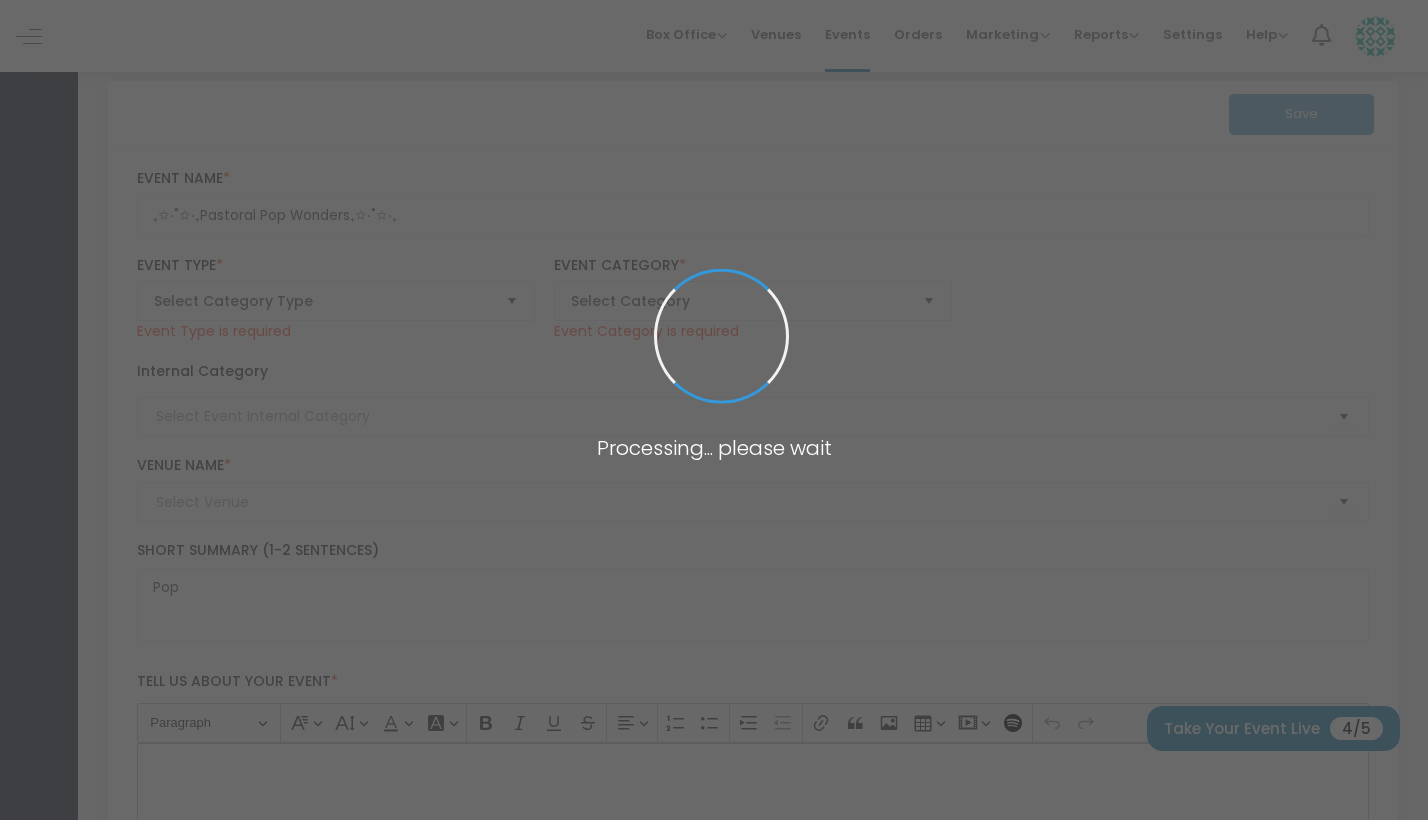 type on "[NAME]" 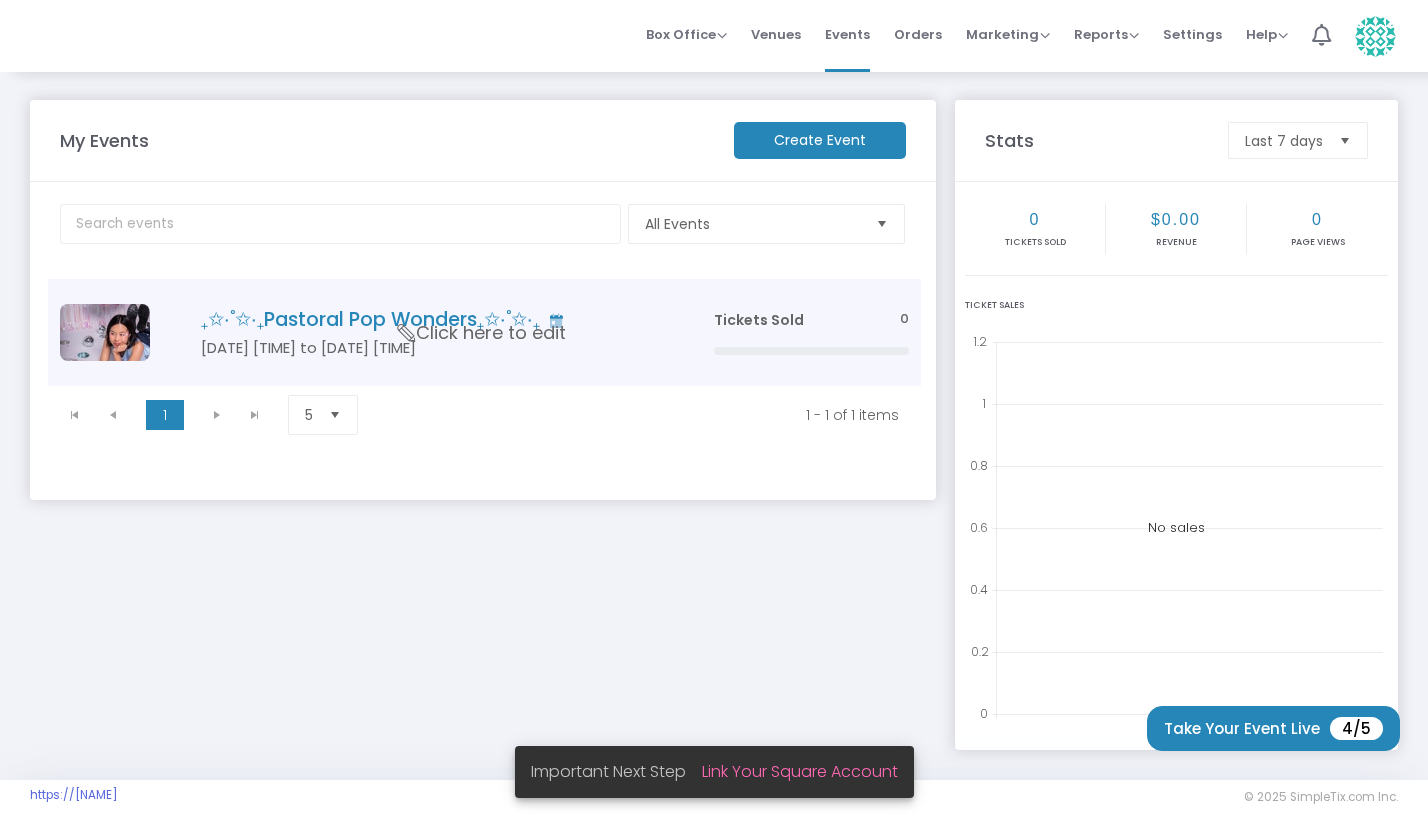 scroll, scrollTop: 0, scrollLeft: 0, axis: both 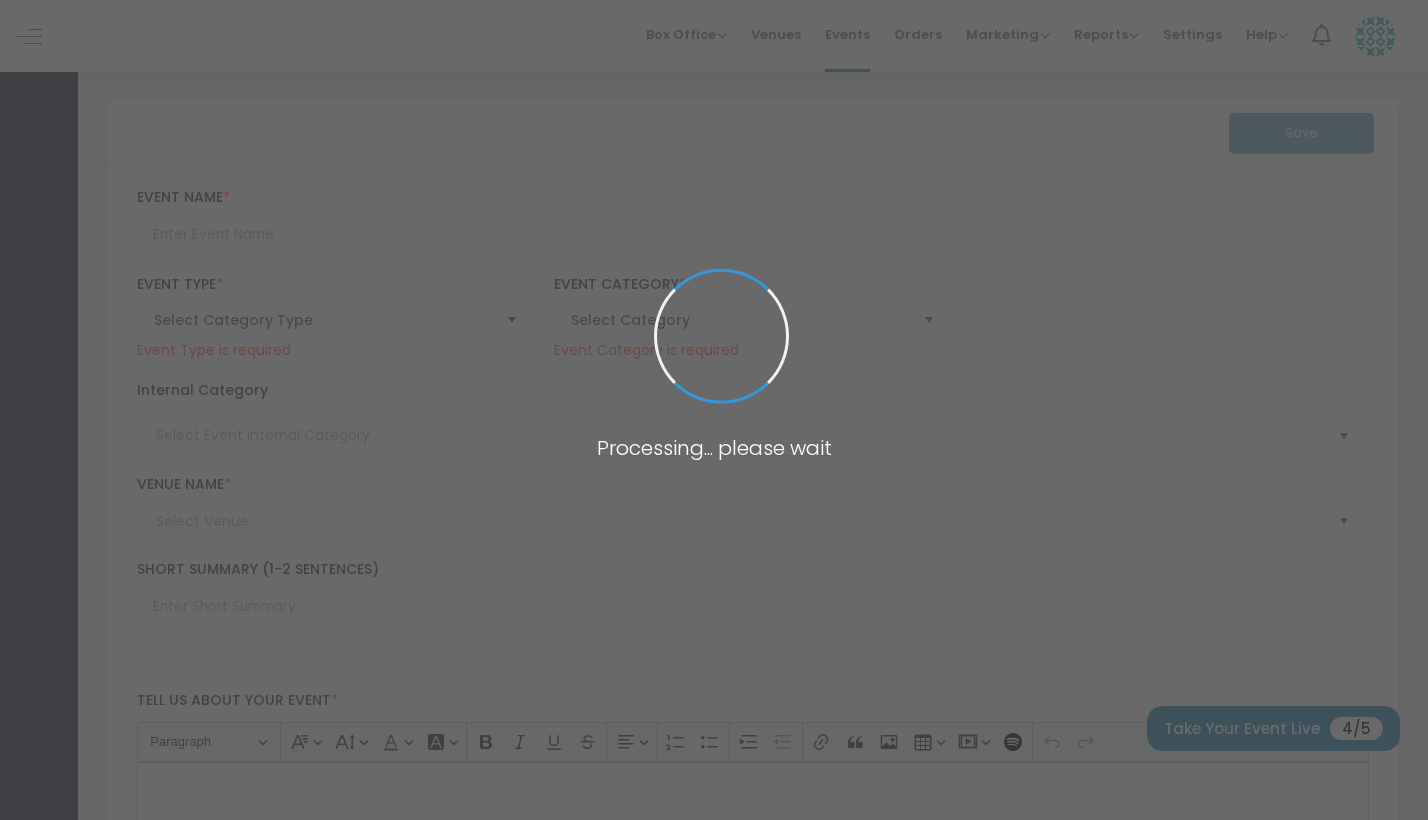 type on "₊✩‧˚✩‧₊Pastoral Pop Wonders₊✩‧˚✩‧₊" 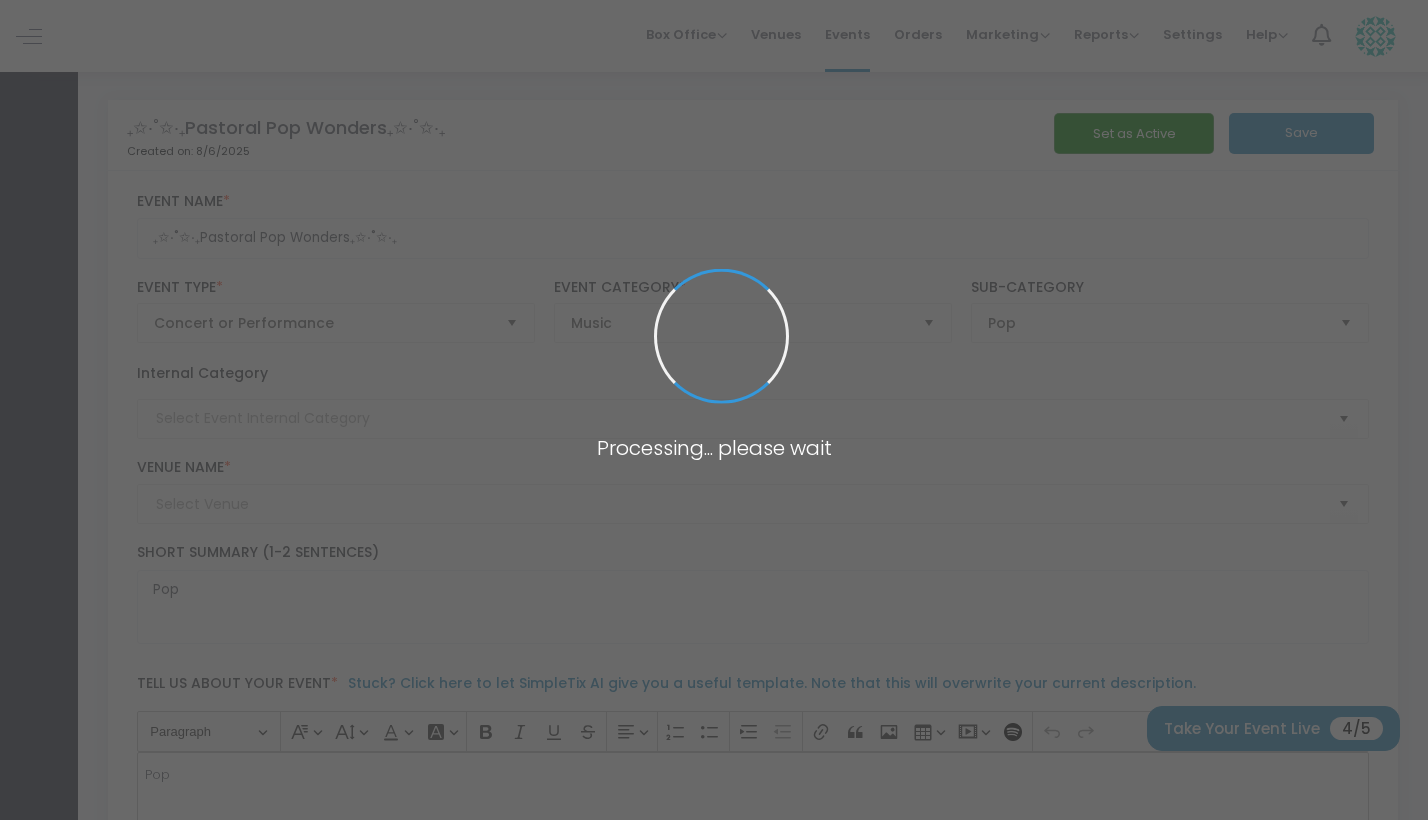 type on "[NAME]" 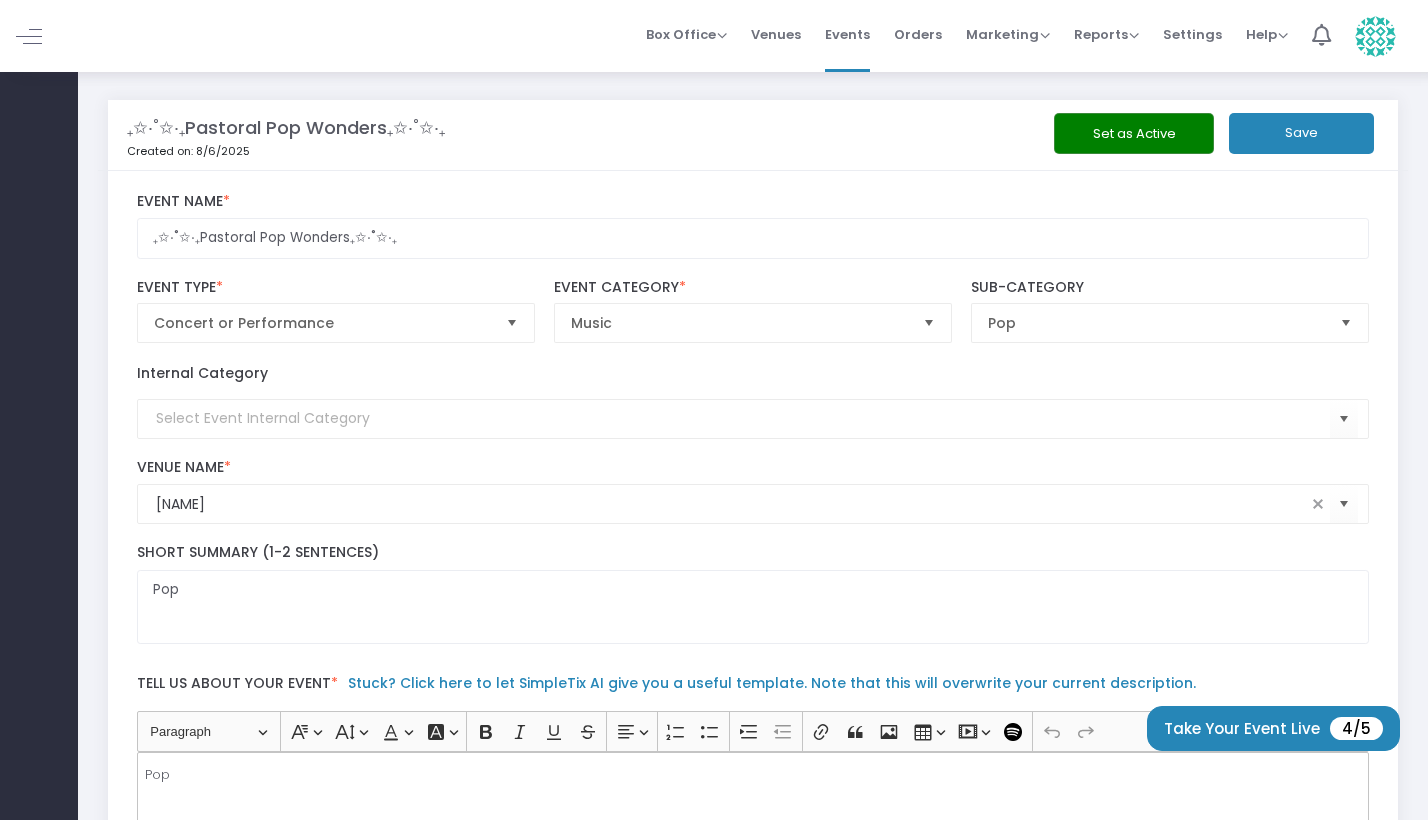 scroll, scrollTop: 0, scrollLeft: 0, axis: both 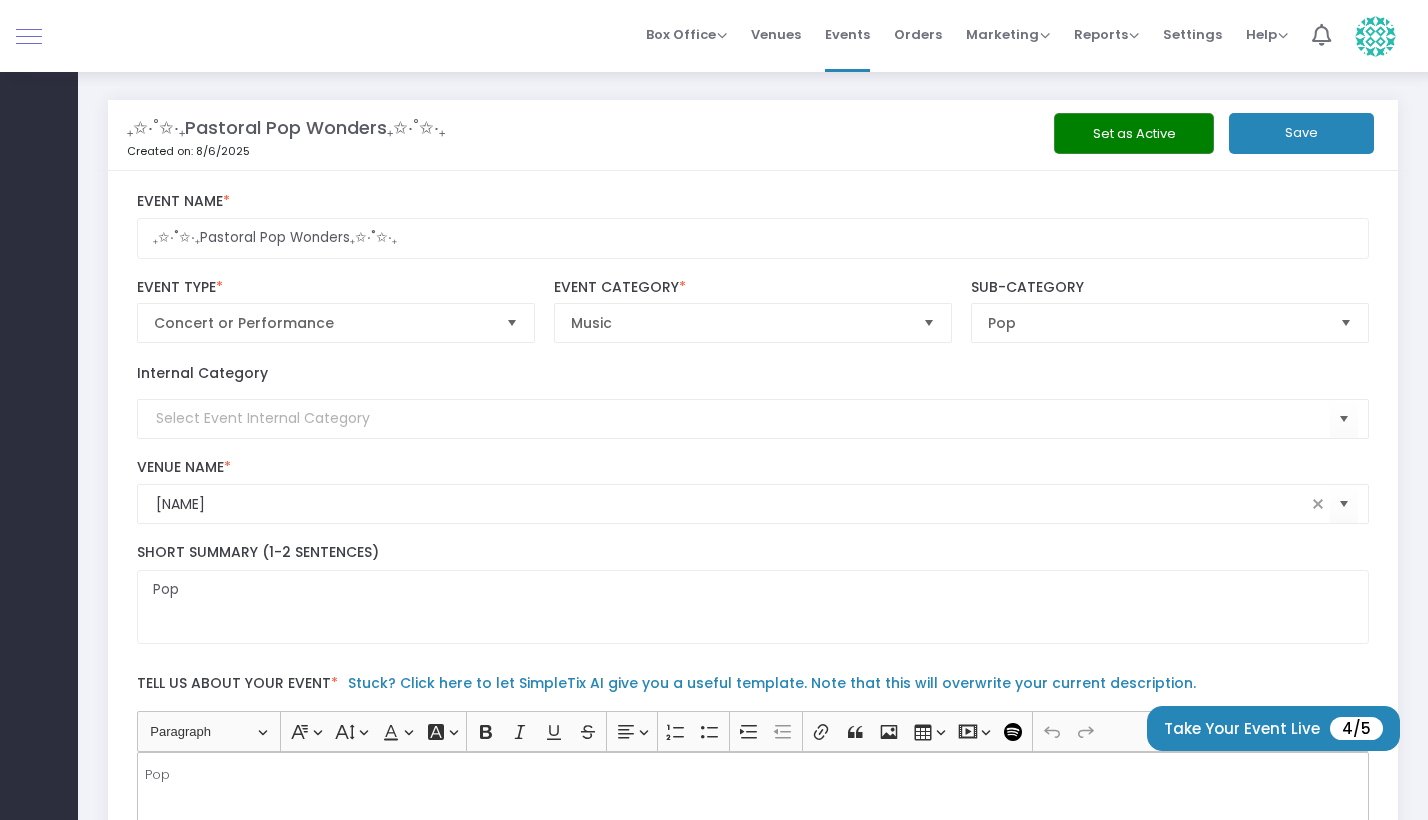 click at bounding box center [29, 36] 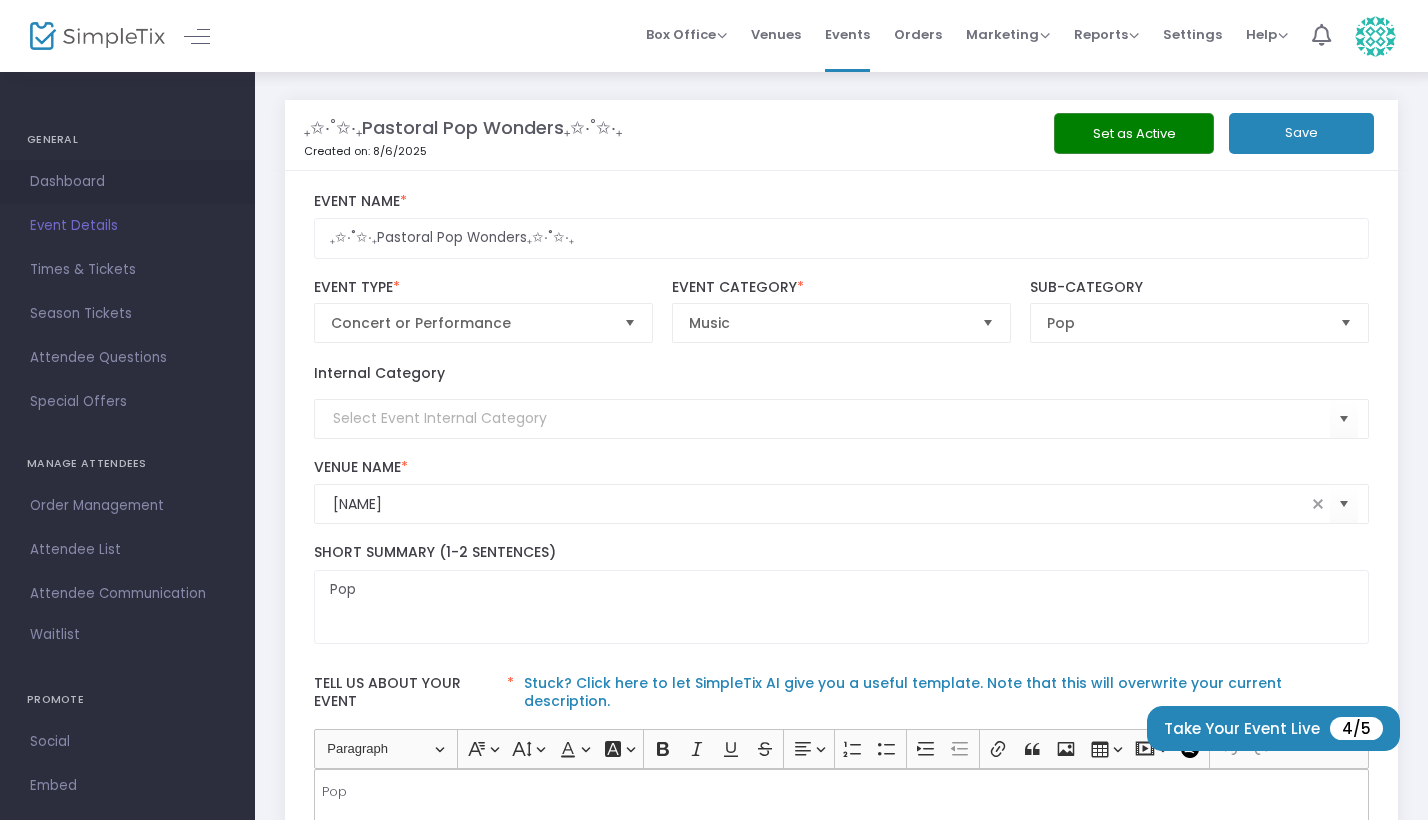 click on "Dashboard" at bounding box center (127, 182) 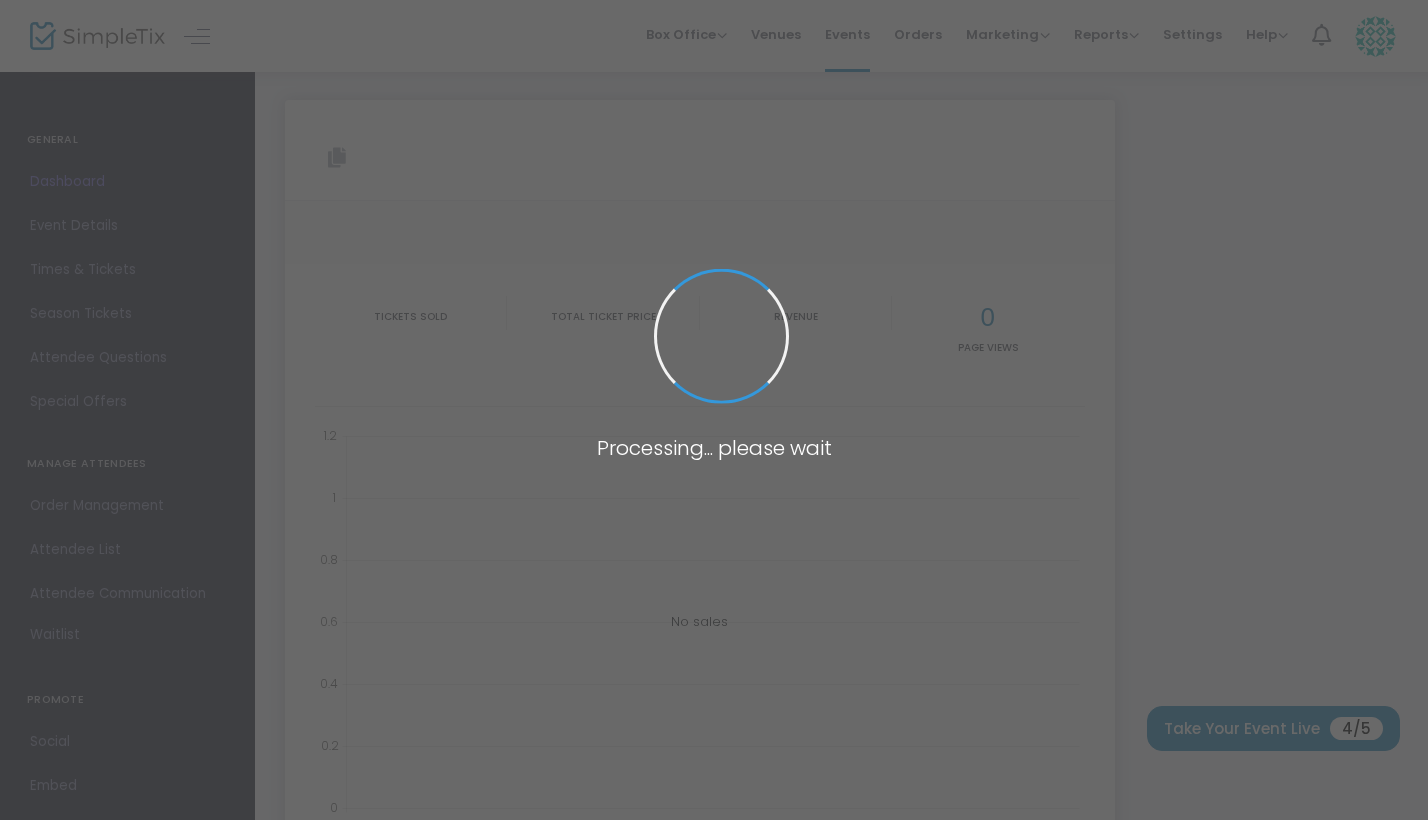 type on "https://www.simpletix.com/e/pastoral-pop-wonders-tickets-229982" 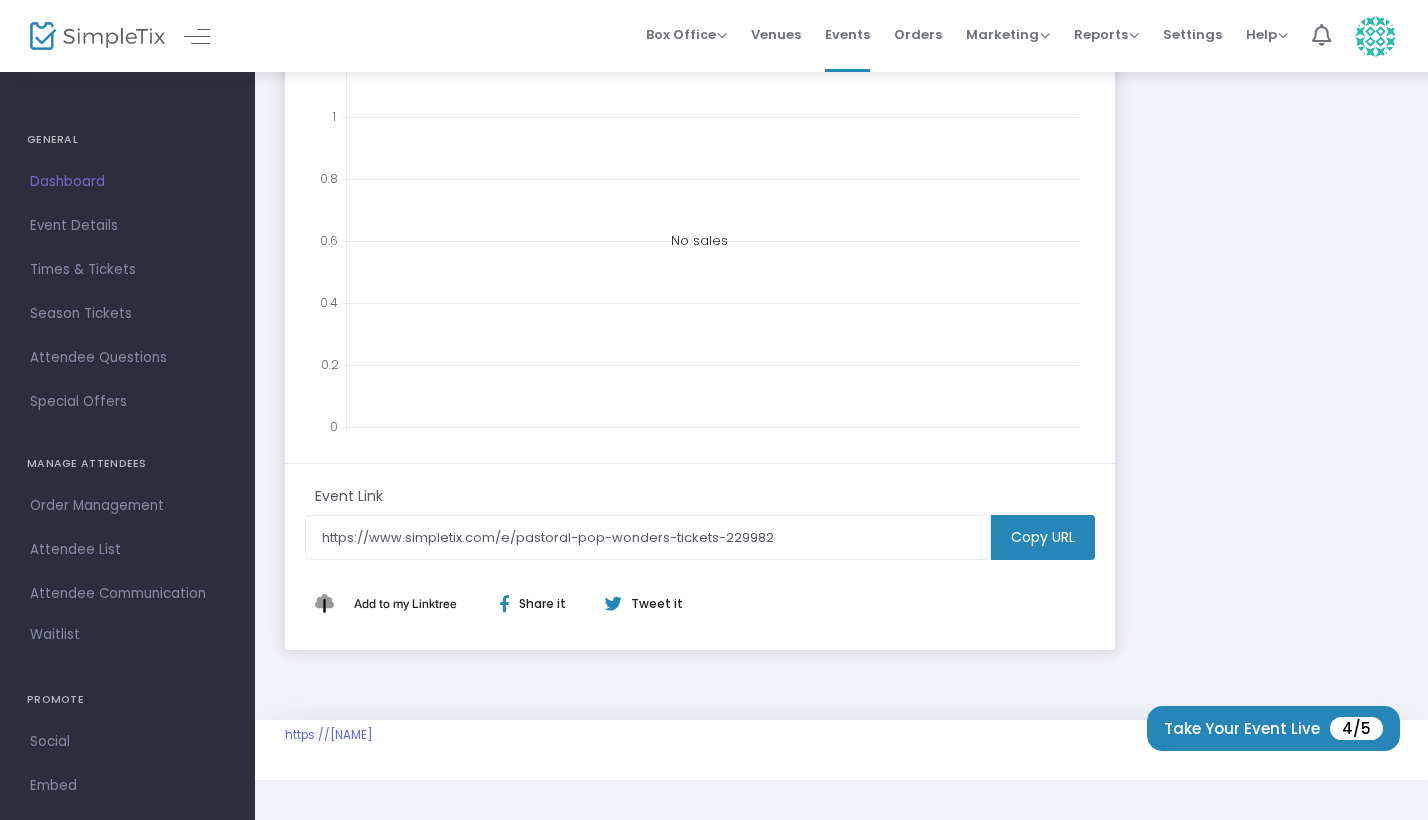 scroll, scrollTop: 527, scrollLeft: 0, axis: vertical 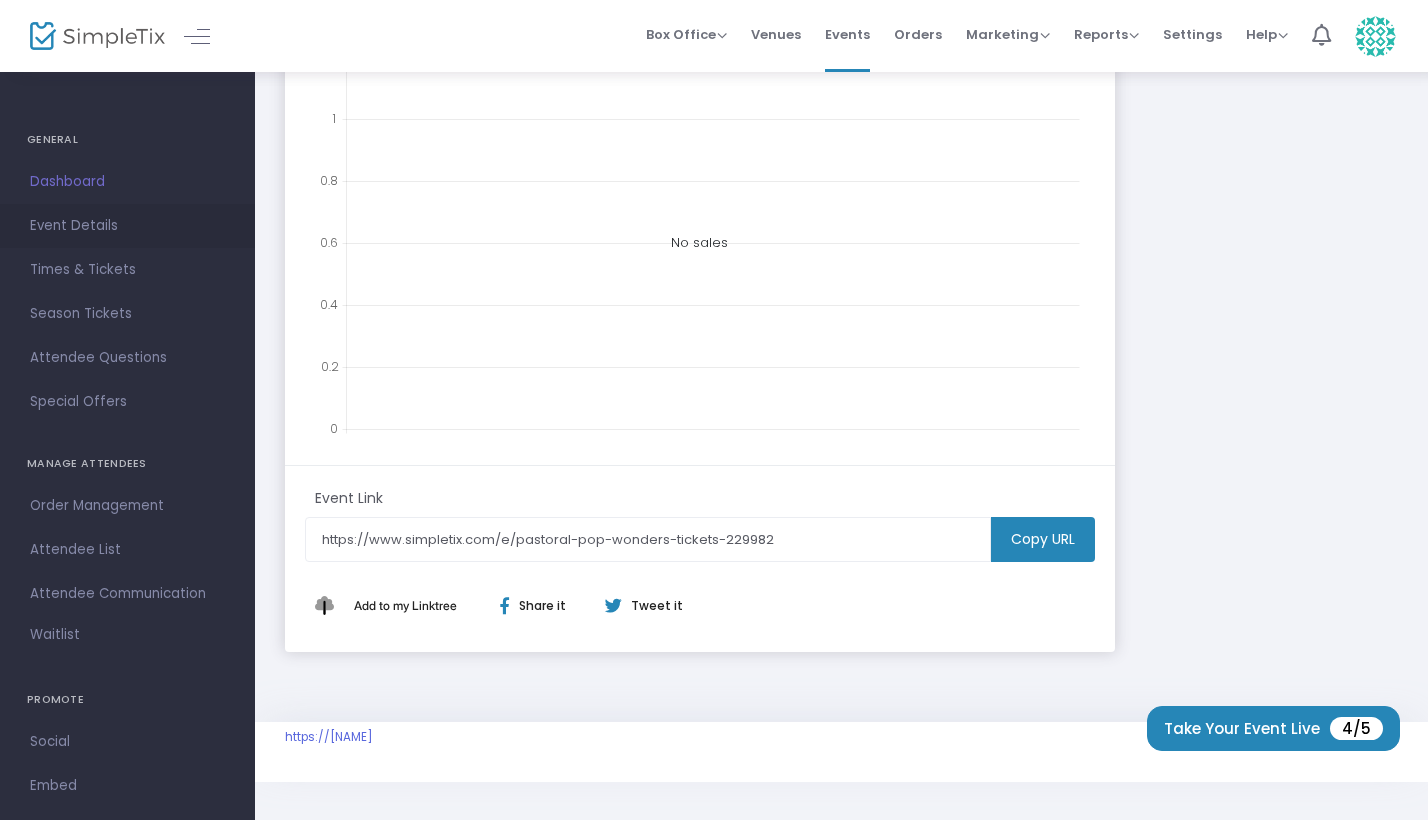 click on "Event Details" at bounding box center [127, 226] 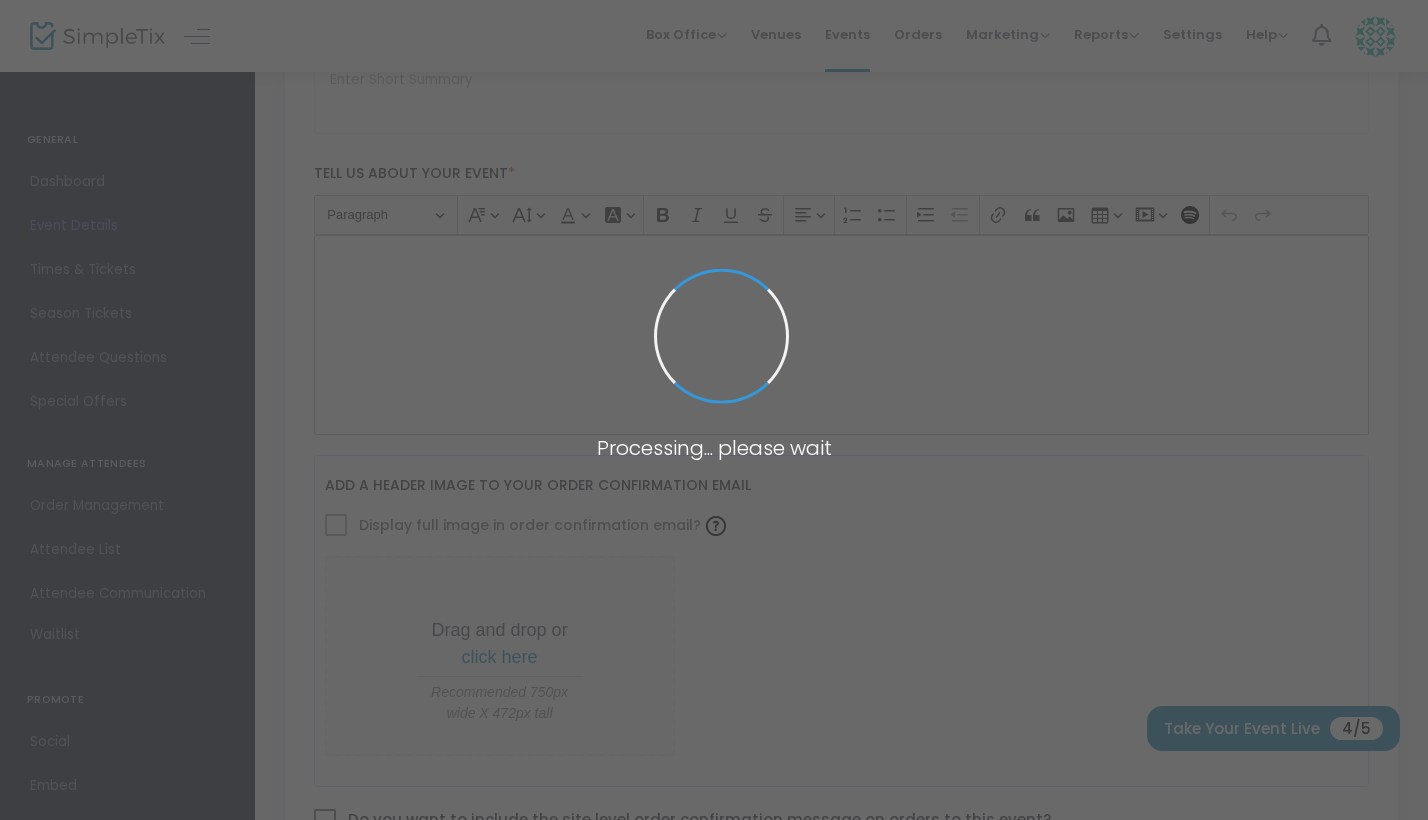 type on "₊✩‧˚✩‧₊Pastoral Pop Wonders₊✩‧˚✩‧₊" 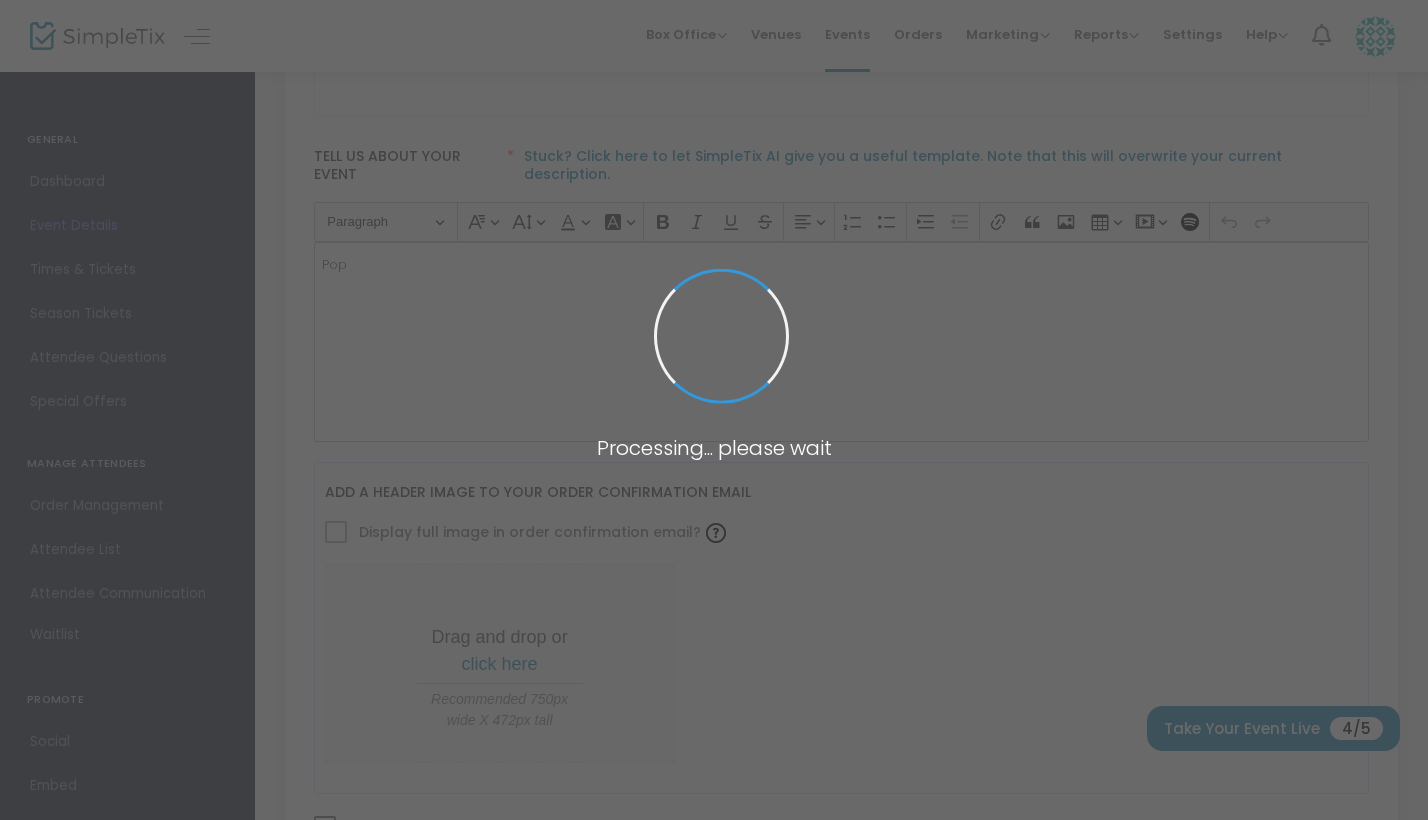 type on "[NAME]" 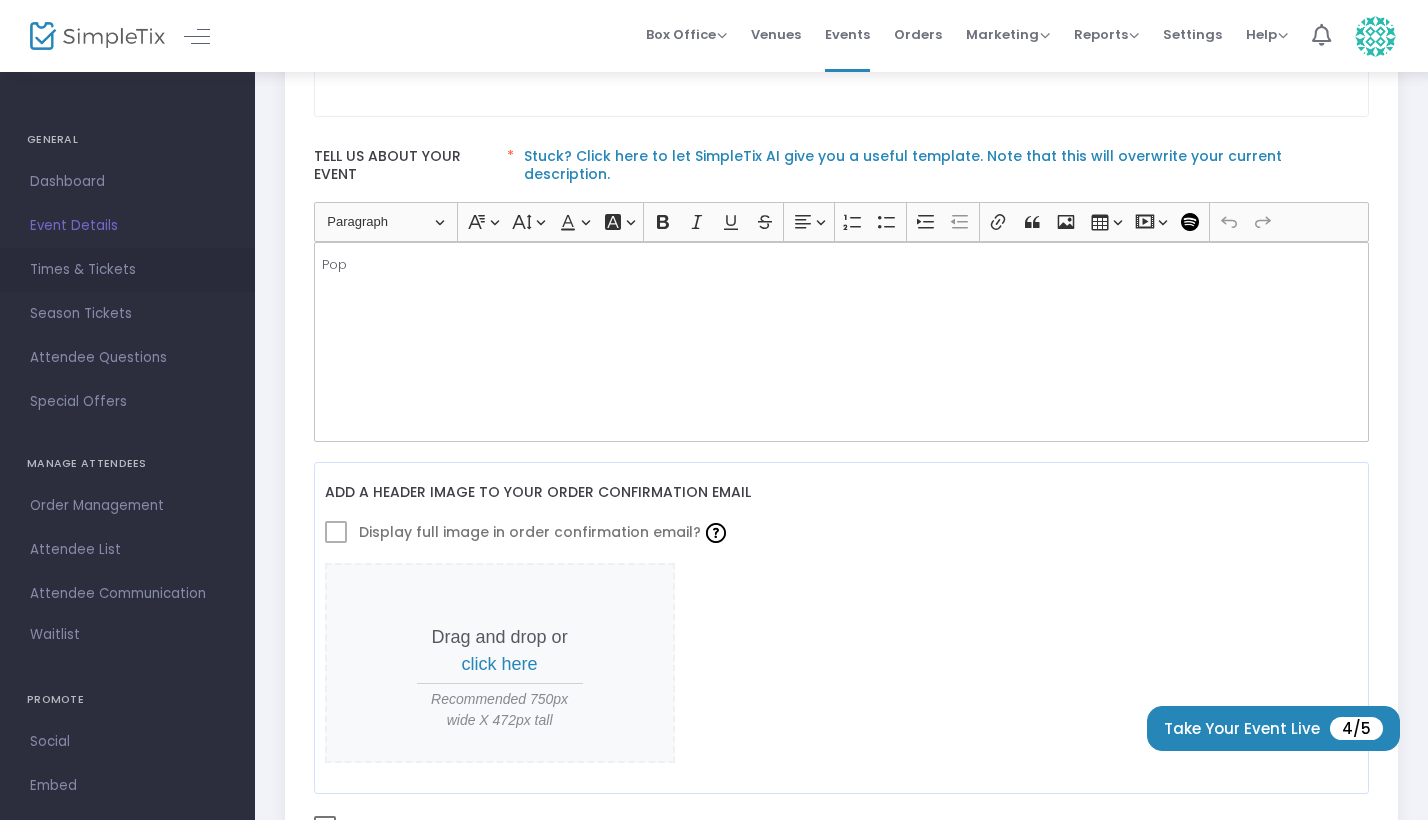 click on "Times & Tickets" at bounding box center [127, 270] 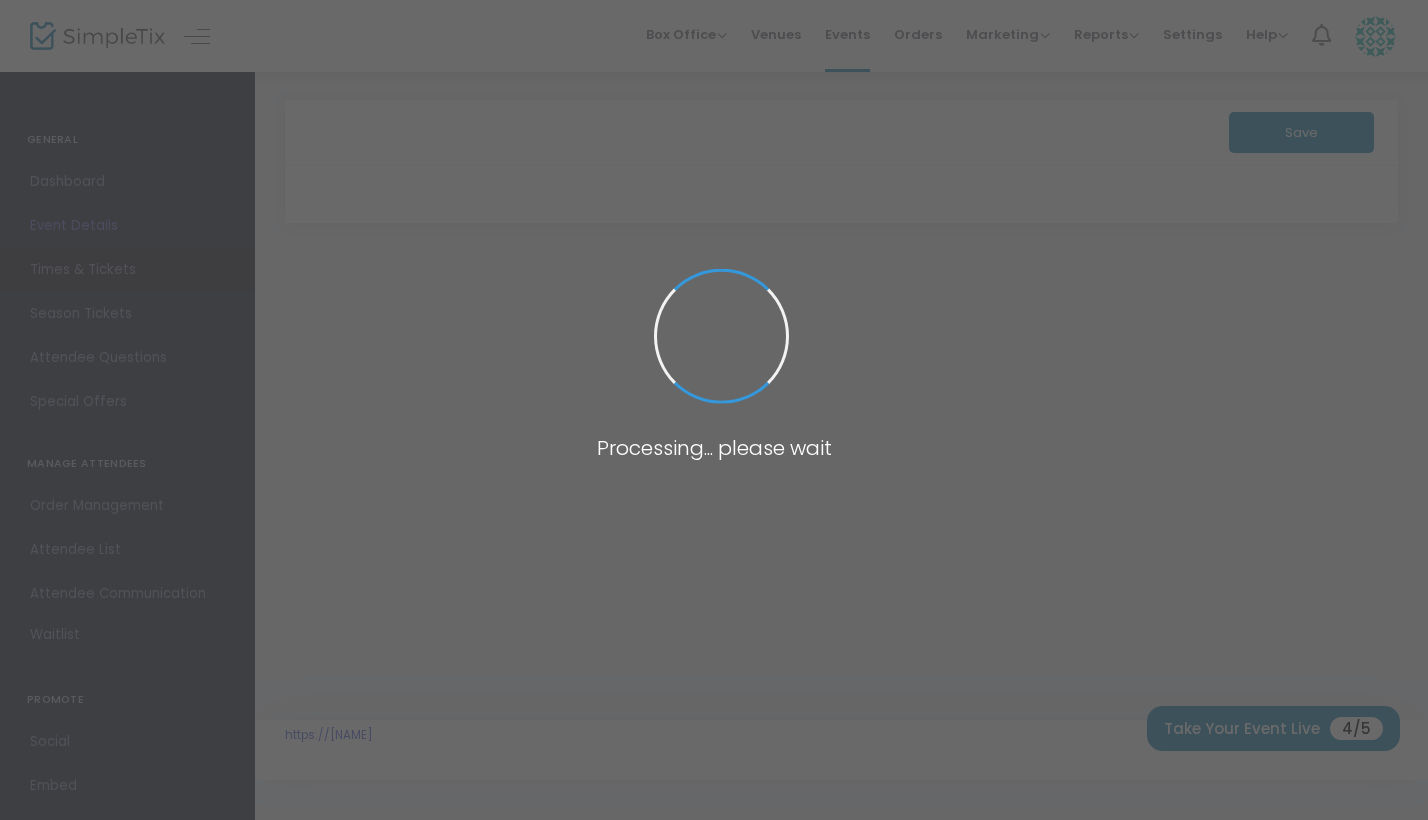 scroll, scrollTop: 0, scrollLeft: 0, axis: both 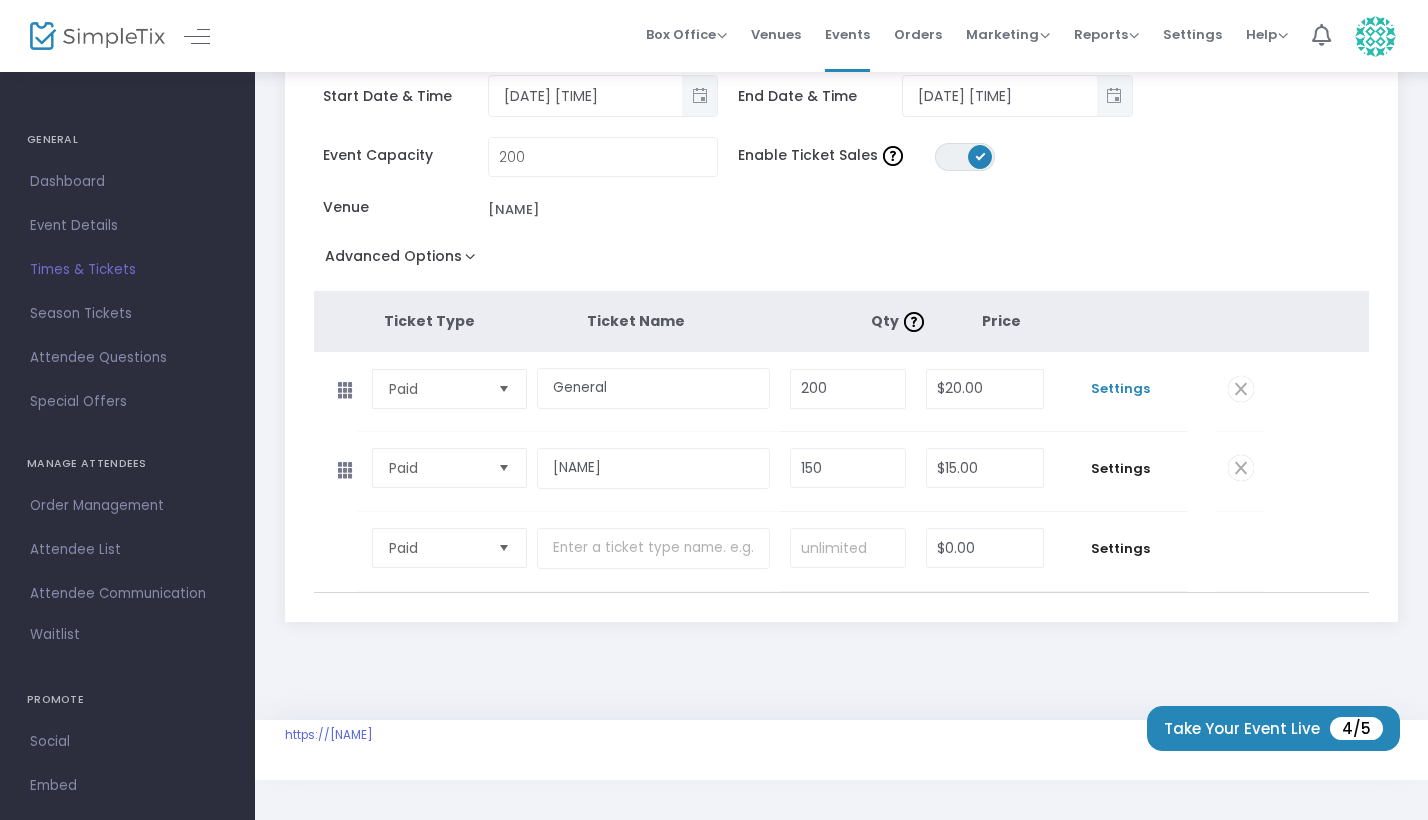 click on "Settings" at bounding box center (1121, 389) 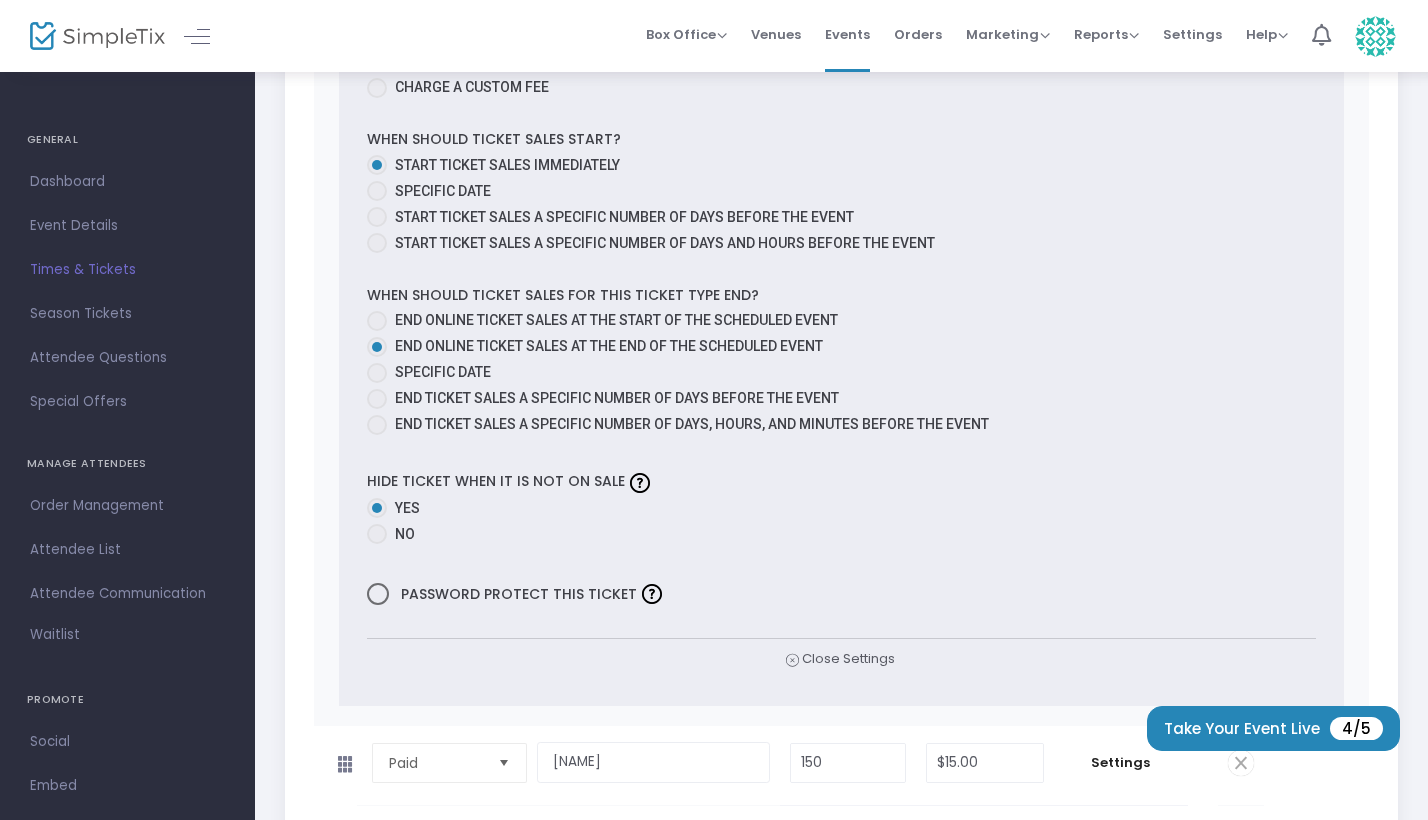 scroll, scrollTop: 1424, scrollLeft: 0, axis: vertical 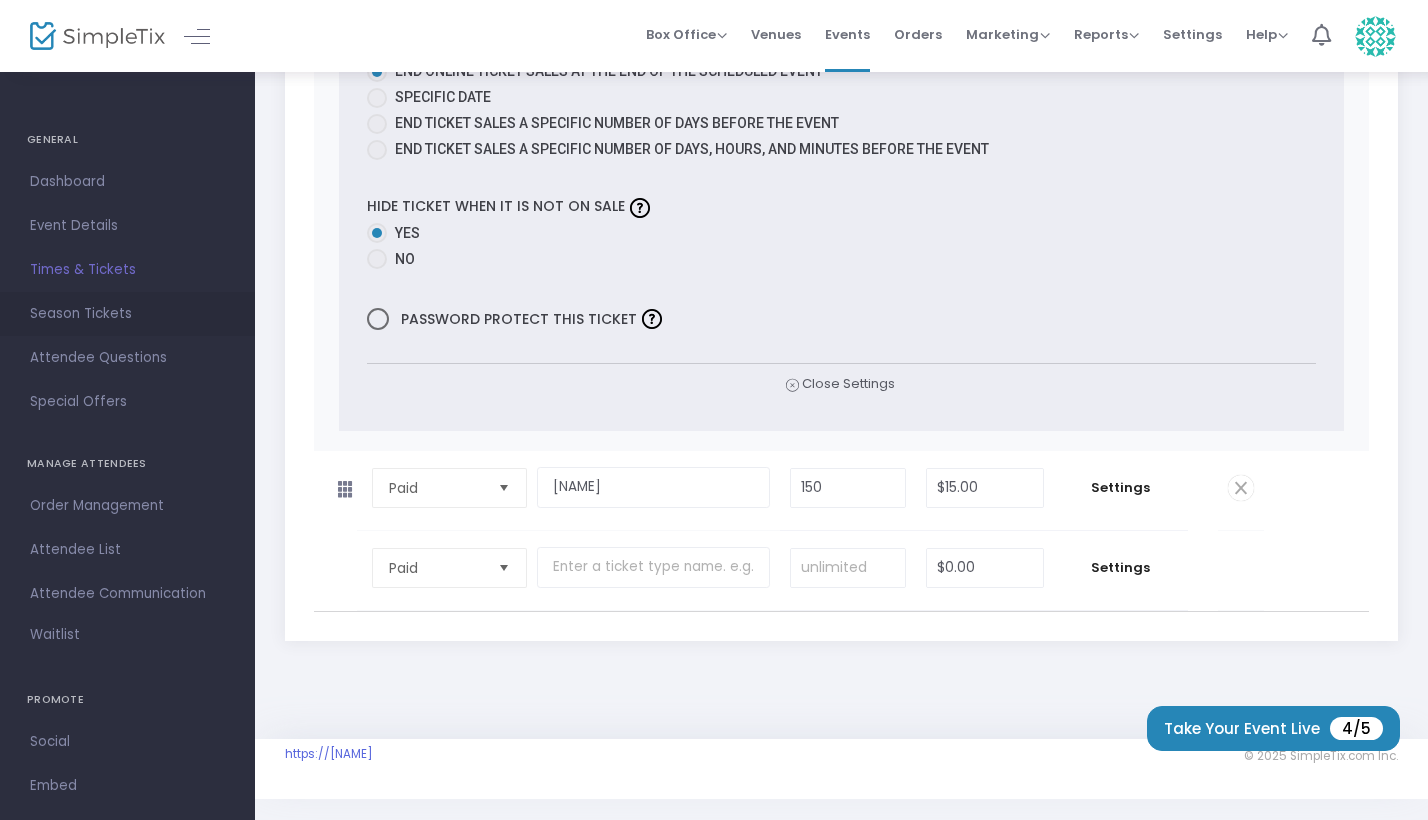 click on "Season Tickets" at bounding box center [127, 314] 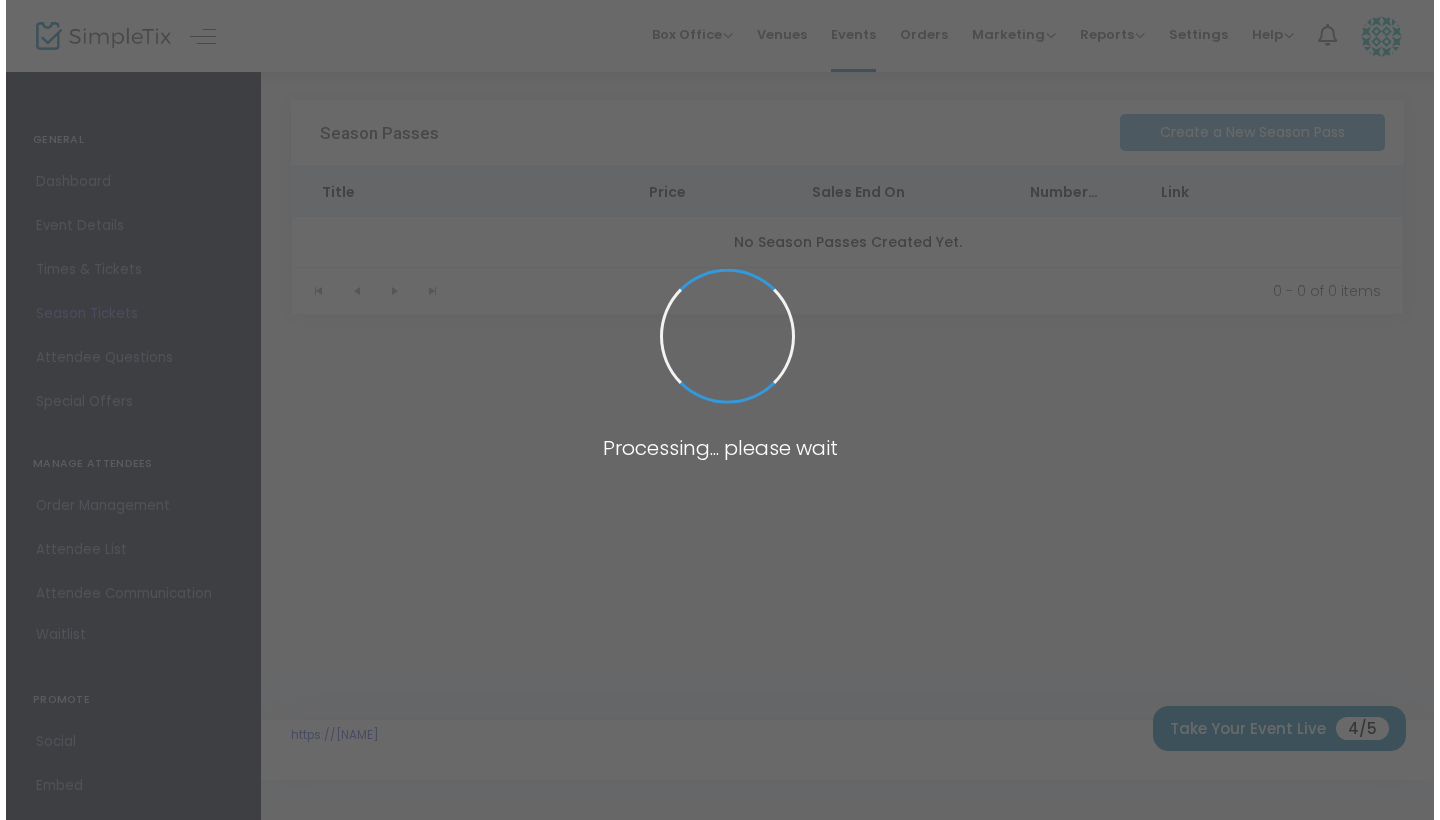 scroll, scrollTop: 0, scrollLeft: 0, axis: both 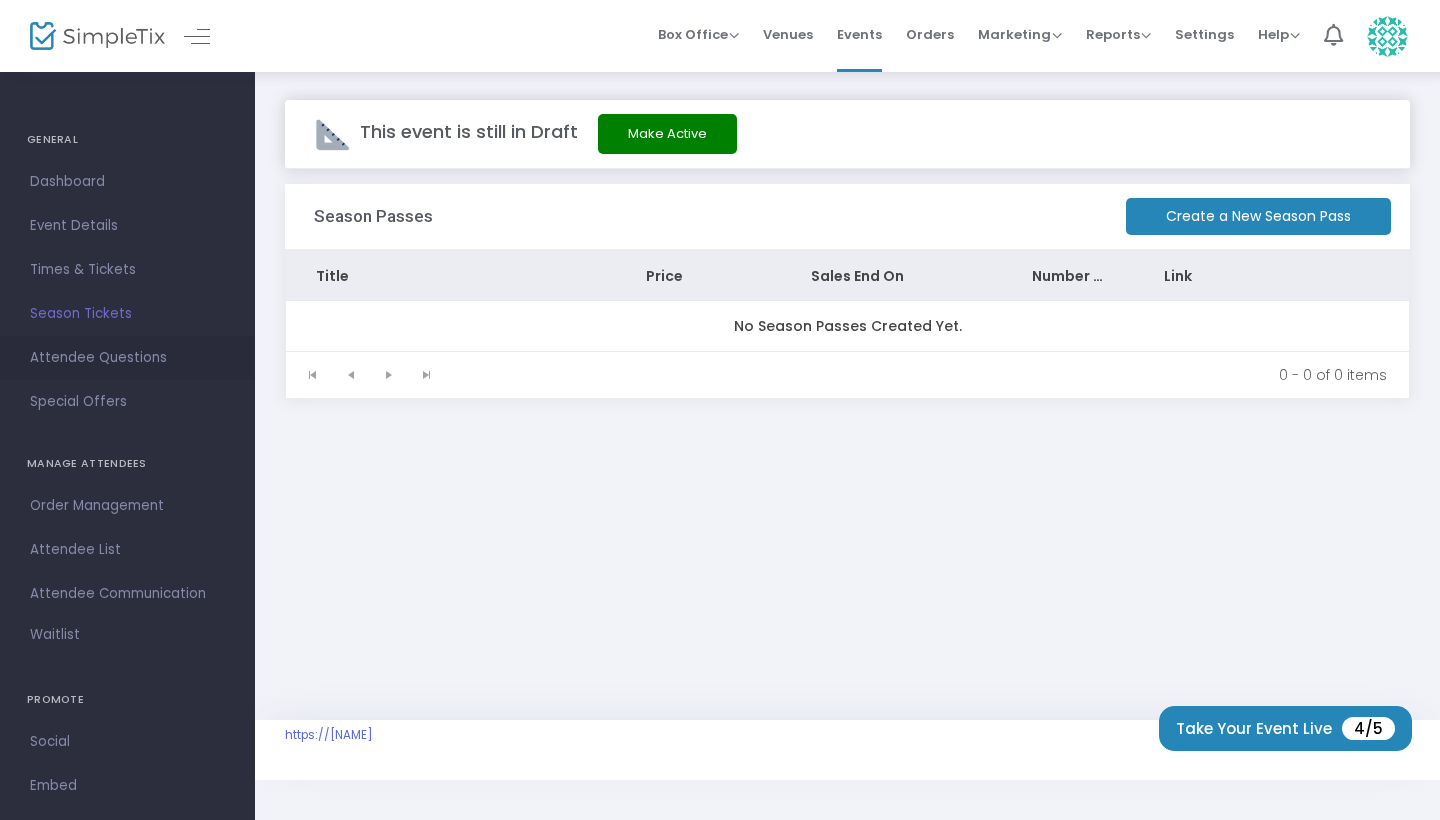 click on "Attendee Questions" at bounding box center (127, 358) 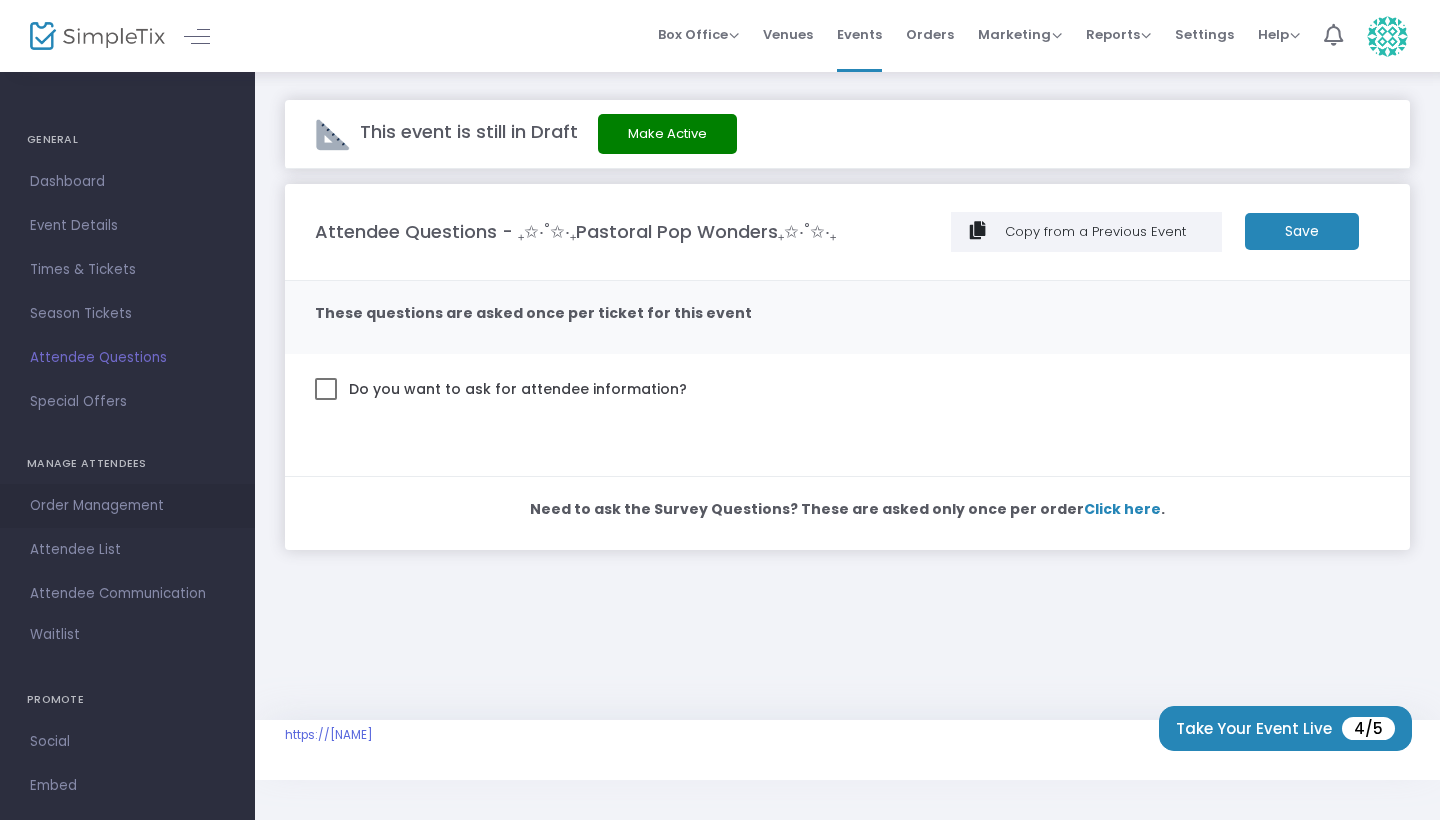 click on "Order Management" at bounding box center [127, 506] 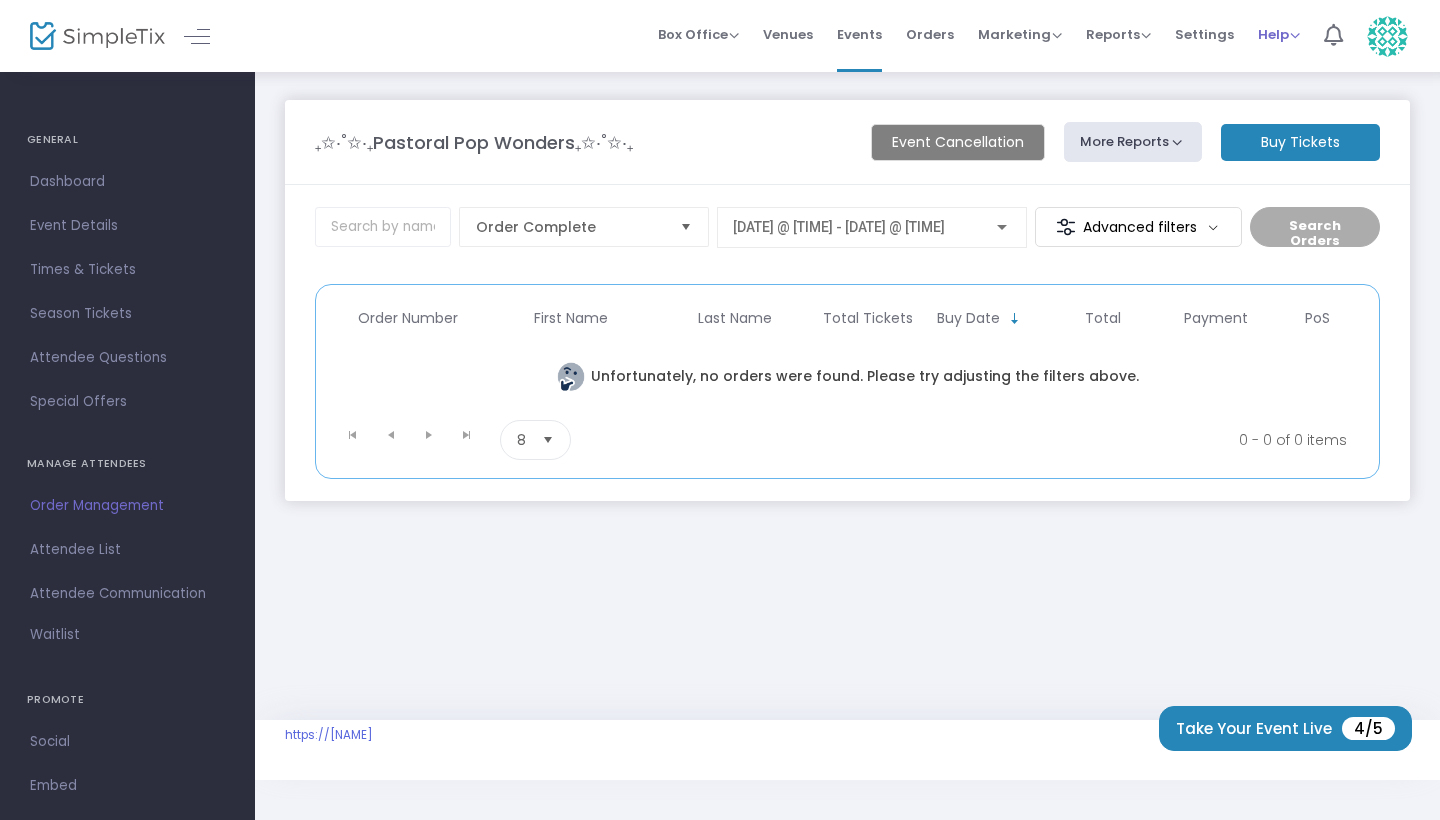 click on "Help   View Docs   Contact Support" at bounding box center (1279, 36) 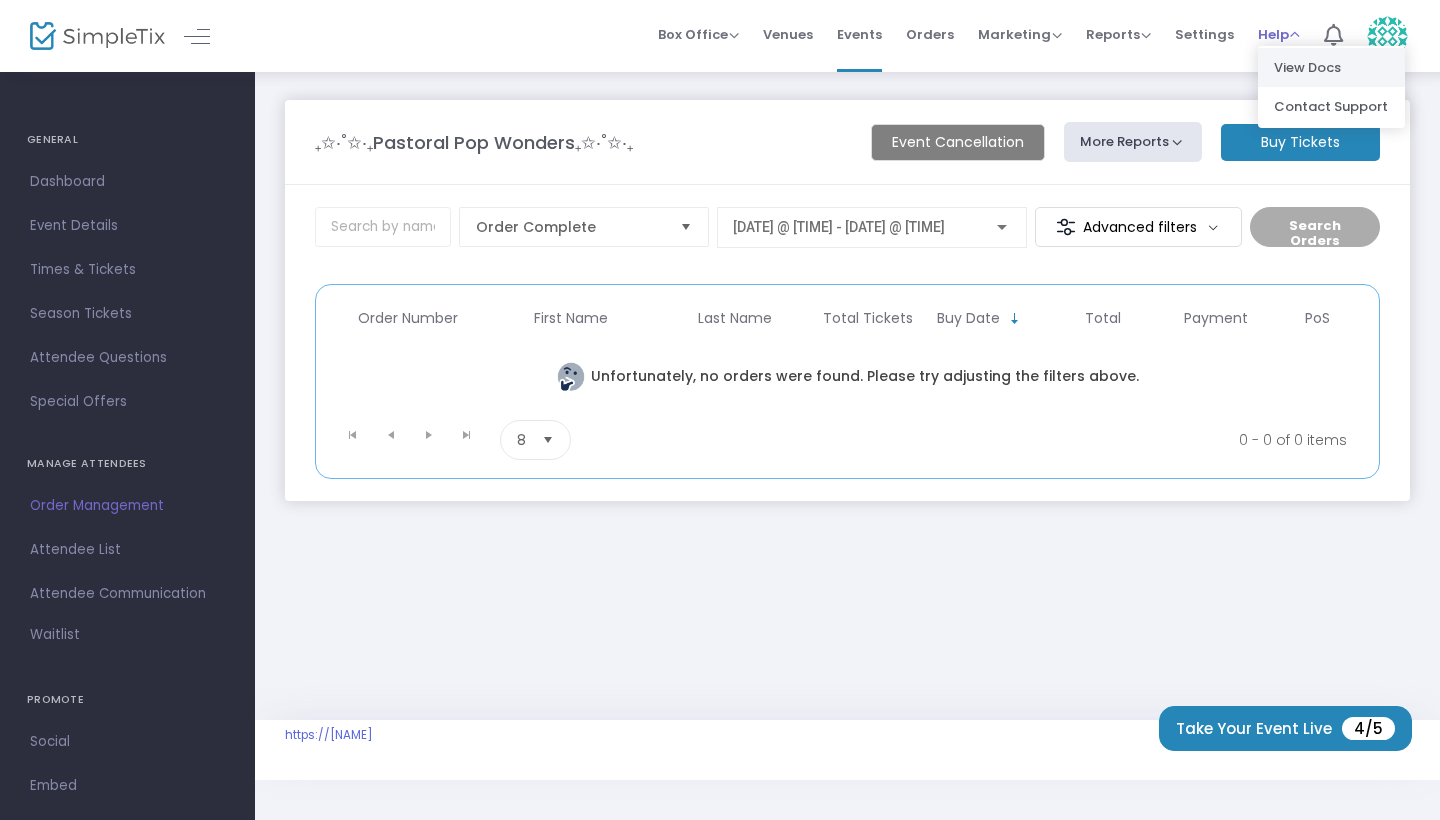 click on "View Docs" at bounding box center (1331, 67) 